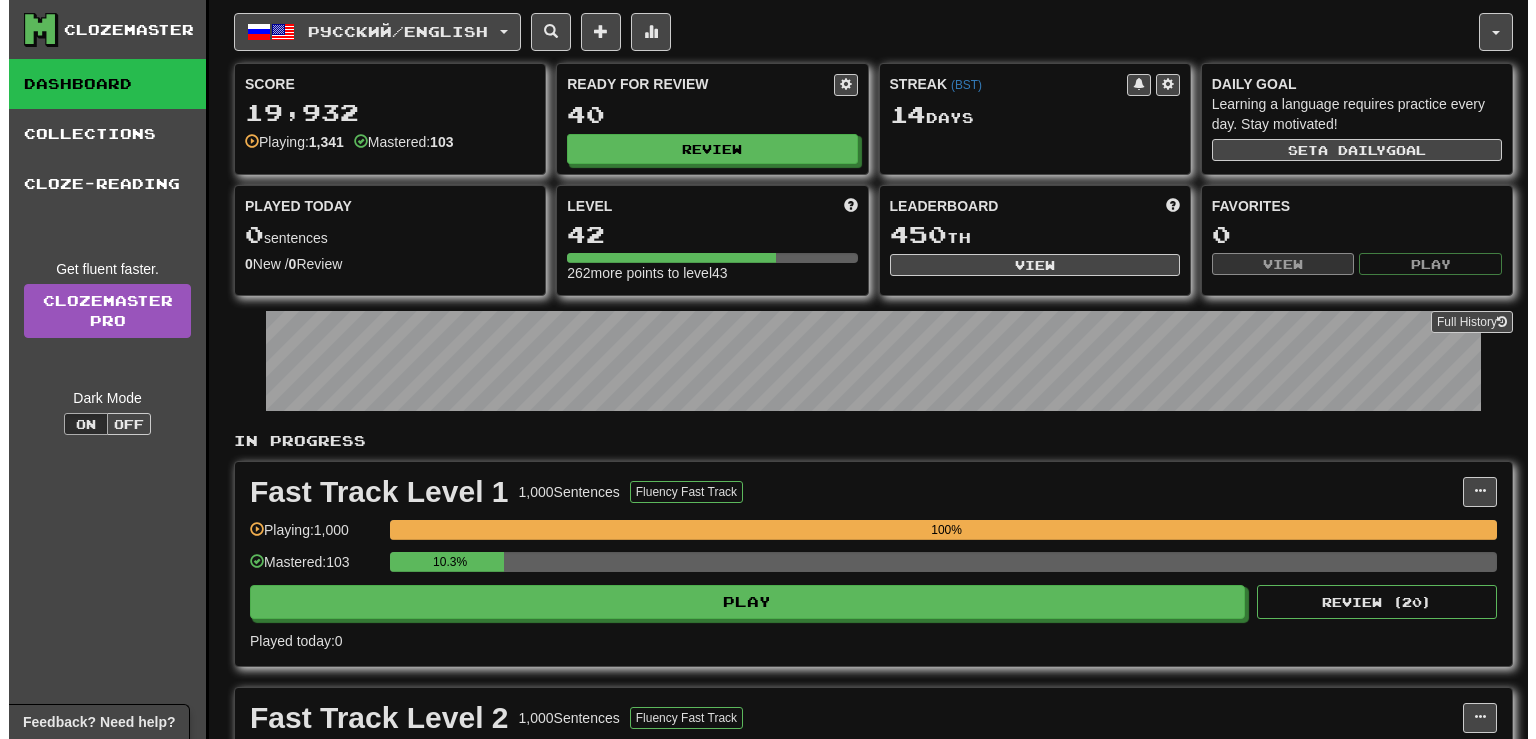 scroll, scrollTop: 0, scrollLeft: 0, axis: both 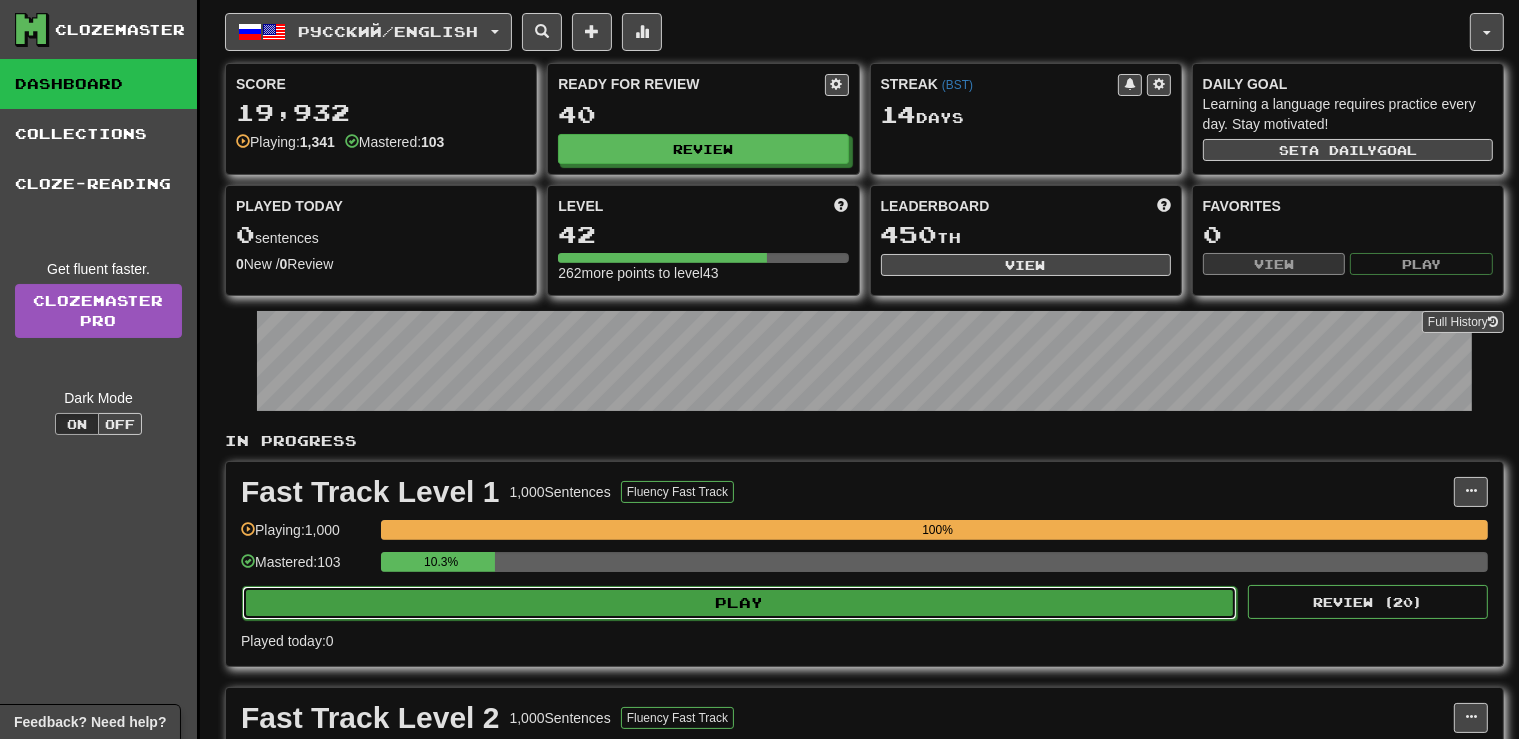 click on "Play" at bounding box center [739, 603] 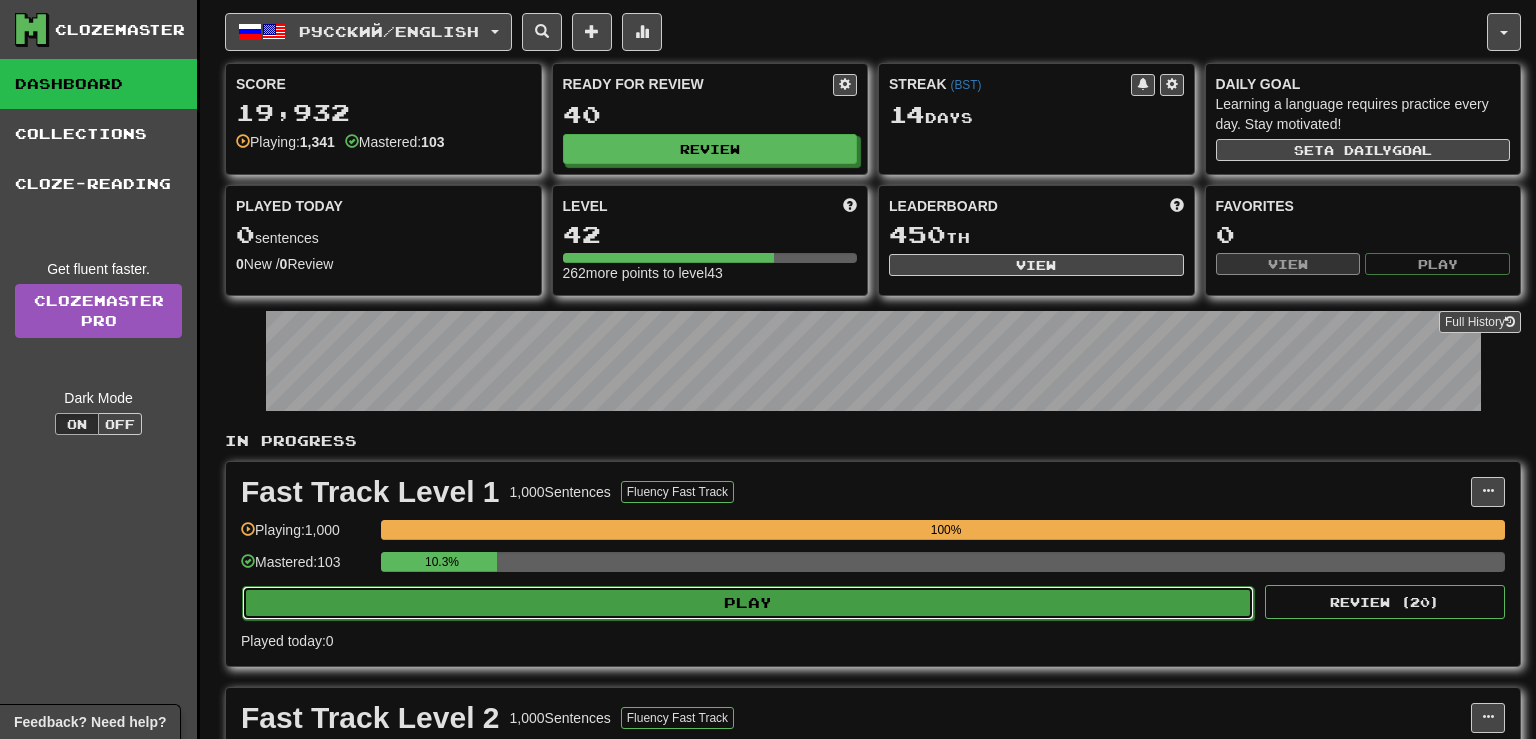 select on "**" 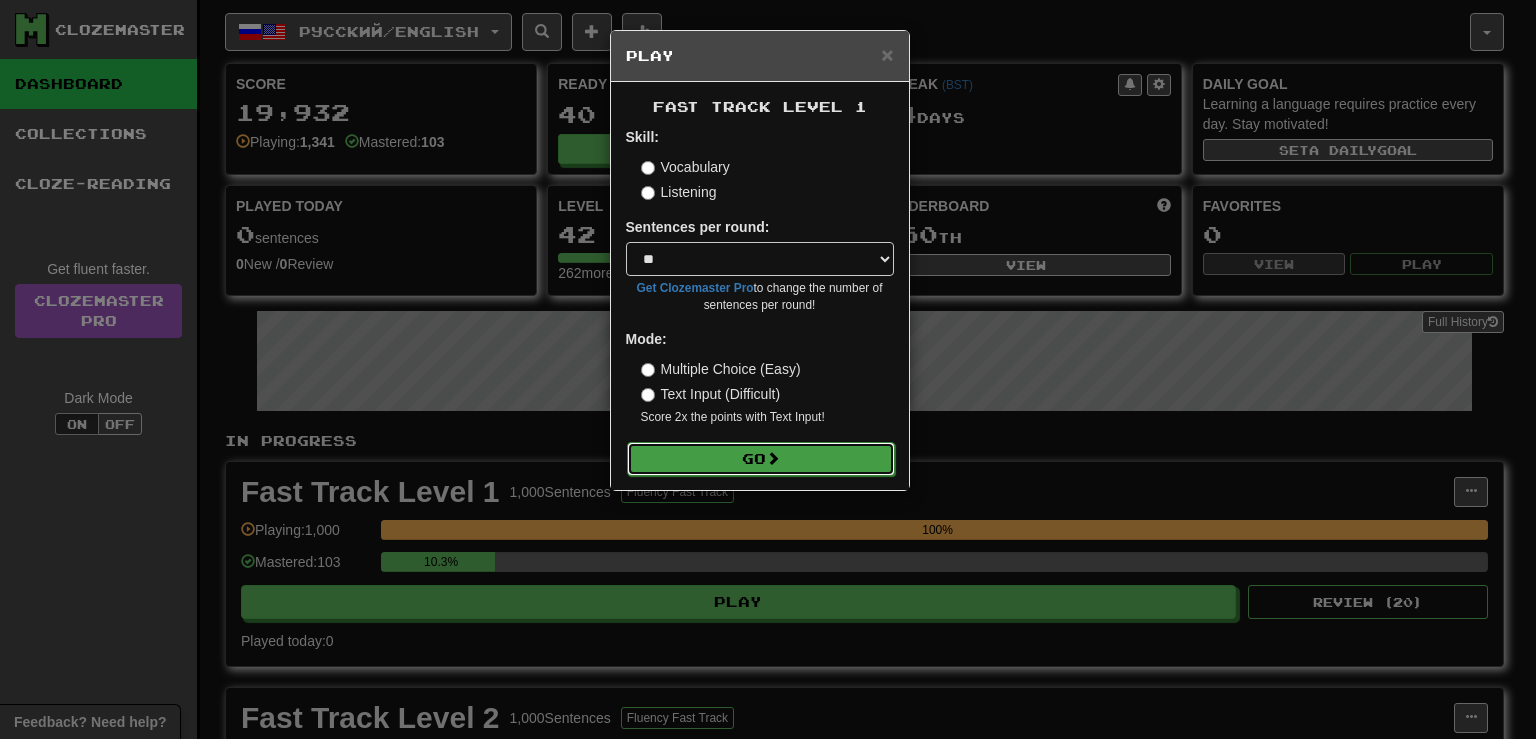 click on "Go" at bounding box center [761, 459] 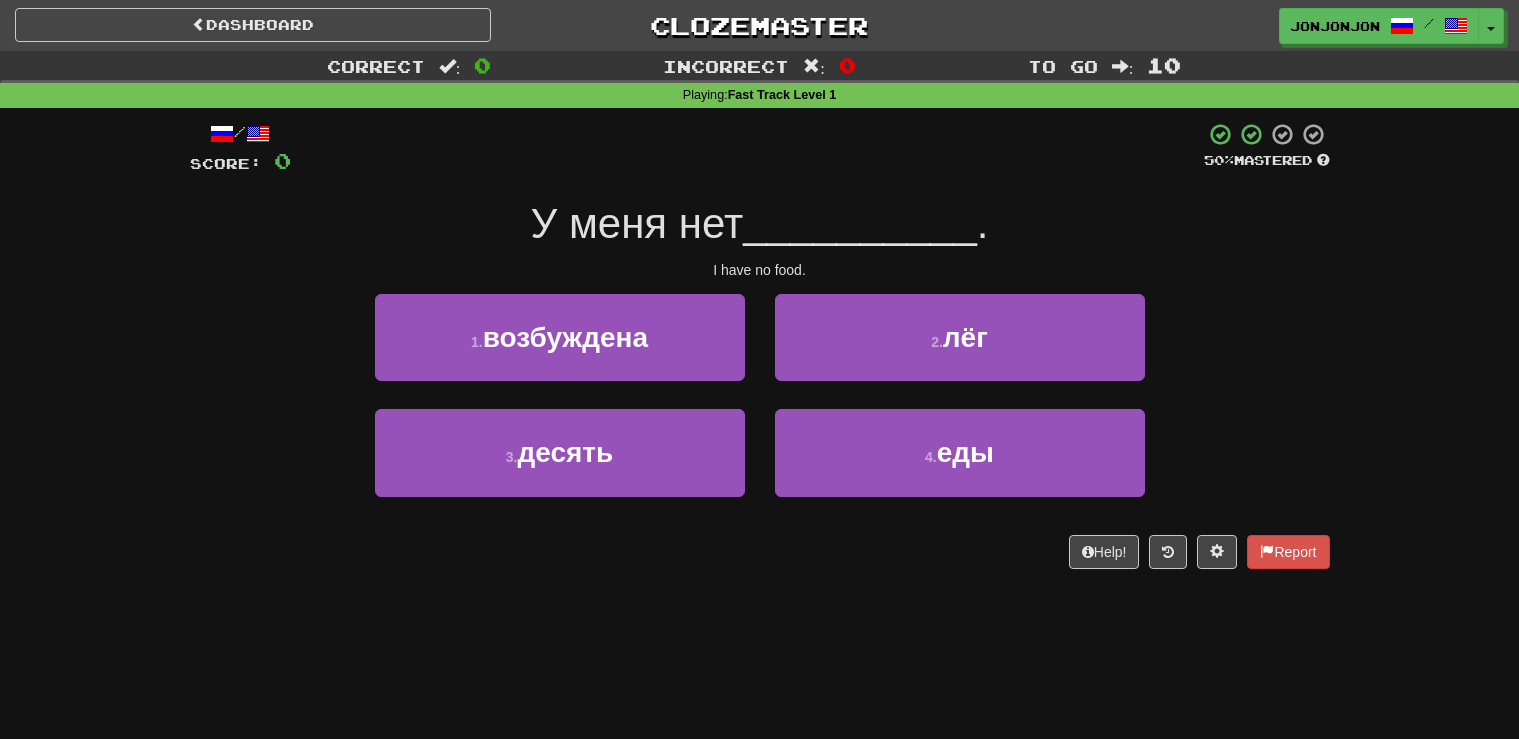 scroll, scrollTop: 0, scrollLeft: 0, axis: both 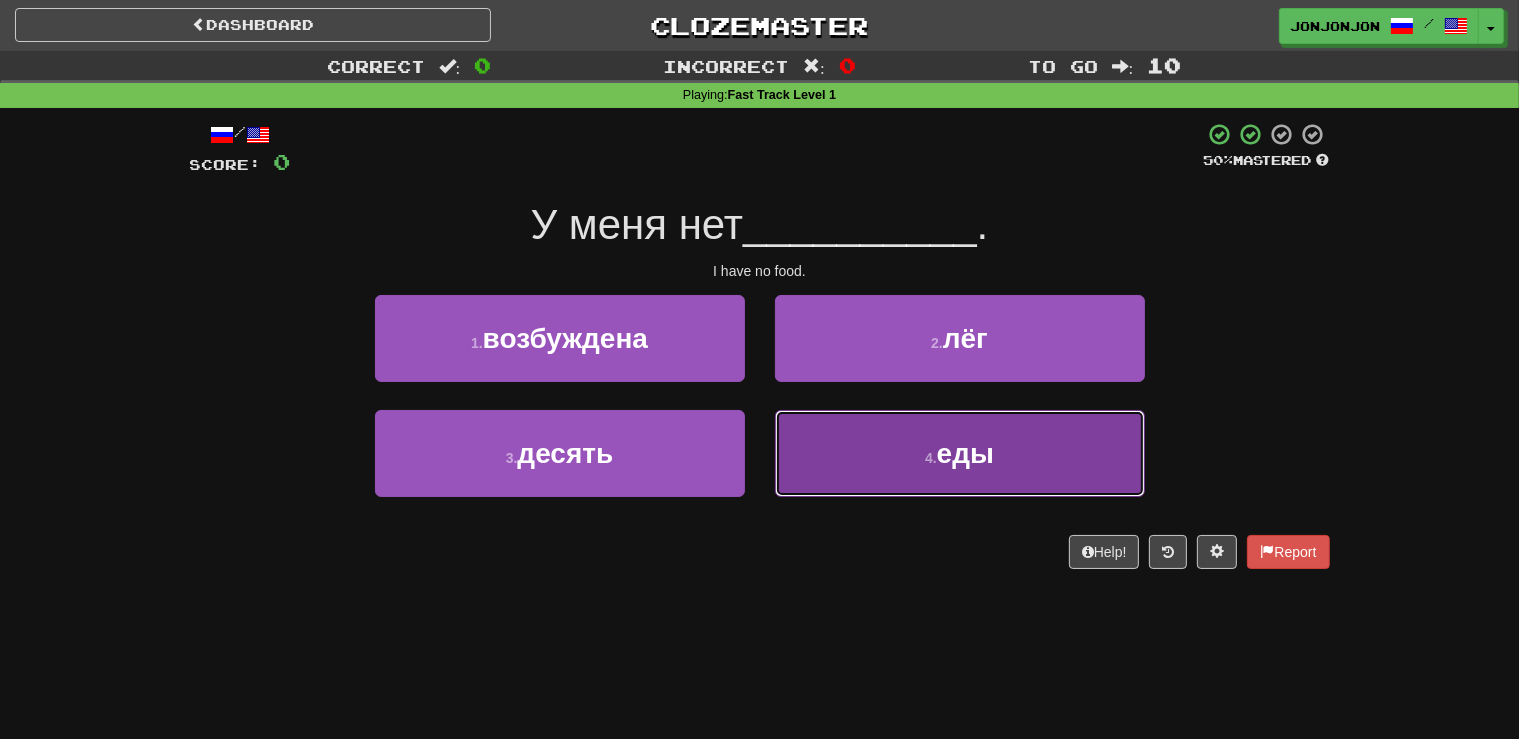 click on "4 .  еды" at bounding box center [960, 453] 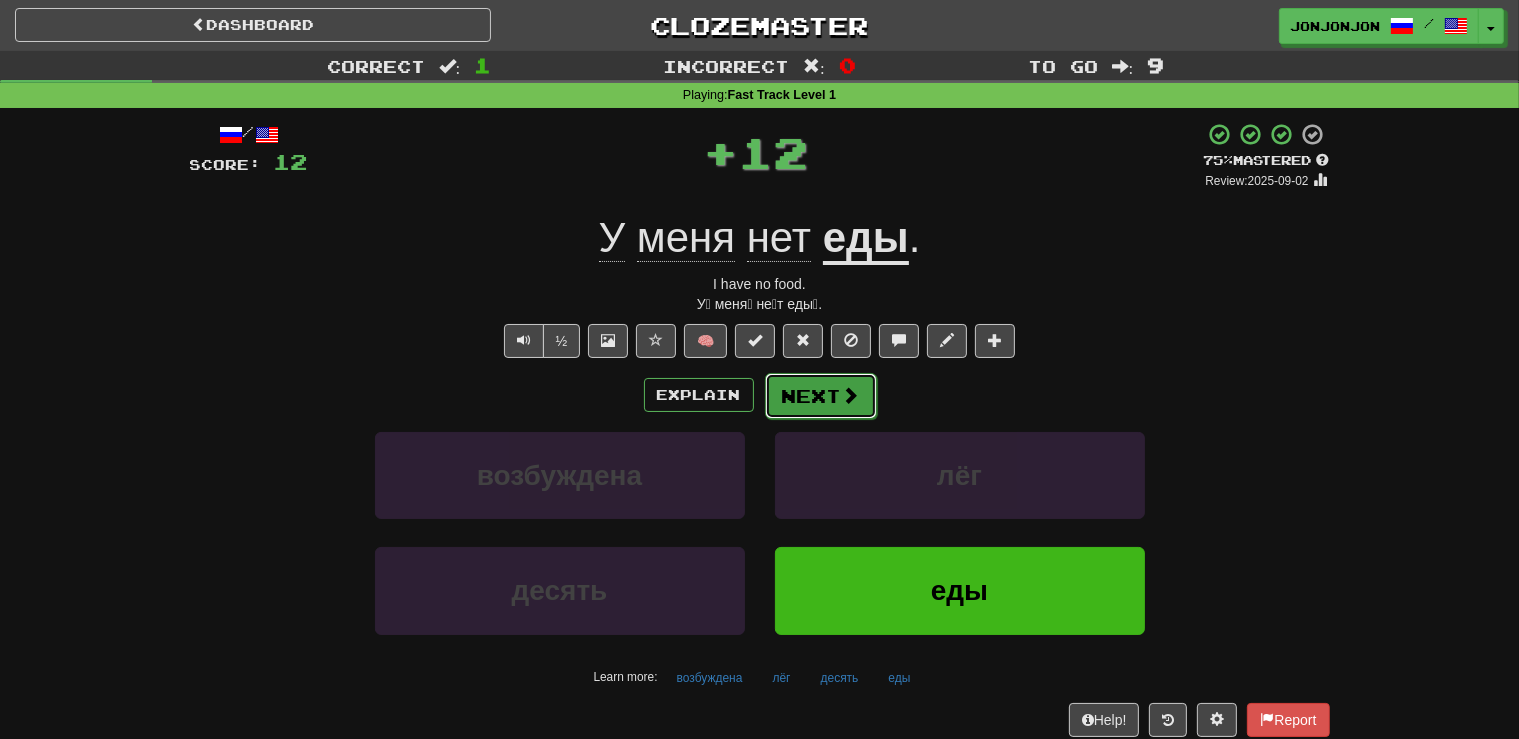 click on "Next" at bounding box center (821, 396) 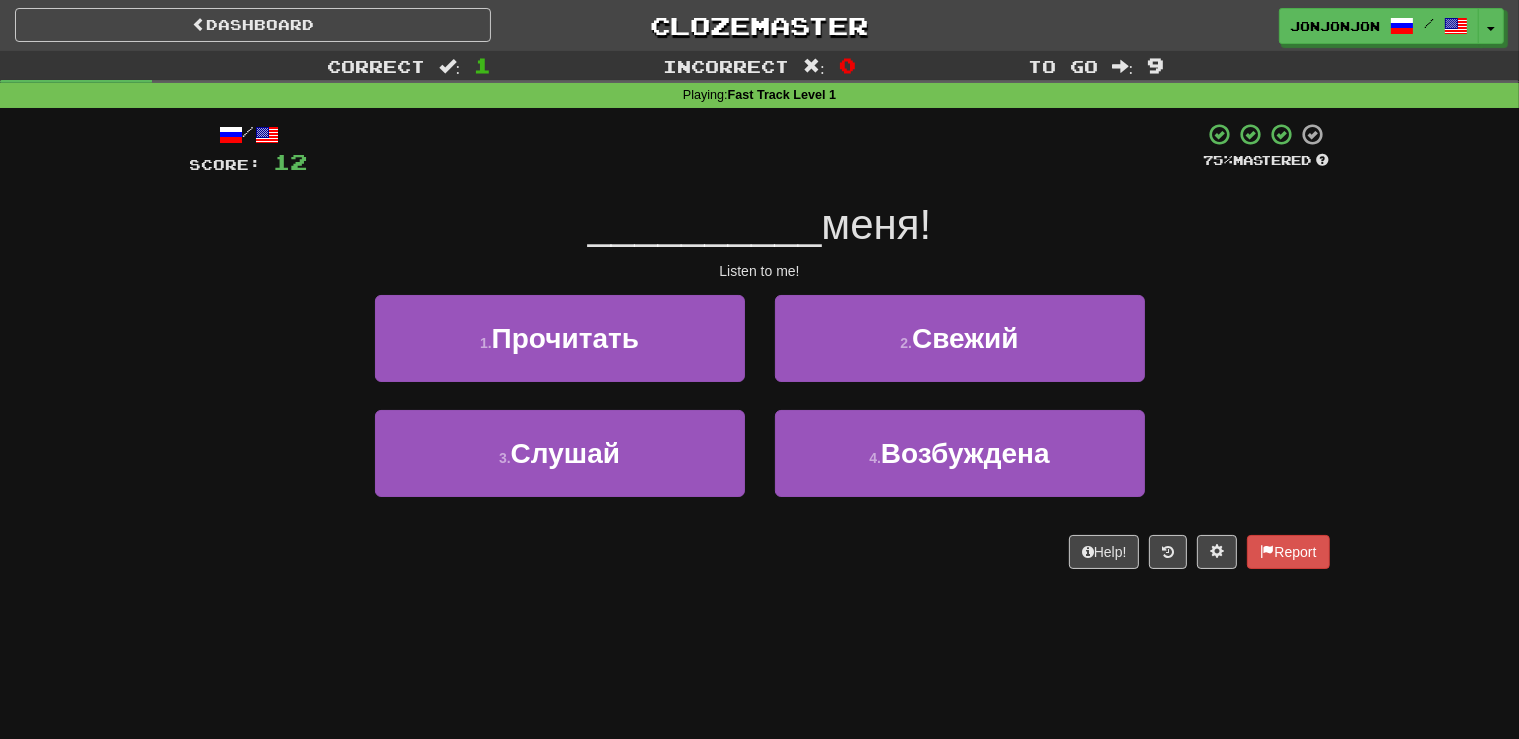 drag, startPoint x: 662, startPoint y: 638, endPoint x: 642, endPoint y: 517, distance: 122.641754 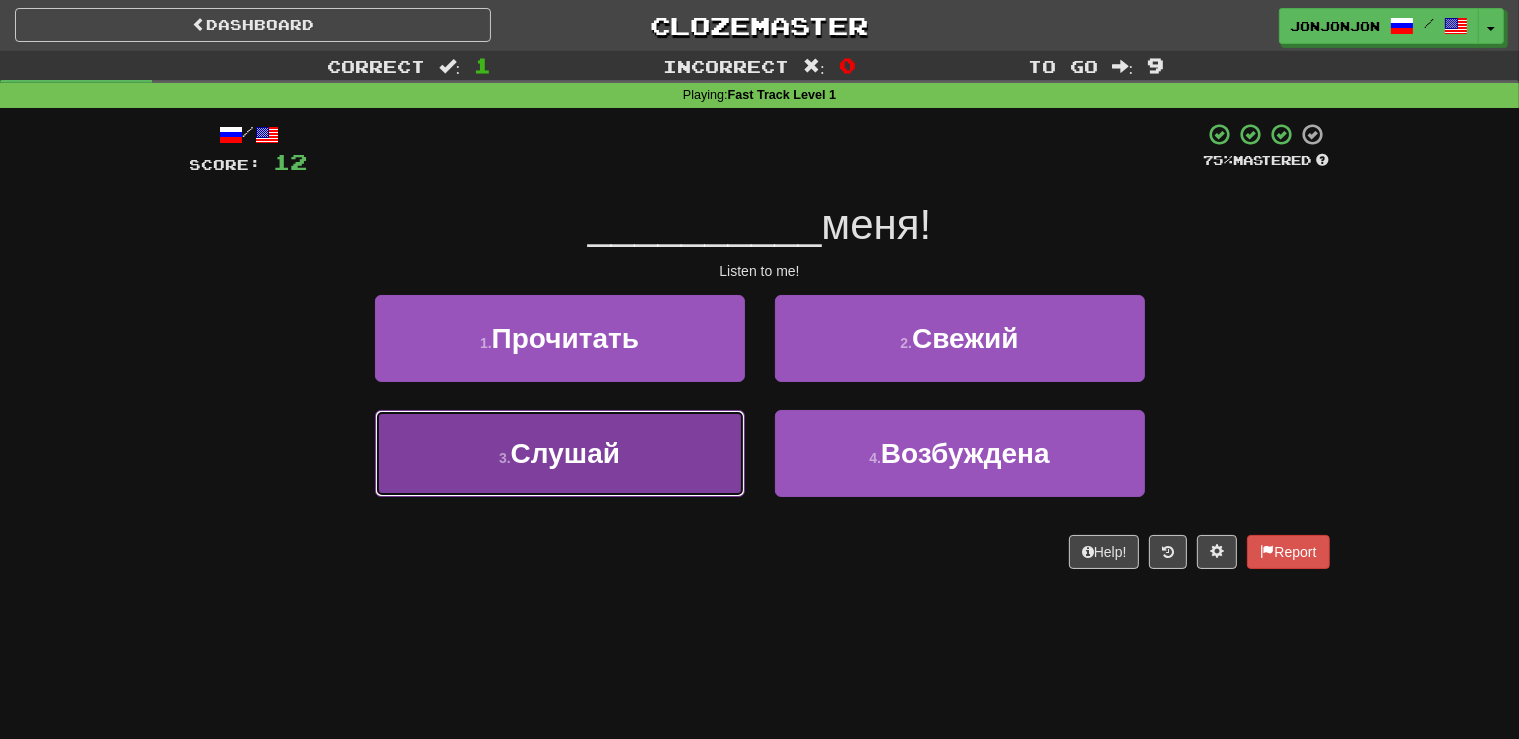 click on "Слушай" at bounding box center [565, 453] 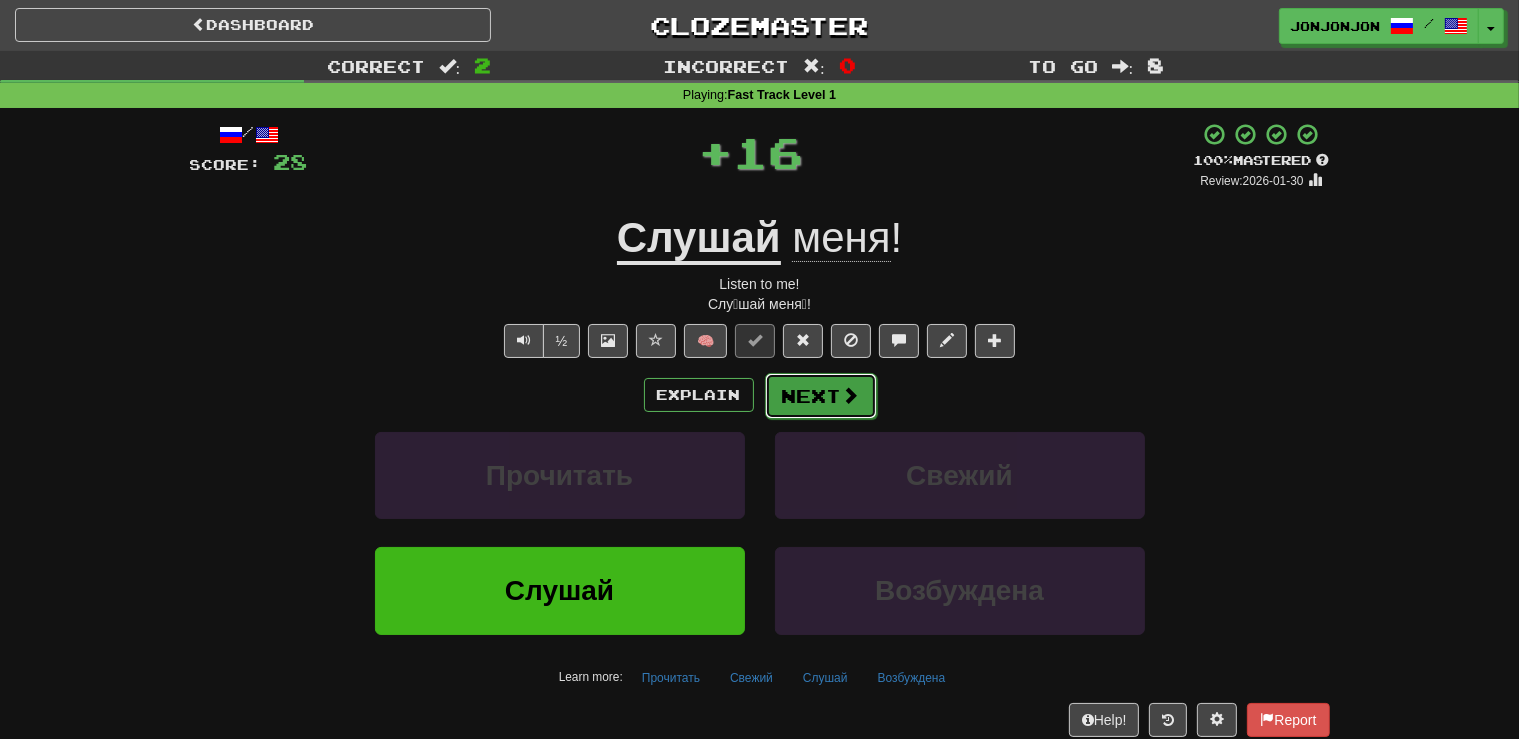 click on "Next" at bounding box center [821, 396] 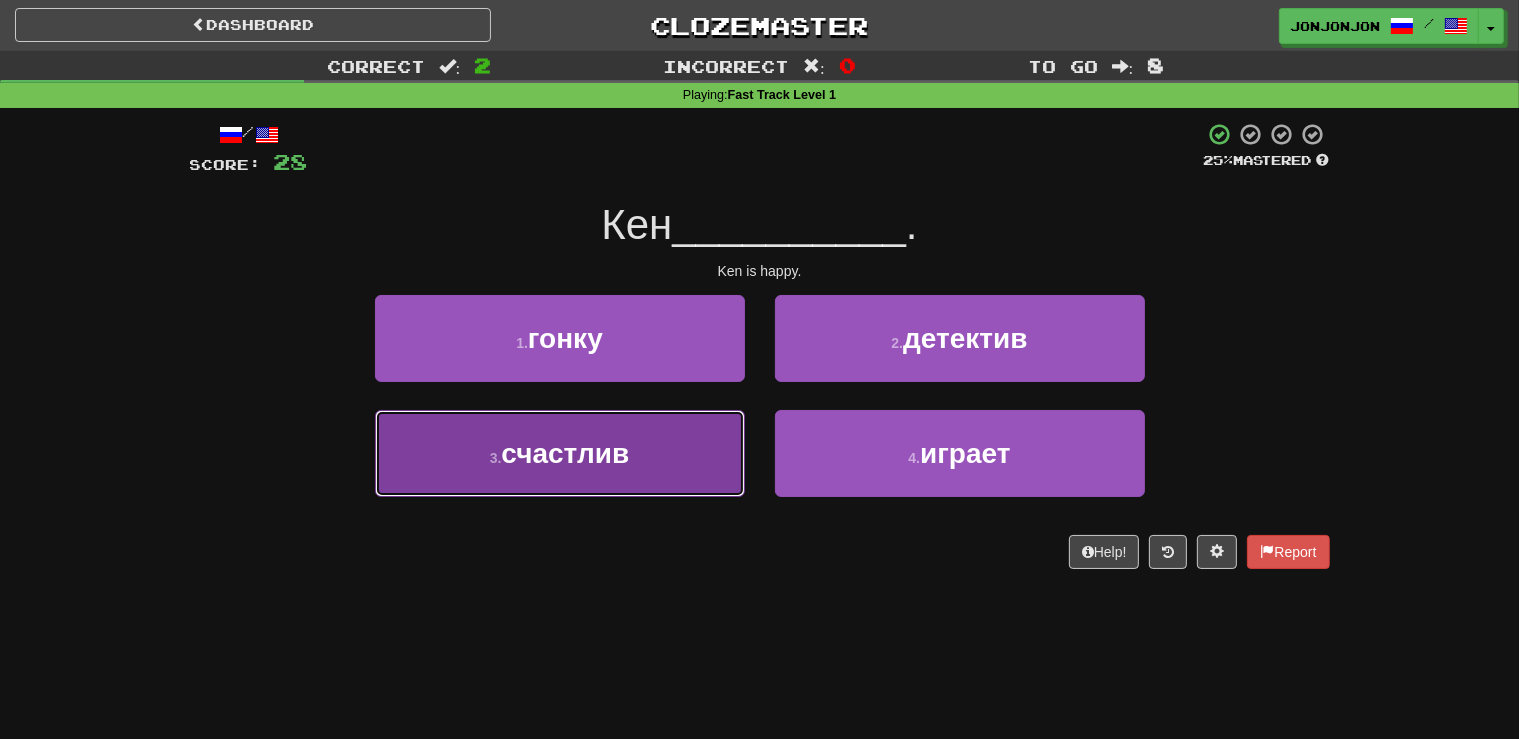 click on "3 .  счастлив" at bounding box center (560, 453) 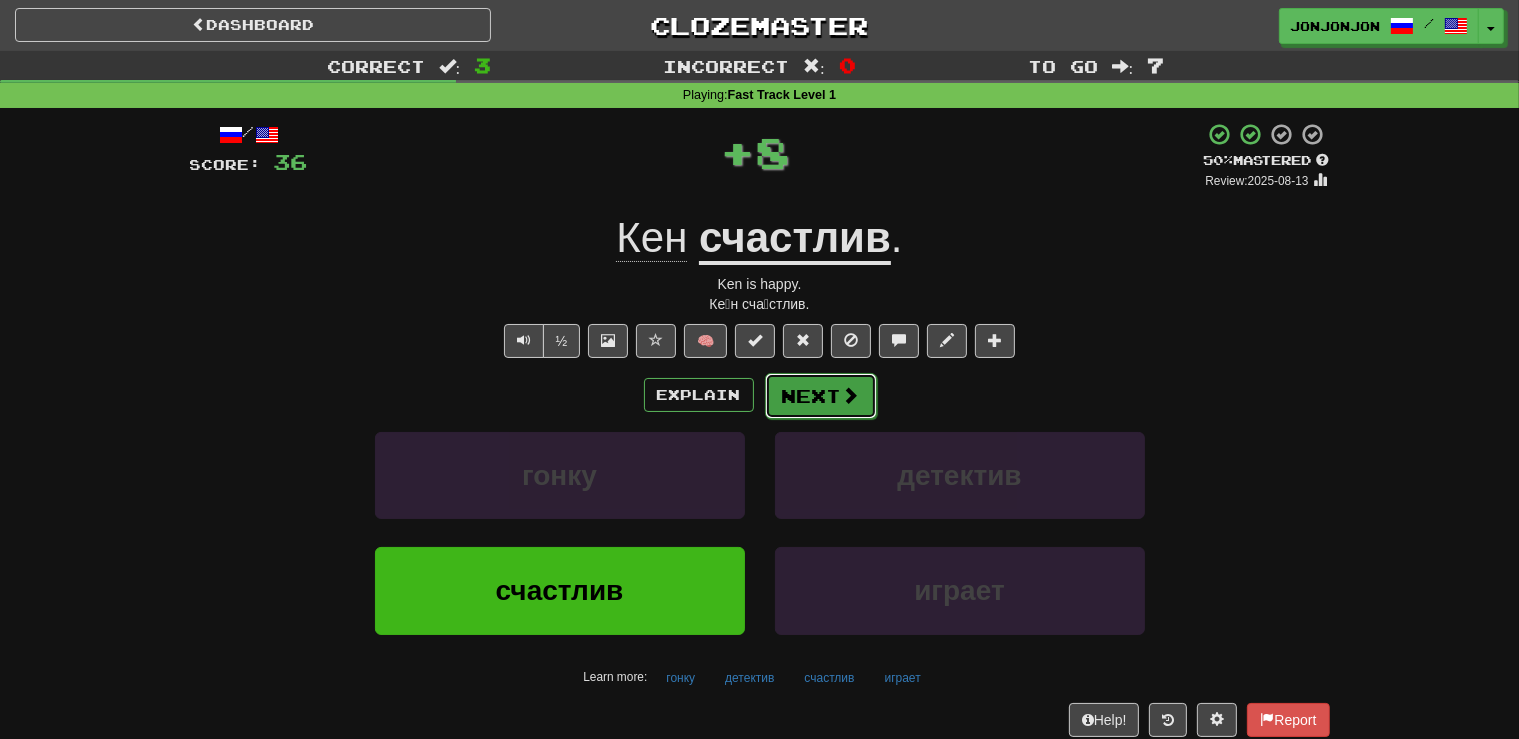 click on "Next" at bounding box center (821, 396) 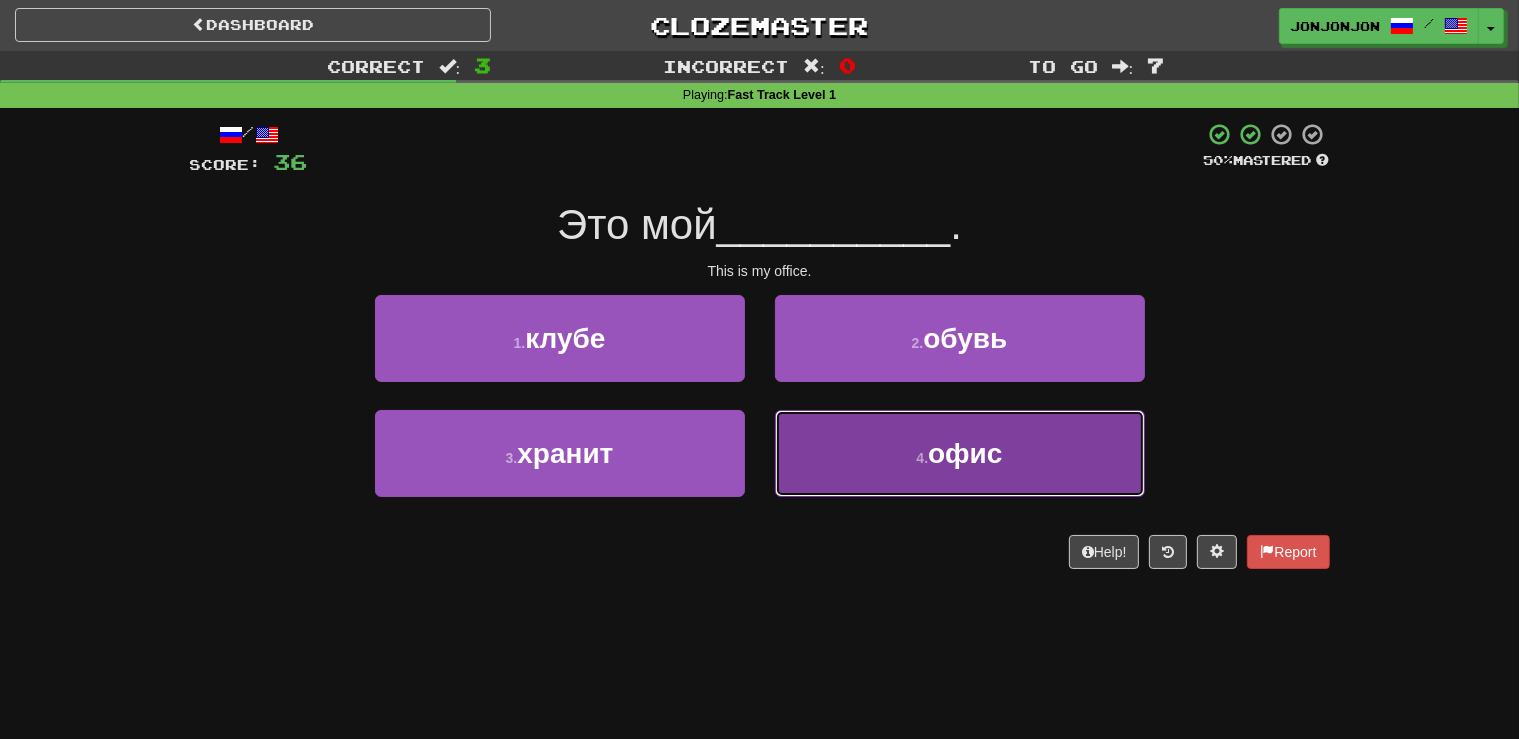 click on "4 .  офис" at bounding box center (960, 453) 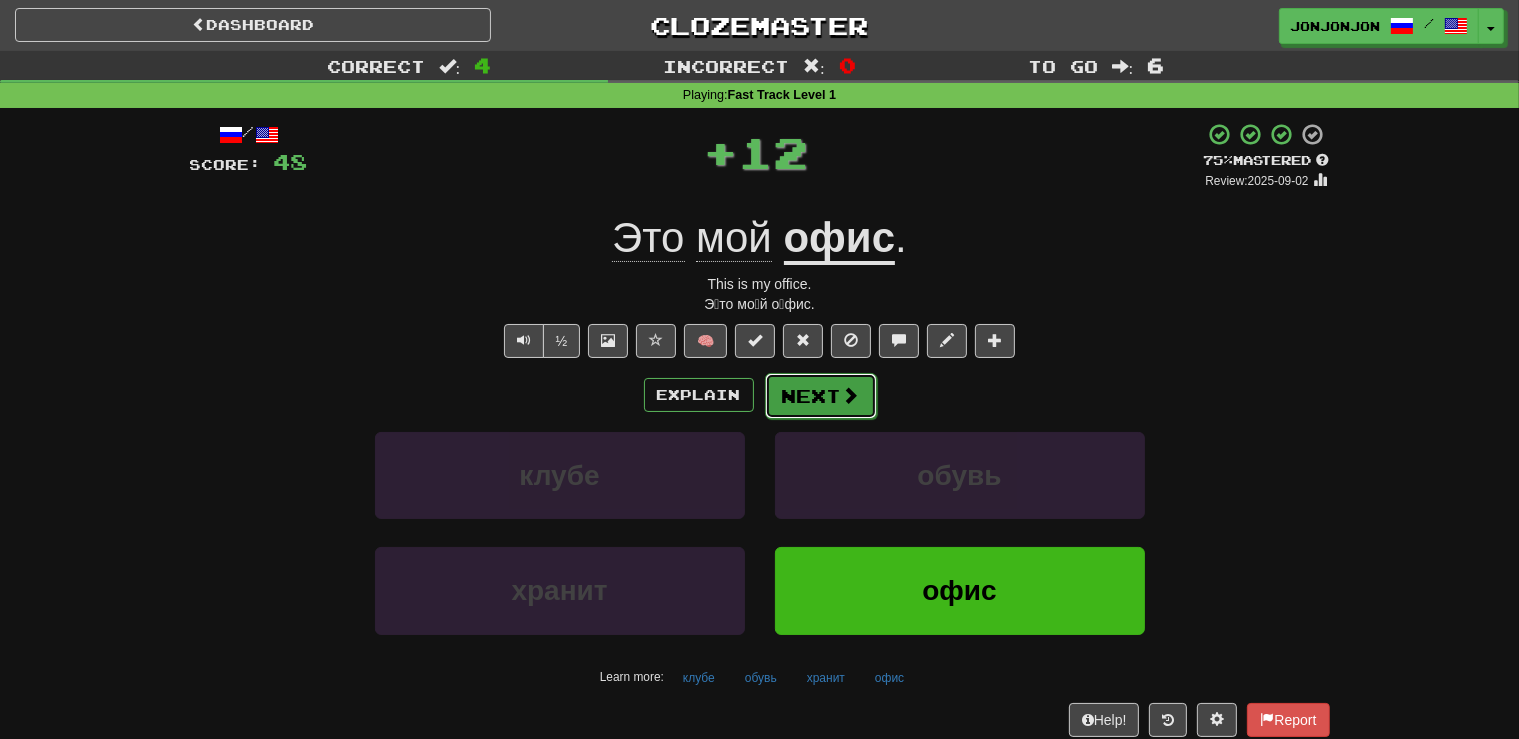 click on "Next" at bounding box center [821, 396] 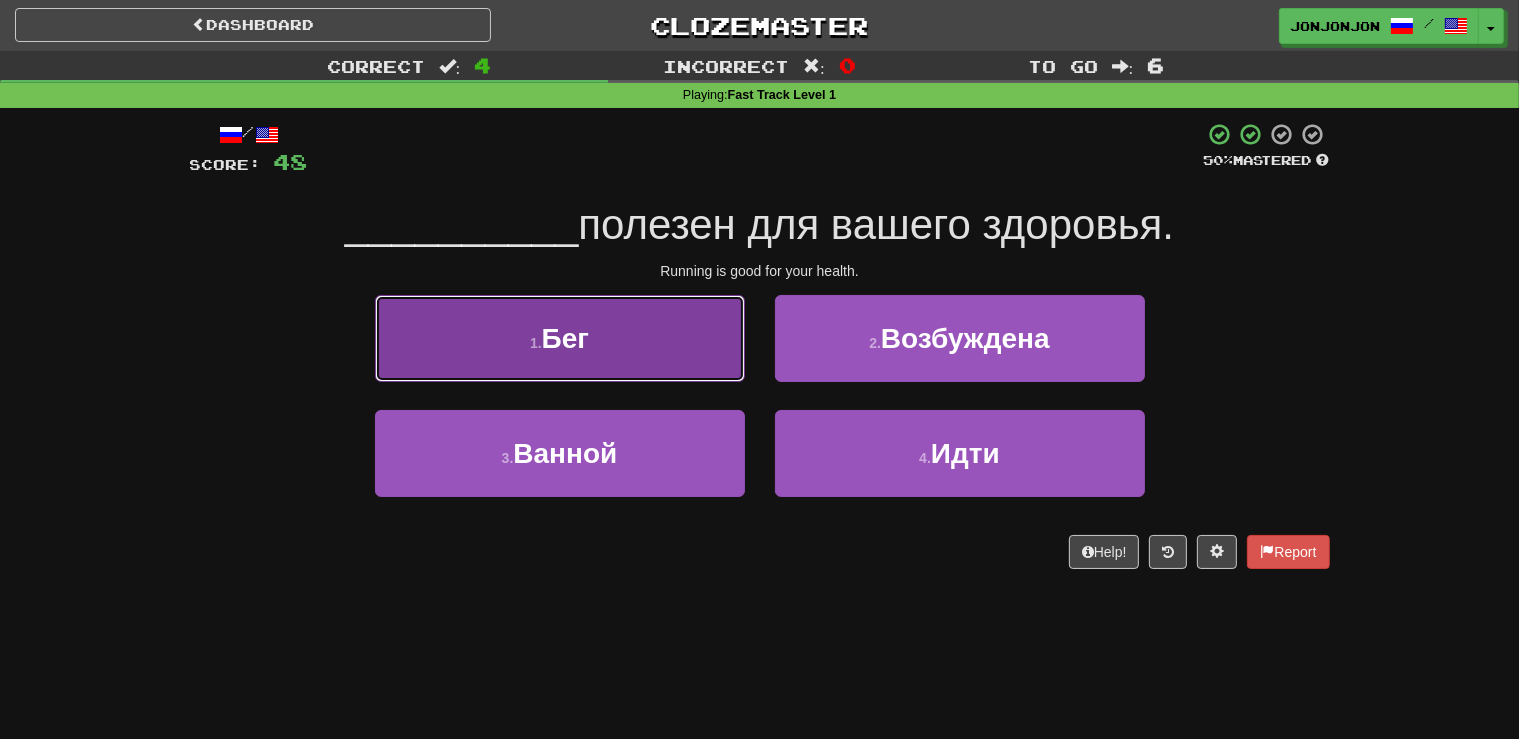 click on "1 .  Бег" at bounding box center (560, 338) 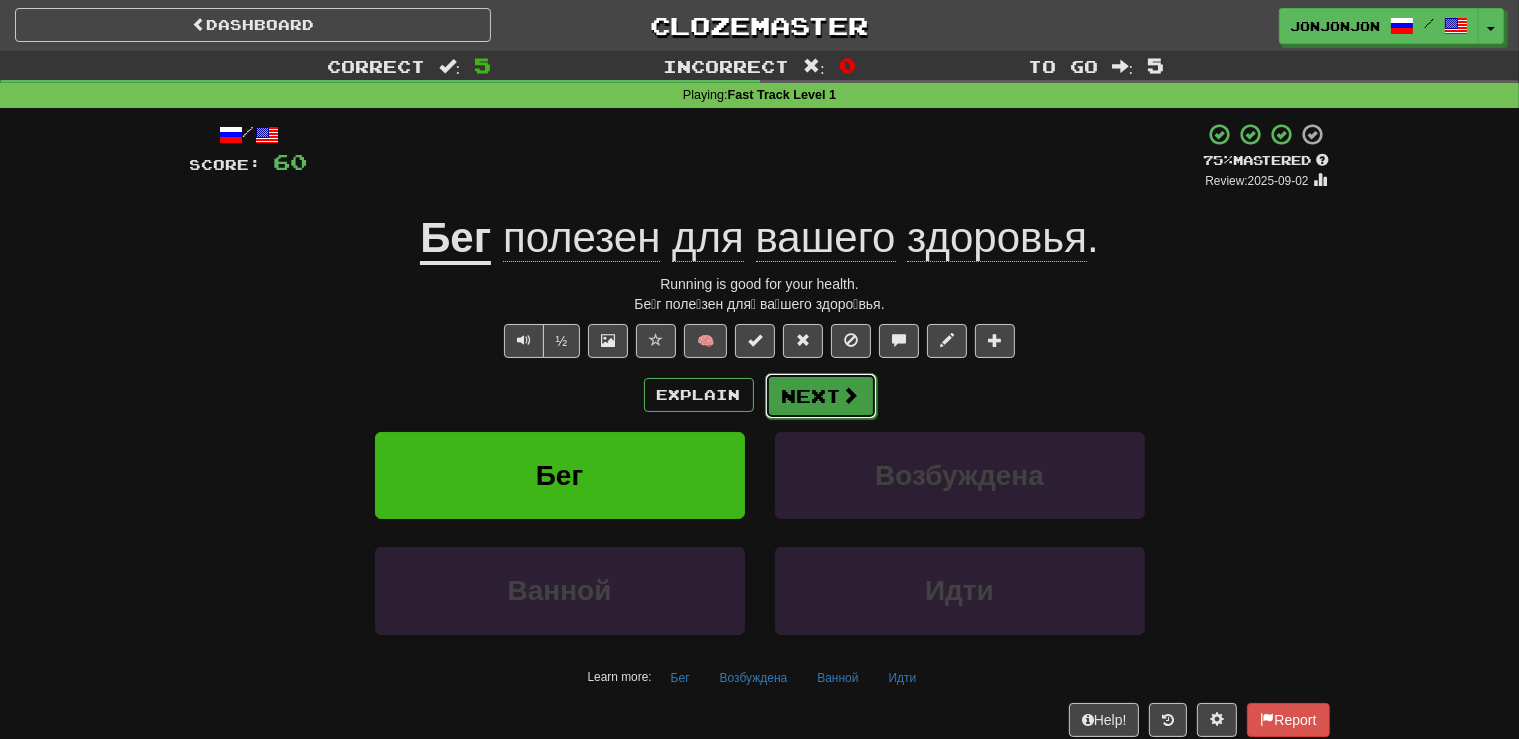 click on "Next" at bounding box center [821, 396] 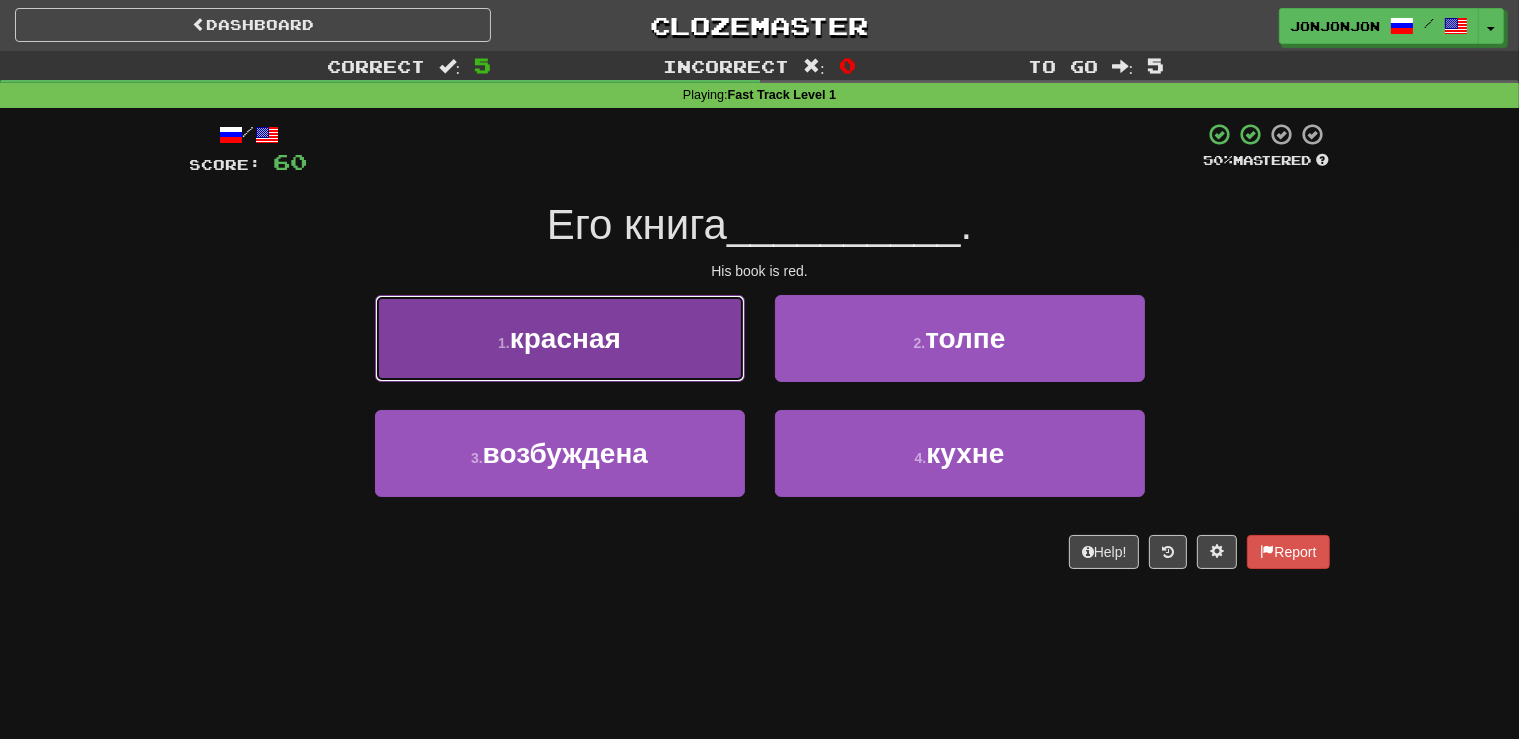 click on "1 .  красная" at bounding box center [560, 338] 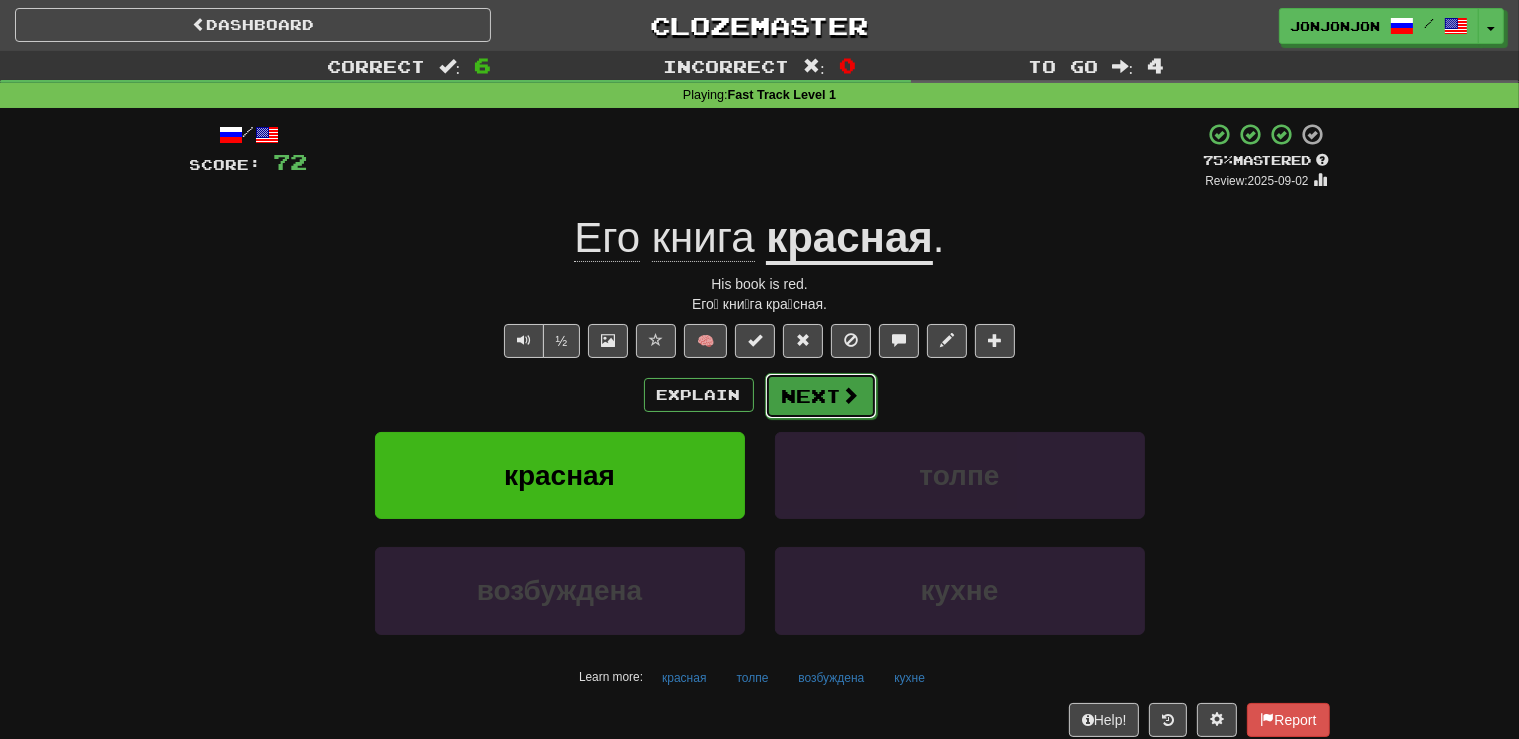 click on "Next" at bounding box center [821, 396] 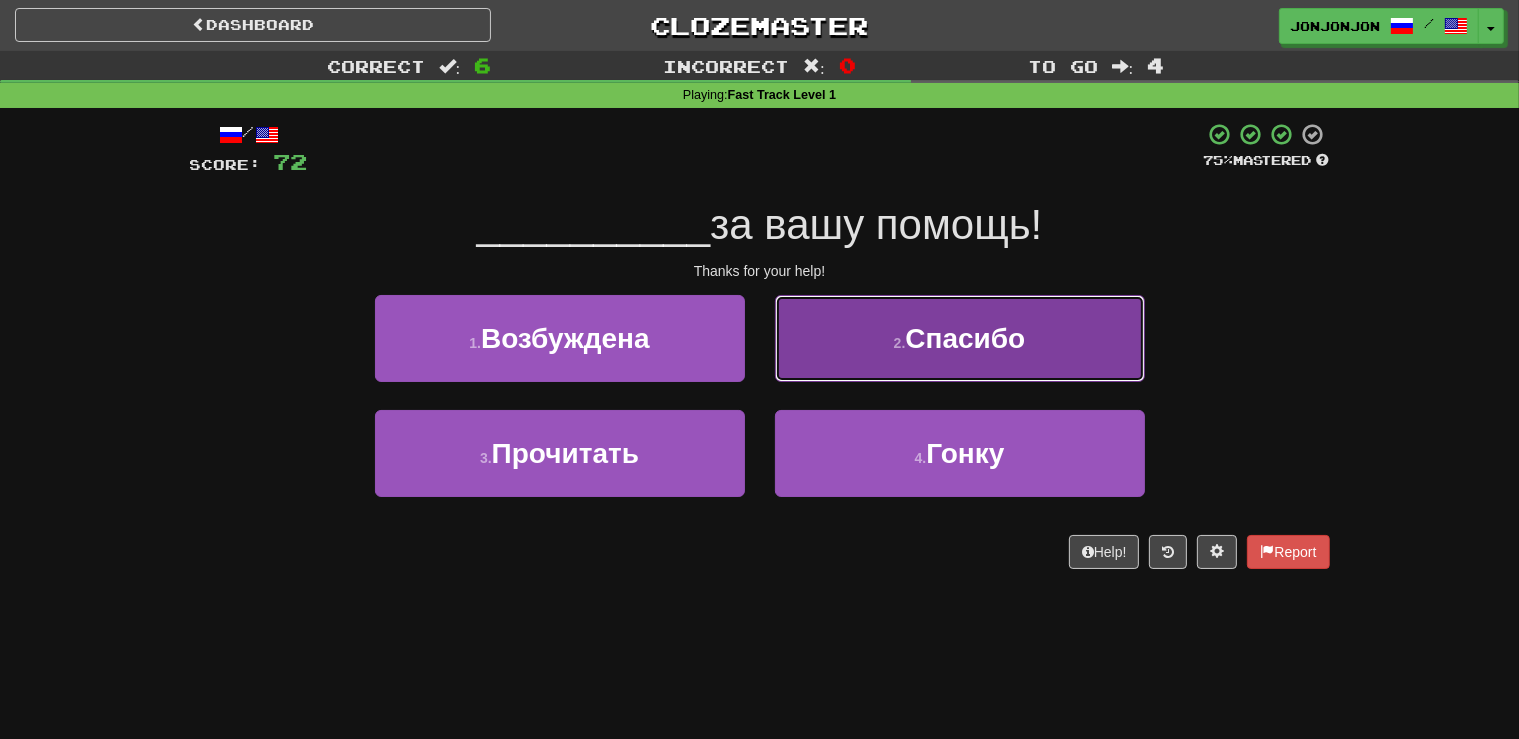 click on "Спасибо" at bounding box center (965, 338) 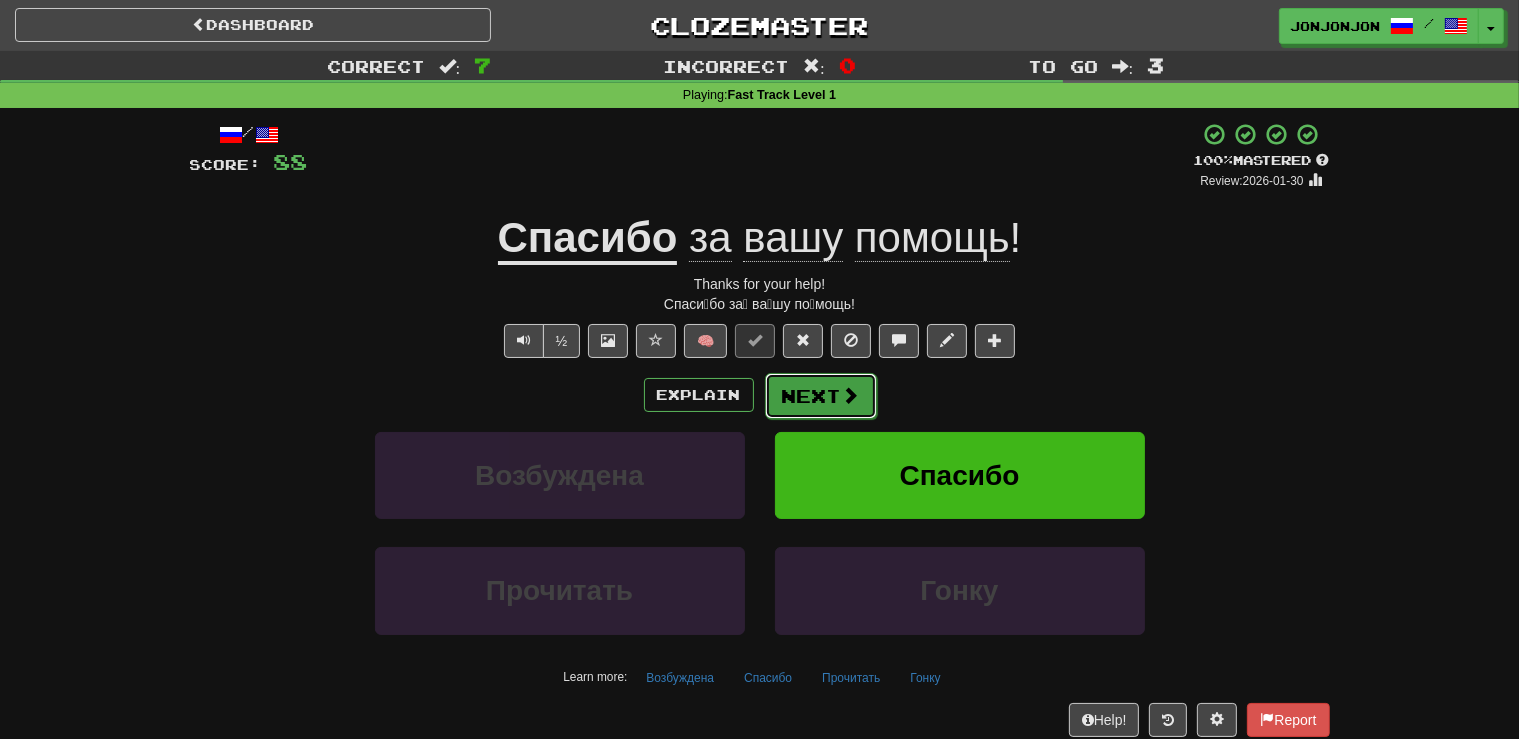 click on "Next" at bounding box center (821, 396) 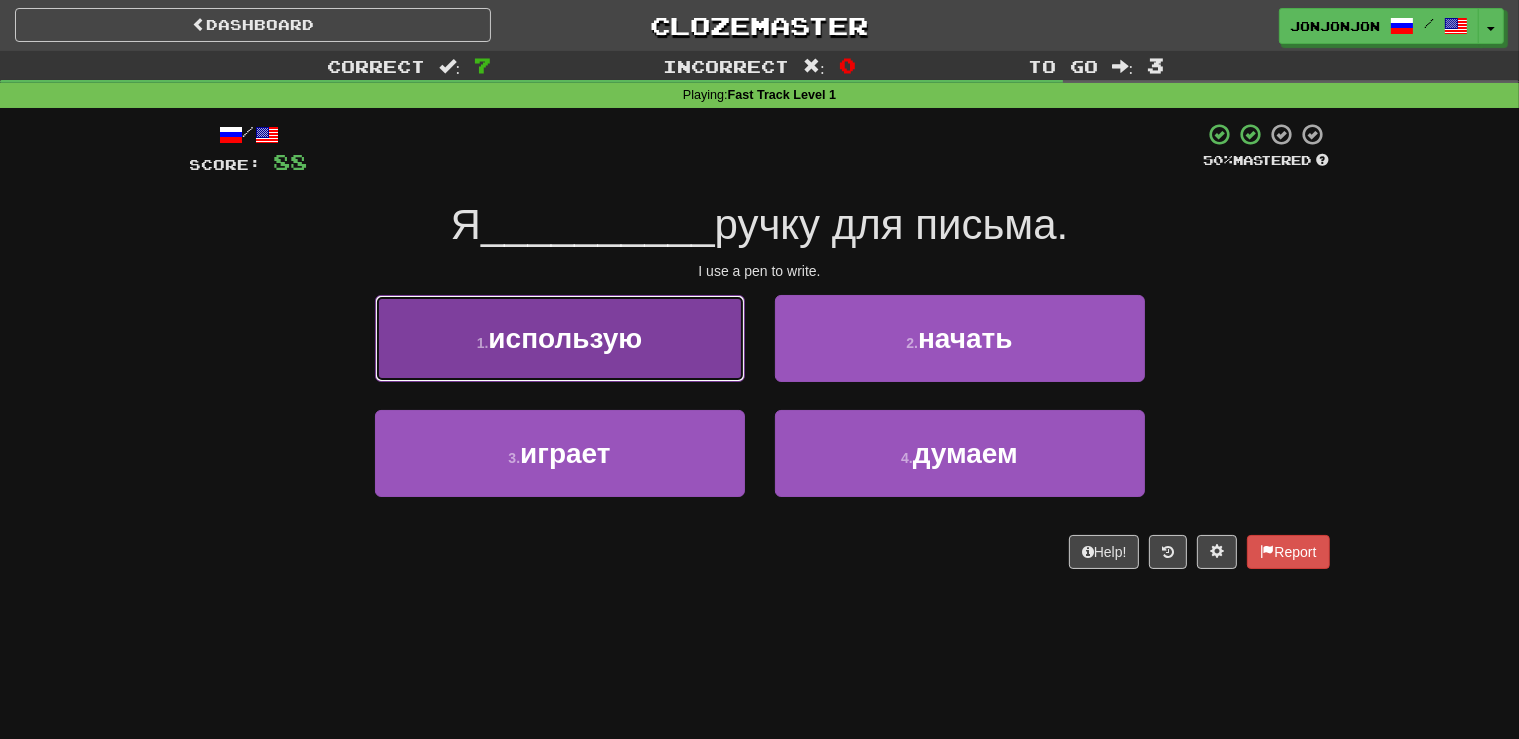 click on "использую" at bounding box center (565, 338) 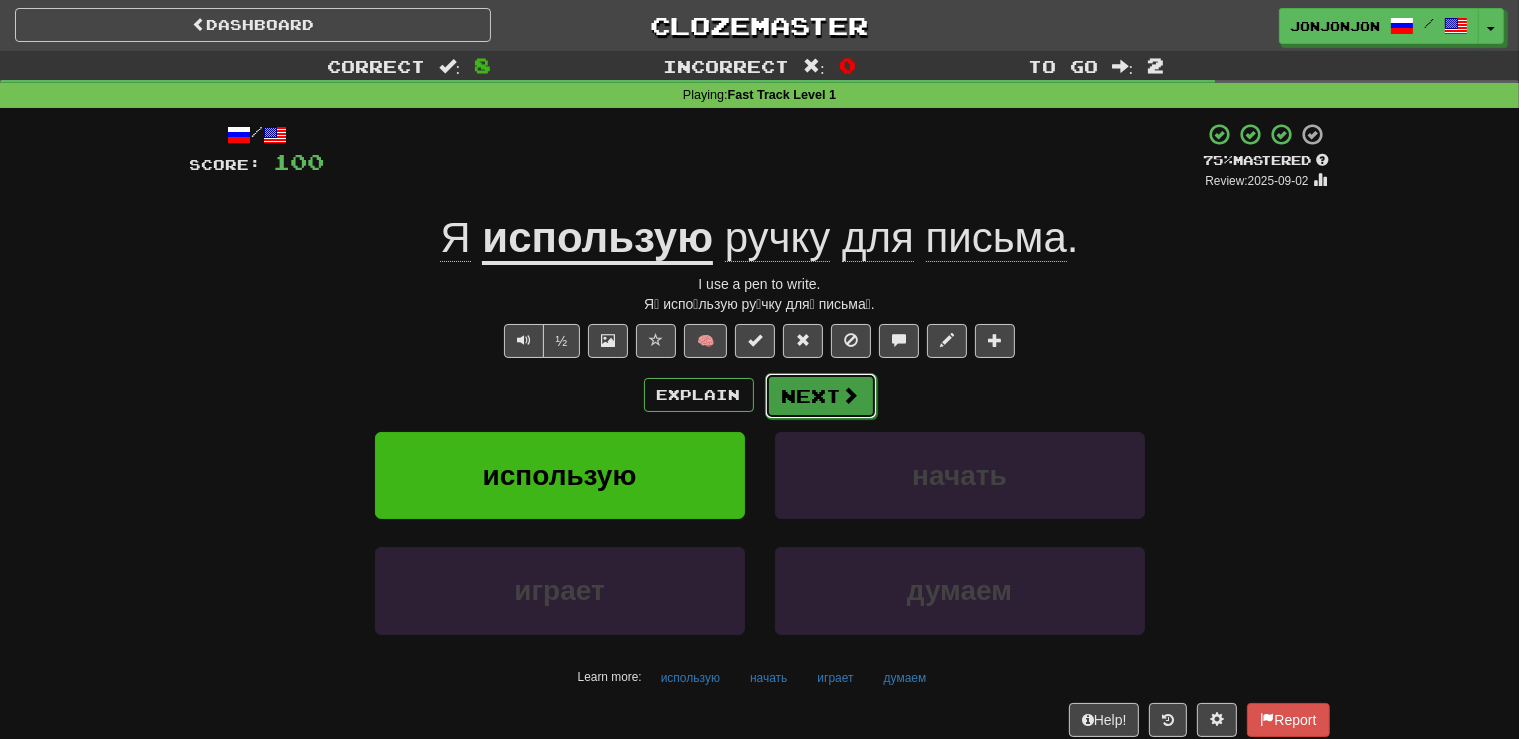 click at bounding box center [851, 395] 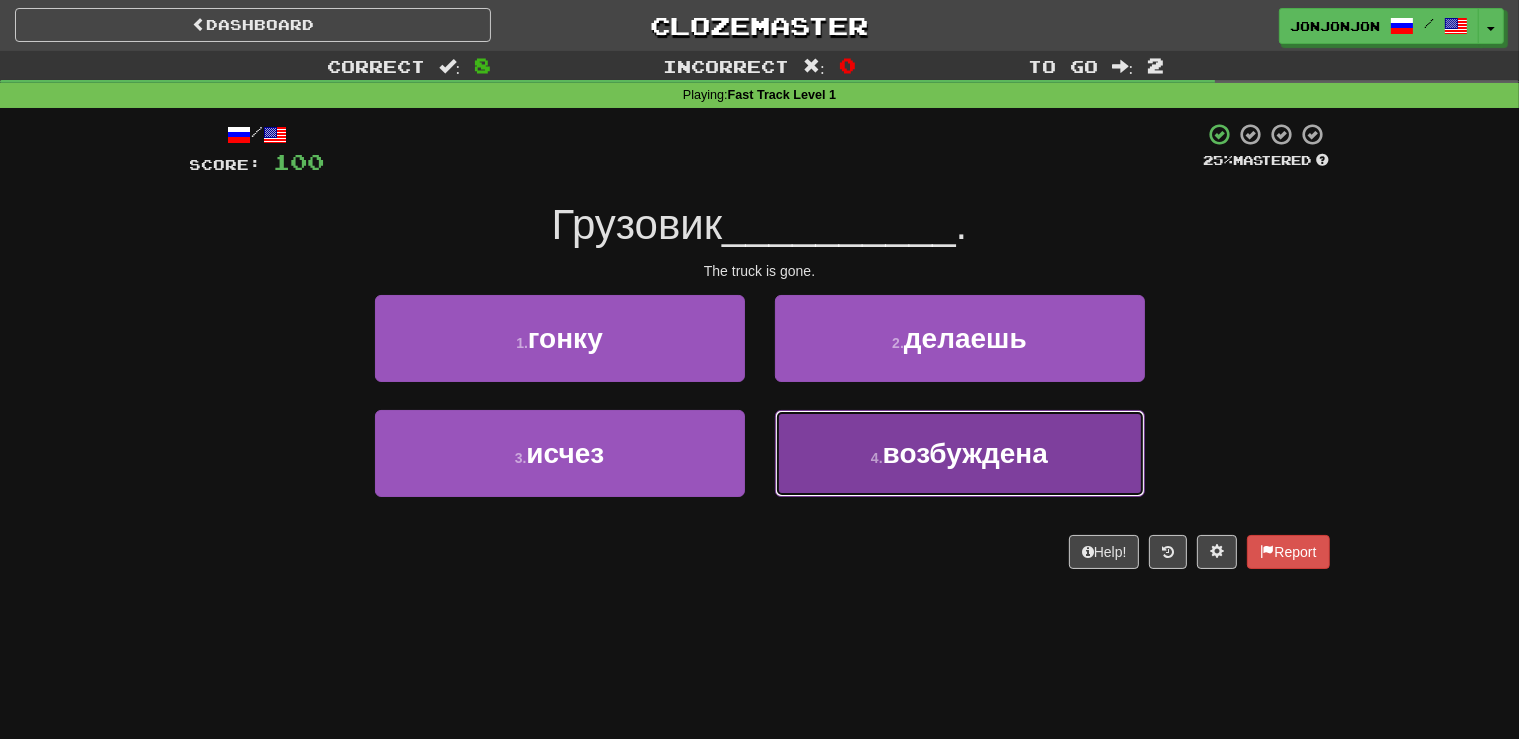 click on "возбуждена" at bounding box center [965, 453] 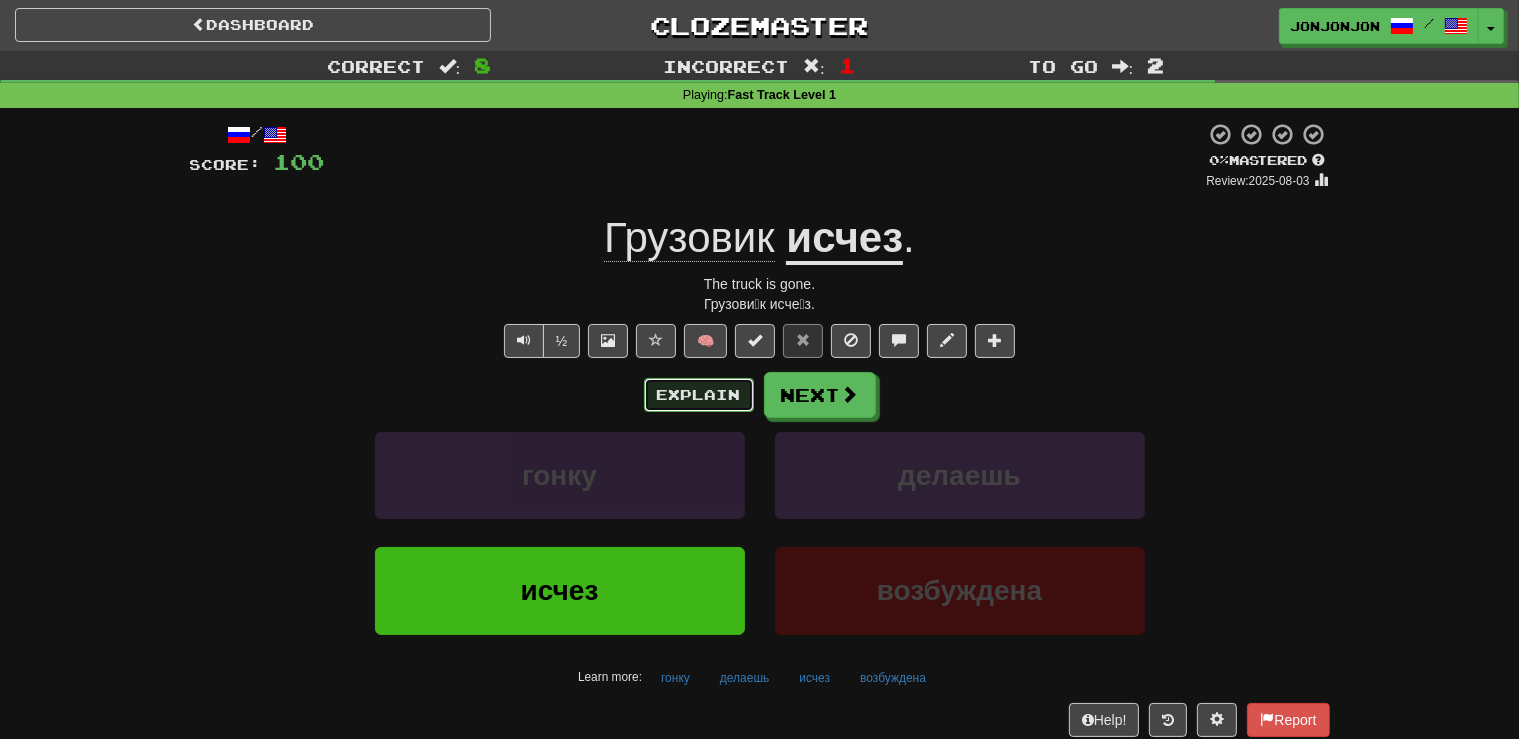 click on "Explain" at bounding box center [699, 395] 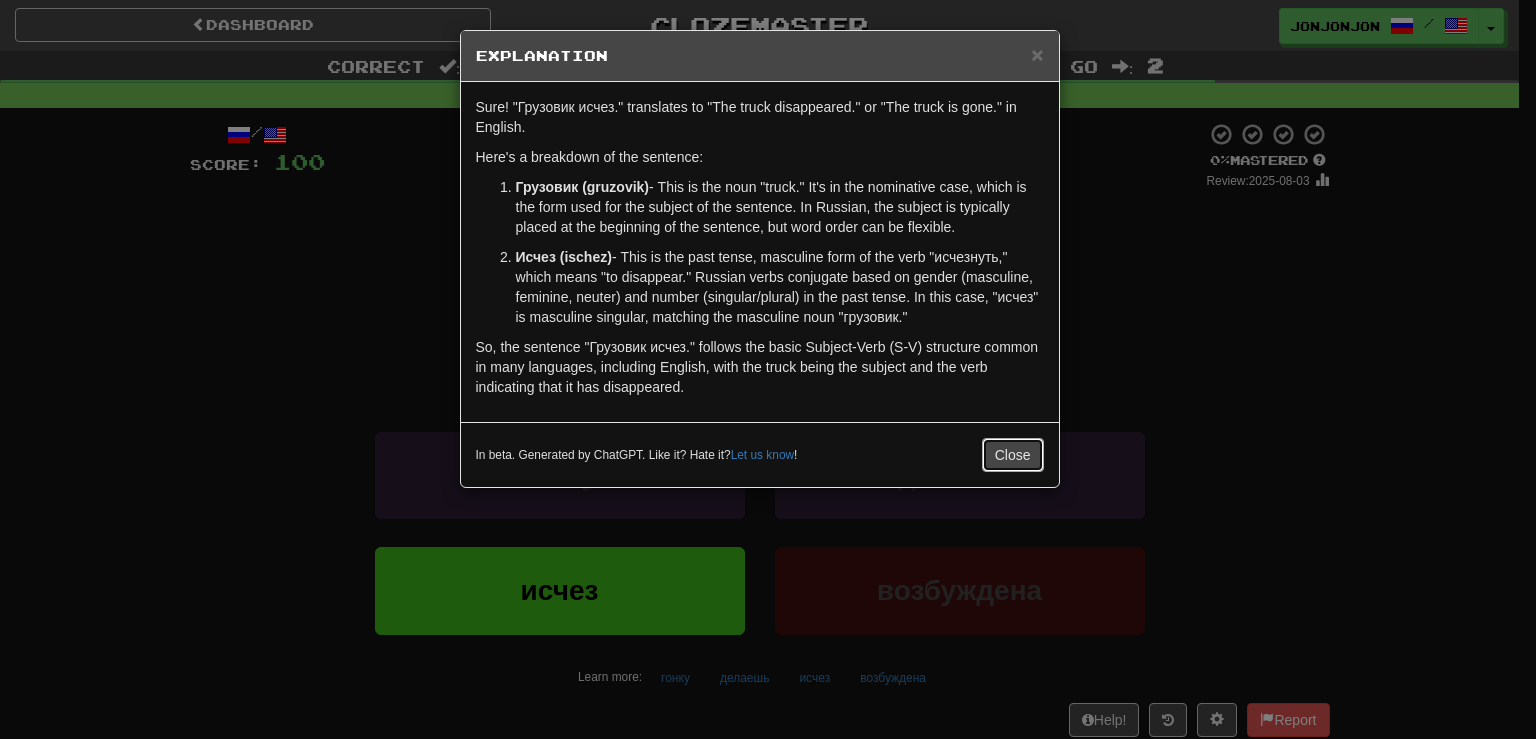 click on "Close" at bounding box center [1013, 455] 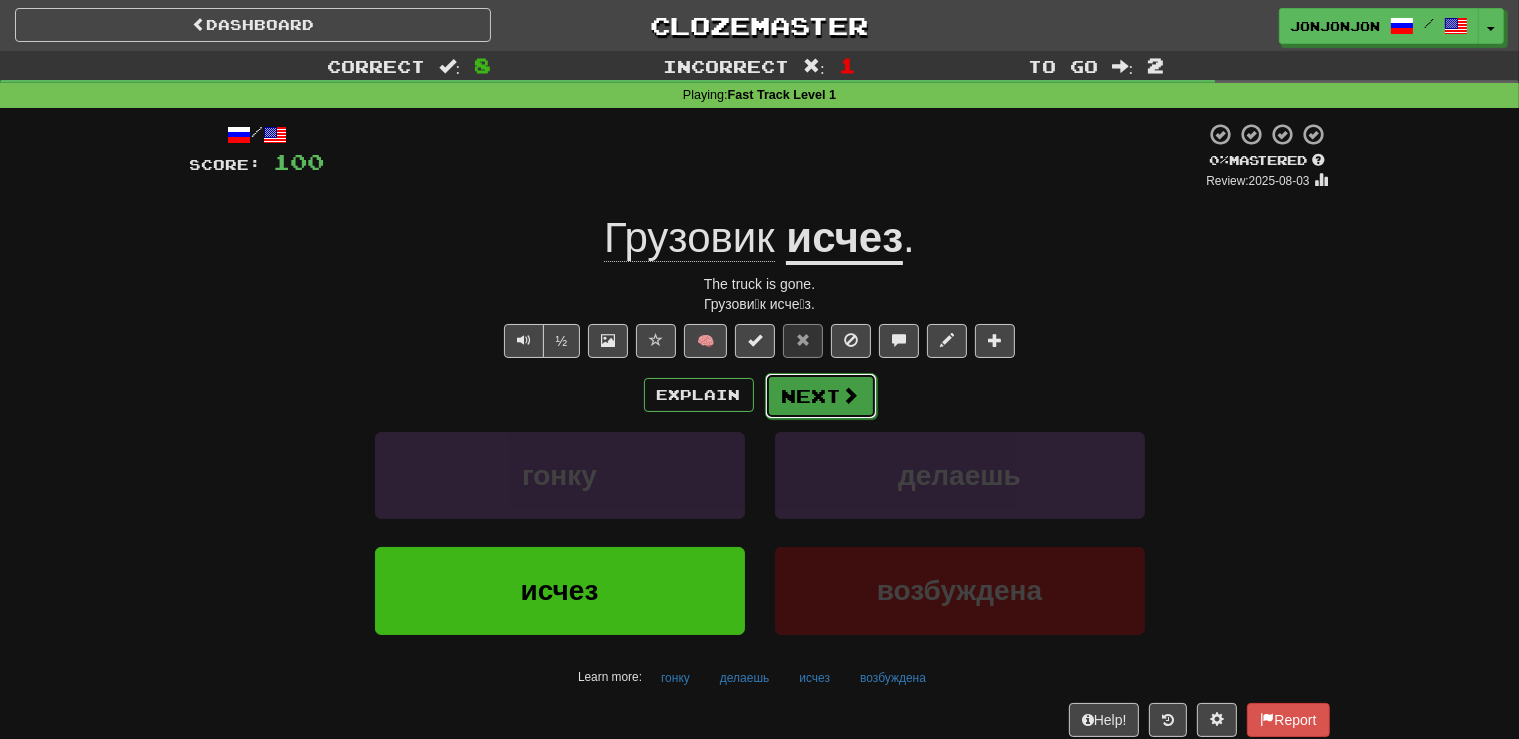 click on "Next" at bounding box center (821, 396) 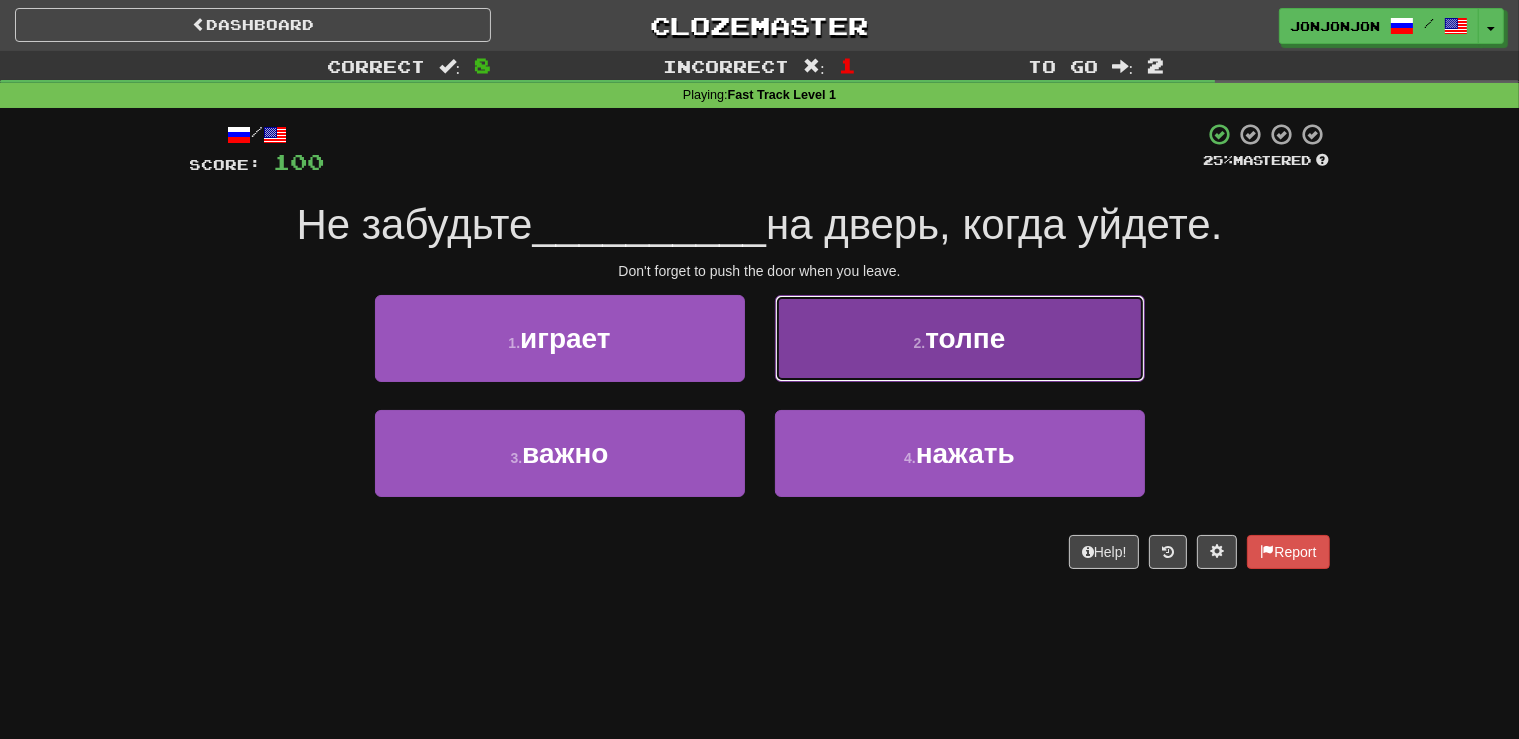 click on "толпе" at bounding box center [965, 338] 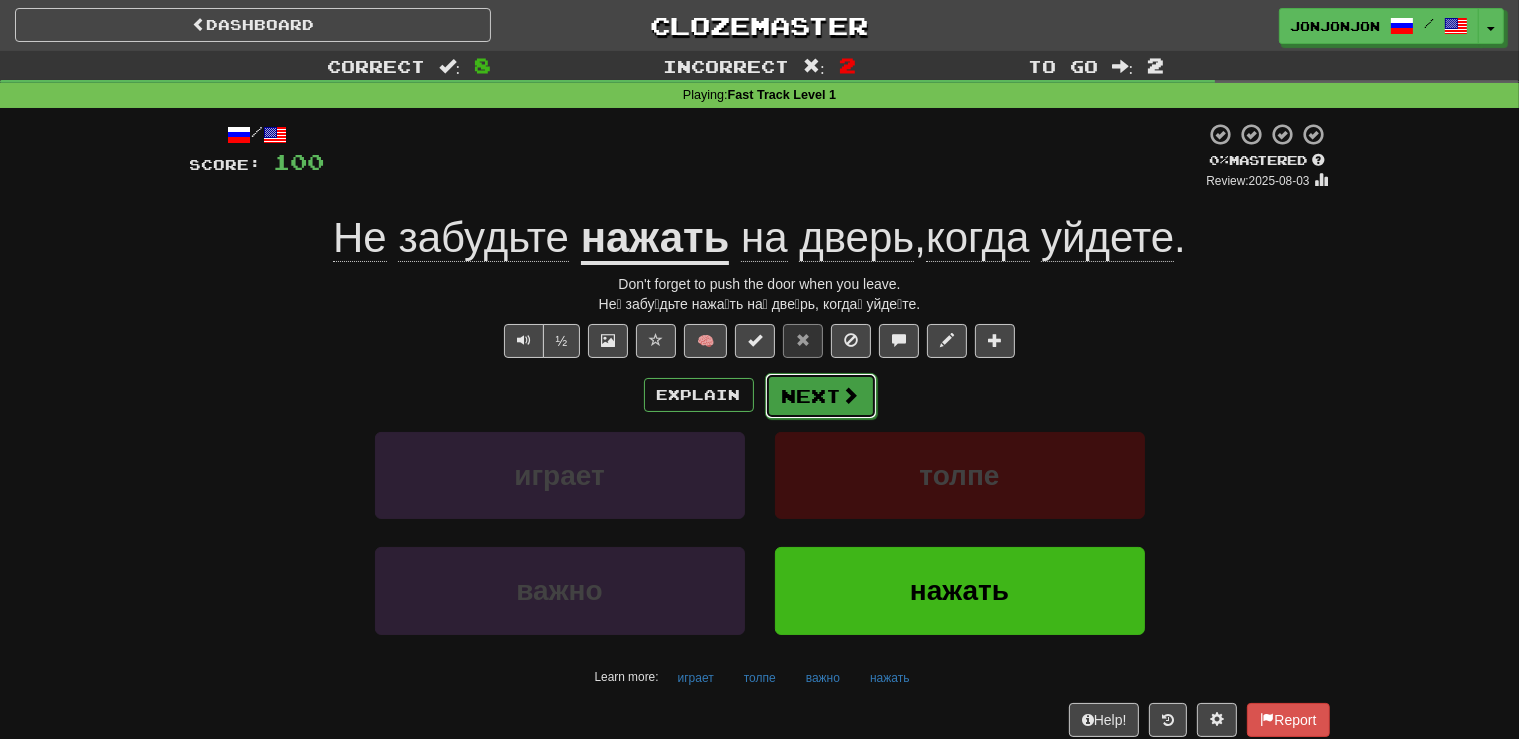 click on "Next" at bounding box center [821, 396] 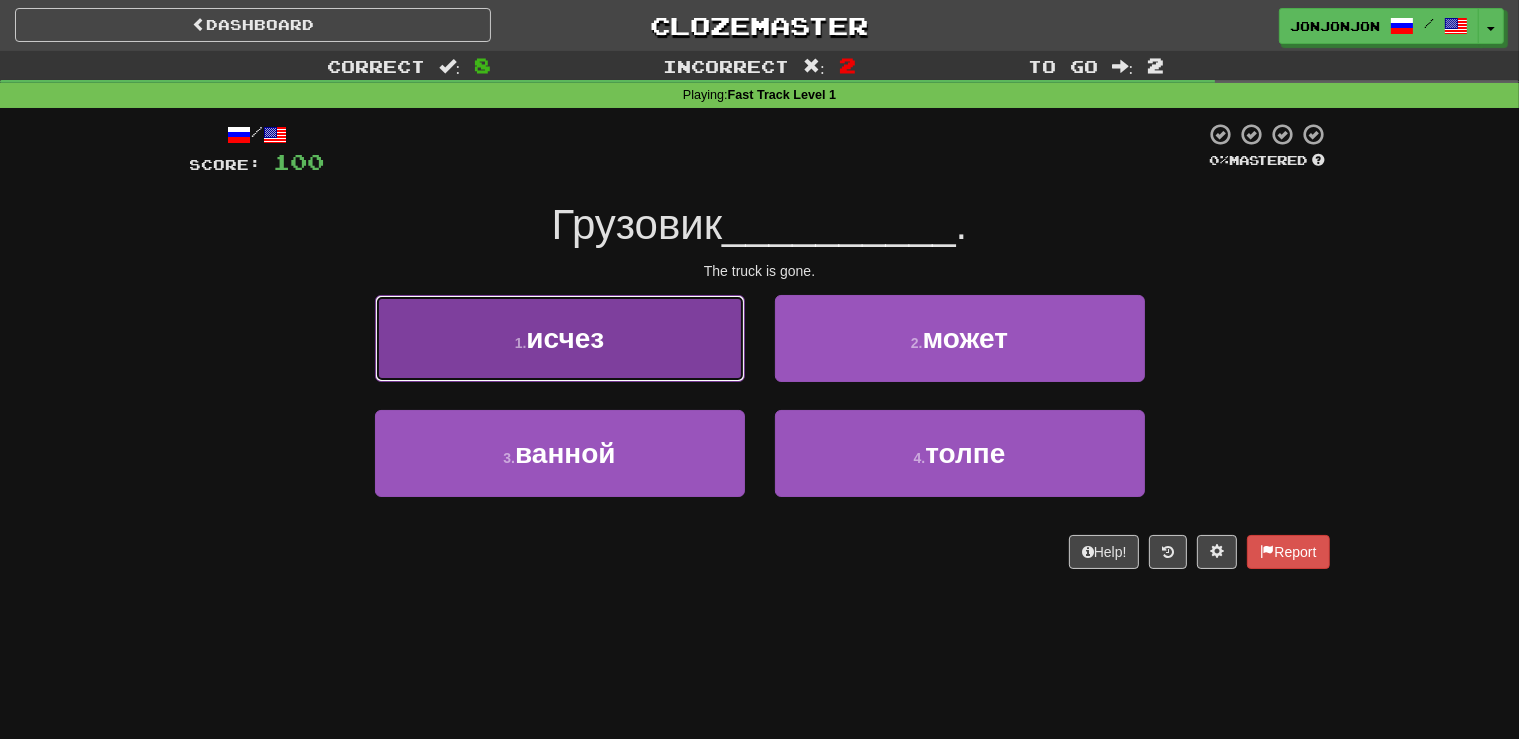click on "1 .  исчез" at bounding box center [560, 338] 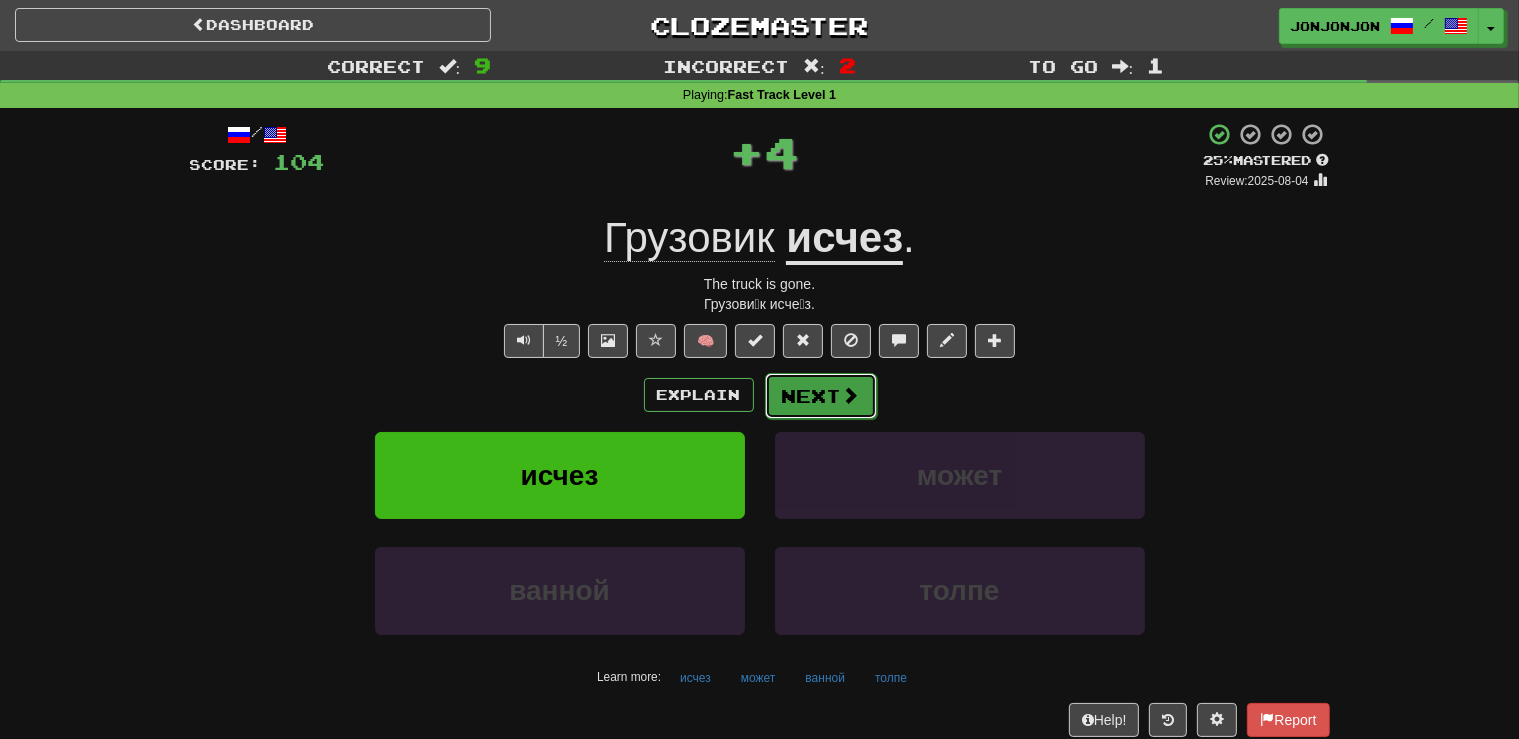 click on "Next" at bounding box center [821, 396] 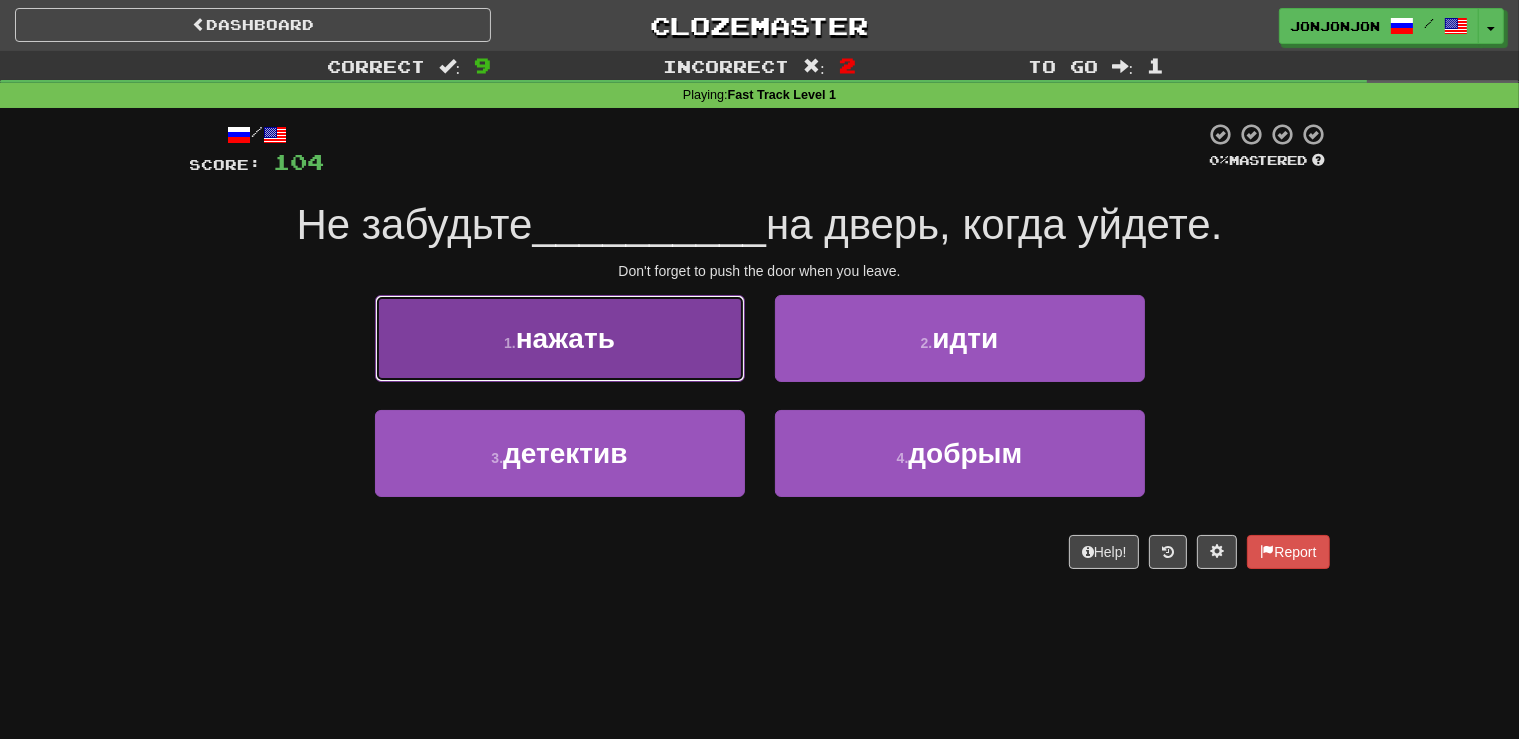 click on "1 .  нажать" at bounding box center [560, 338] 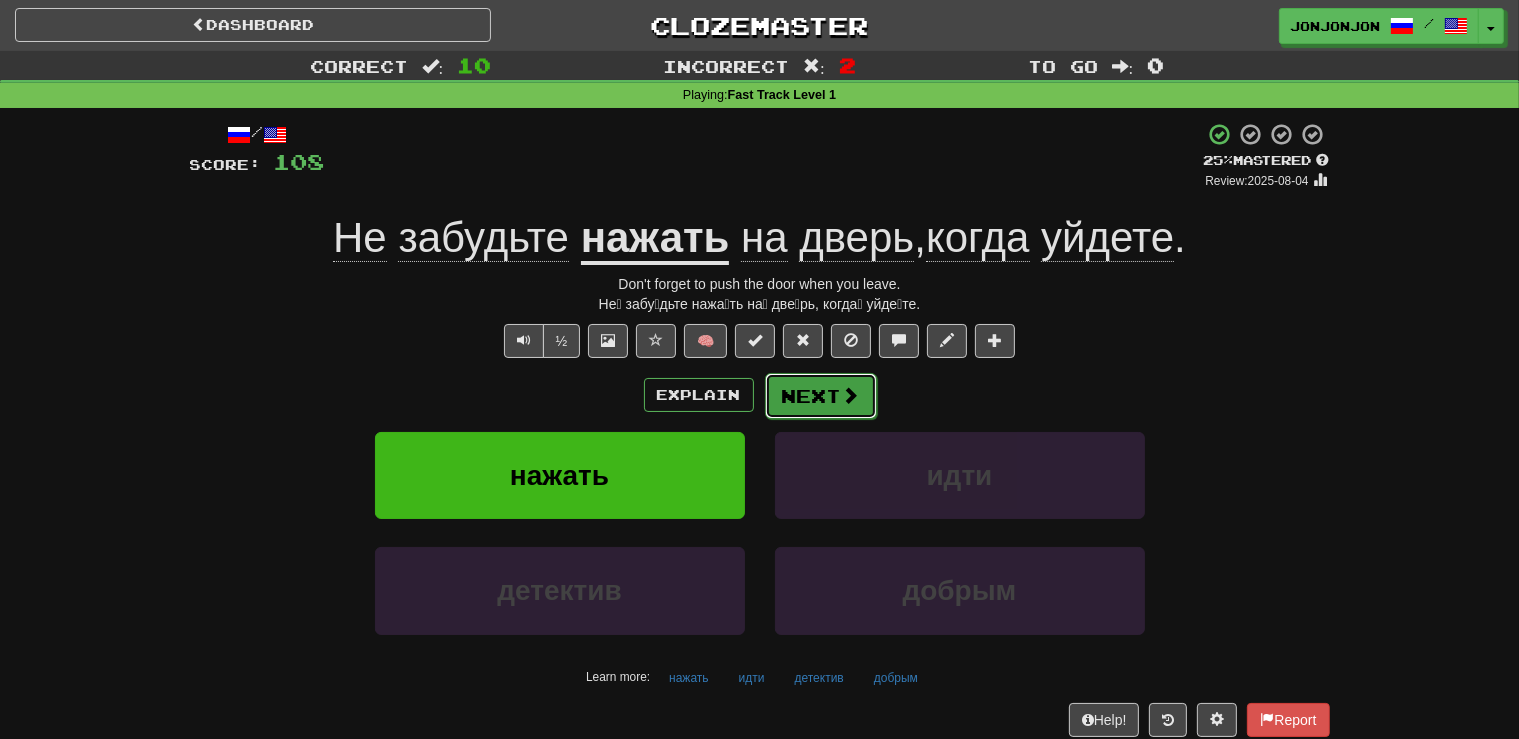 click on "Next" at bounding box center (821, 396) 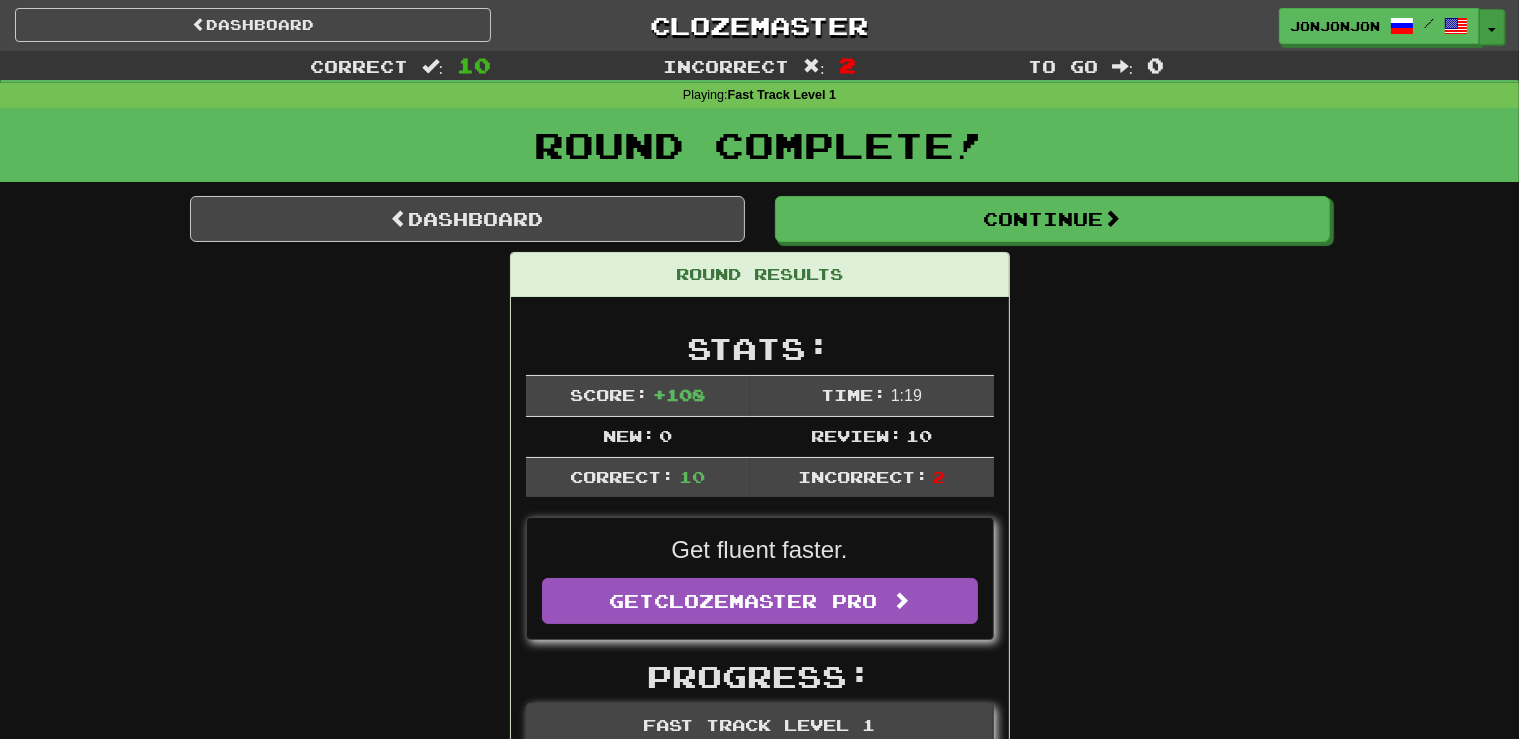 click on "Toggle Dropdown" at bounding box center [1492, 27] 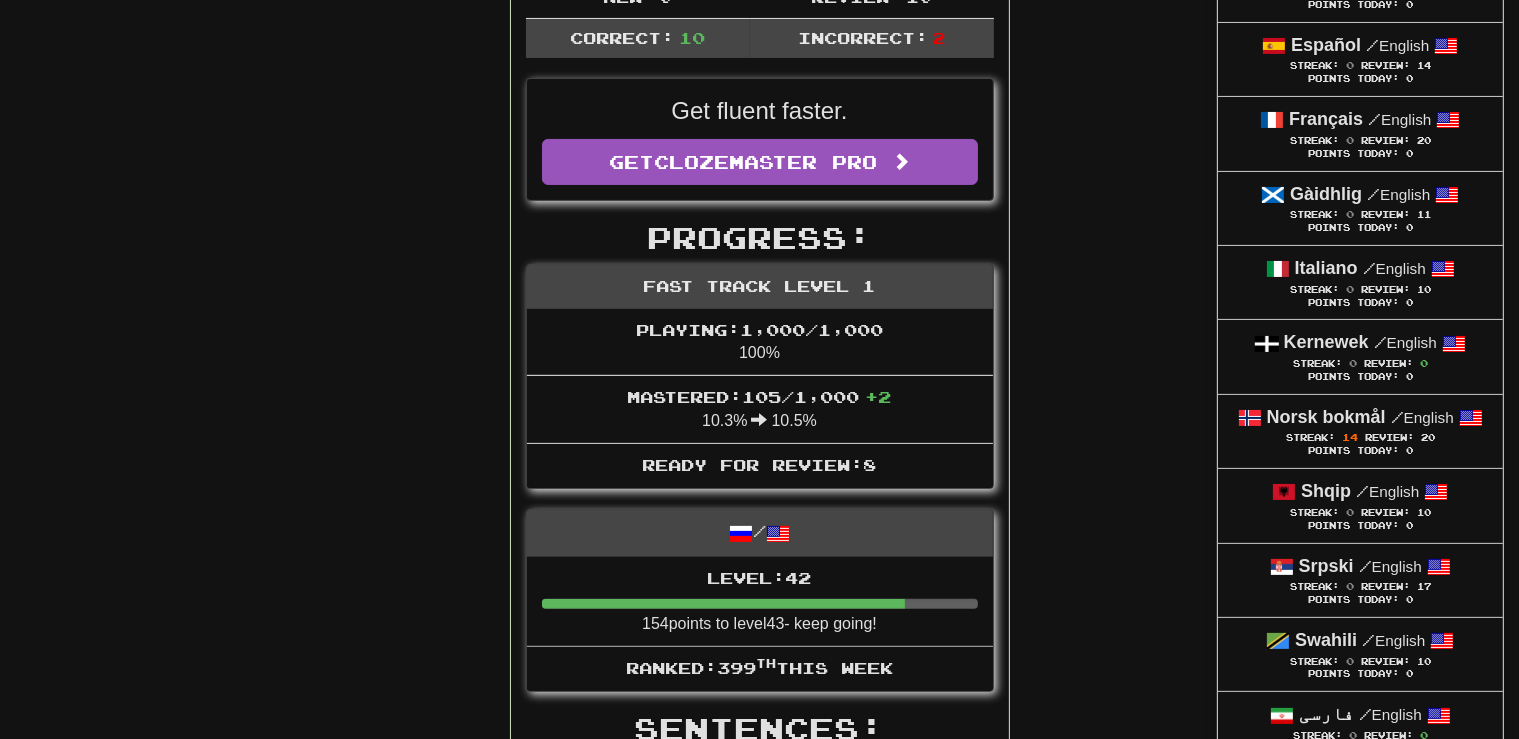 scroll, scrollTop: 440, scrollLeft: 0, axis: vertical 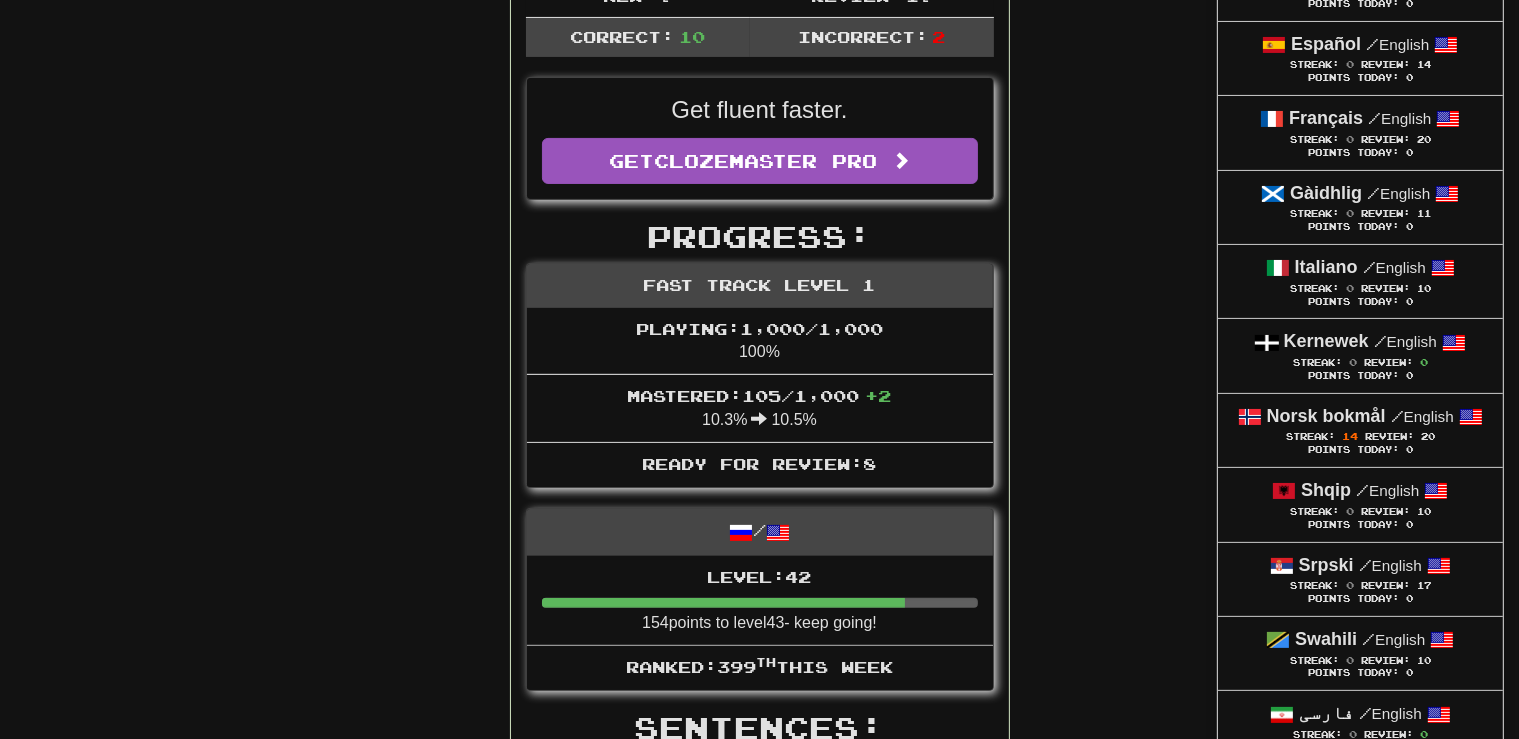 drag, startPoint x: 1527, startPoint y: 725, endPoint x: 1351, endPoint y: 426, distance: 346.9539 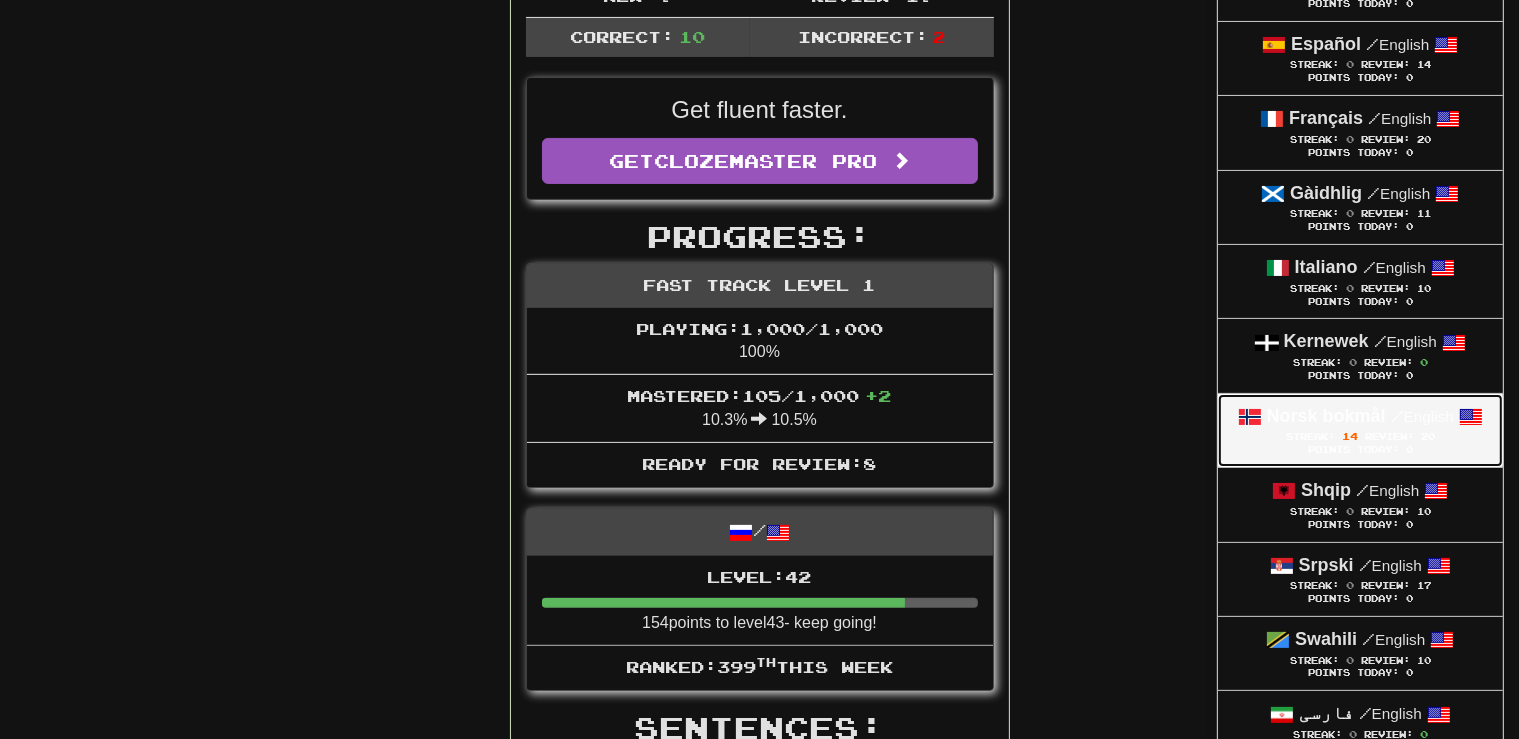 click on "Norsk bokmål
/
English" at bounding box center (1360, 417) 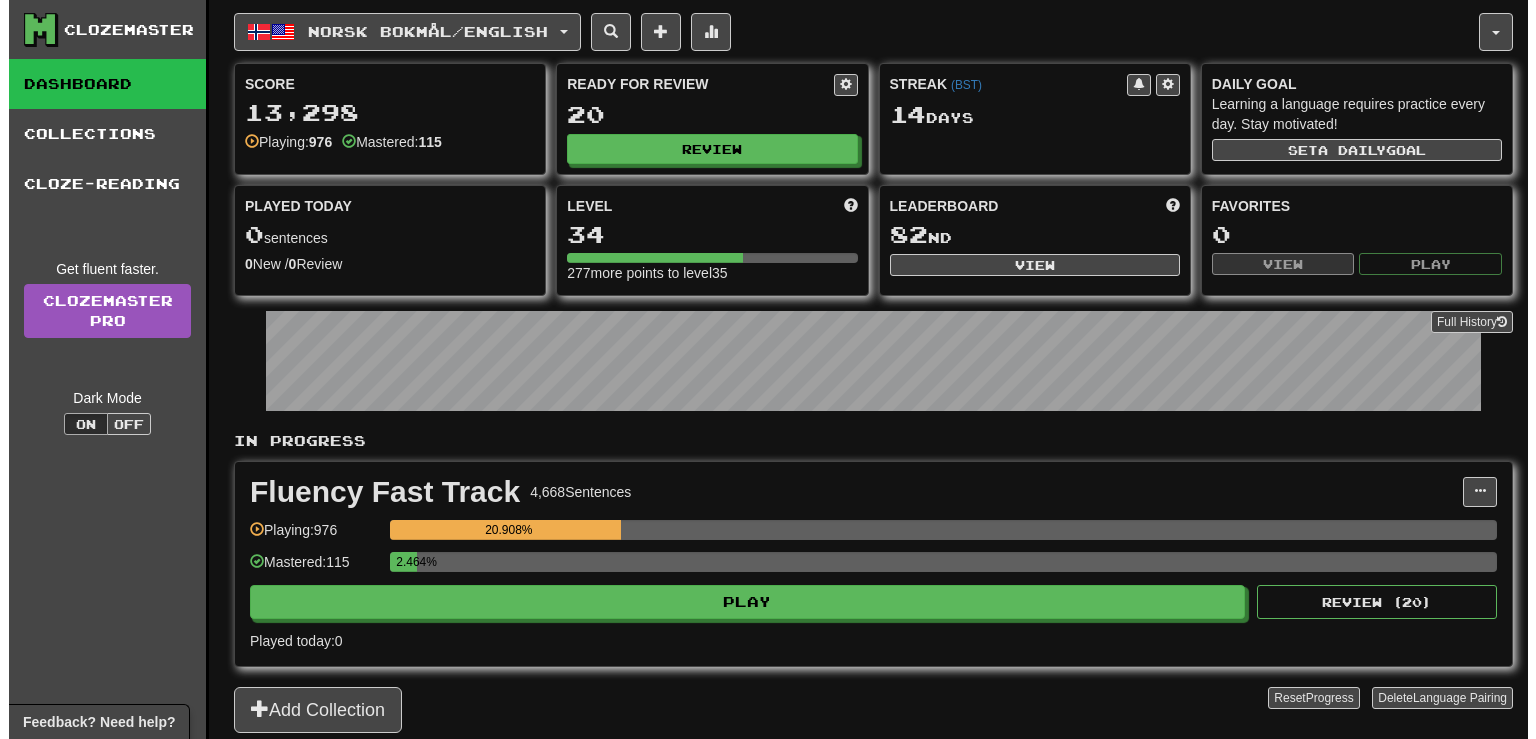 scroll, scrollTop: 0, scrollLeft: 0, axis: both 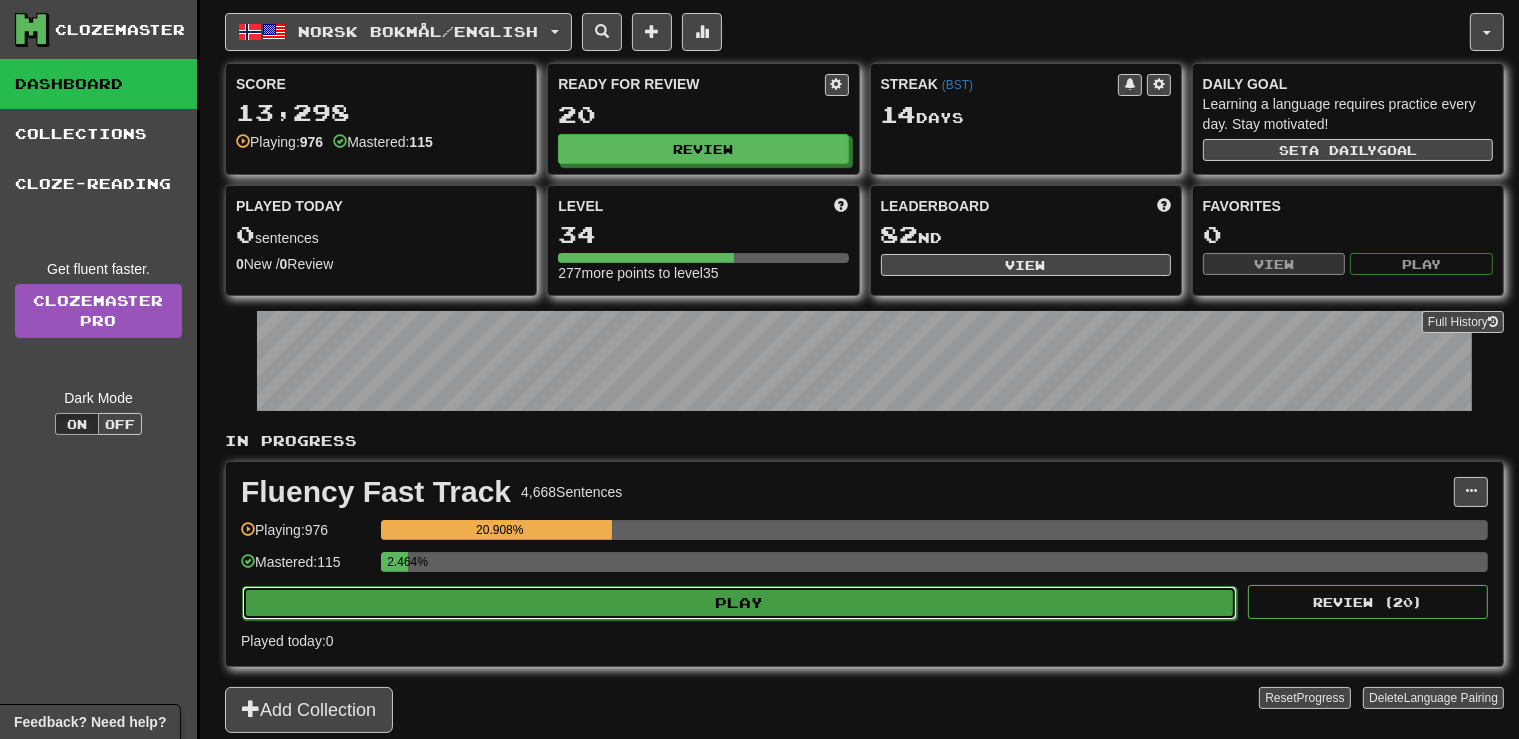 click on "Play" at bounding box center (739, 603) 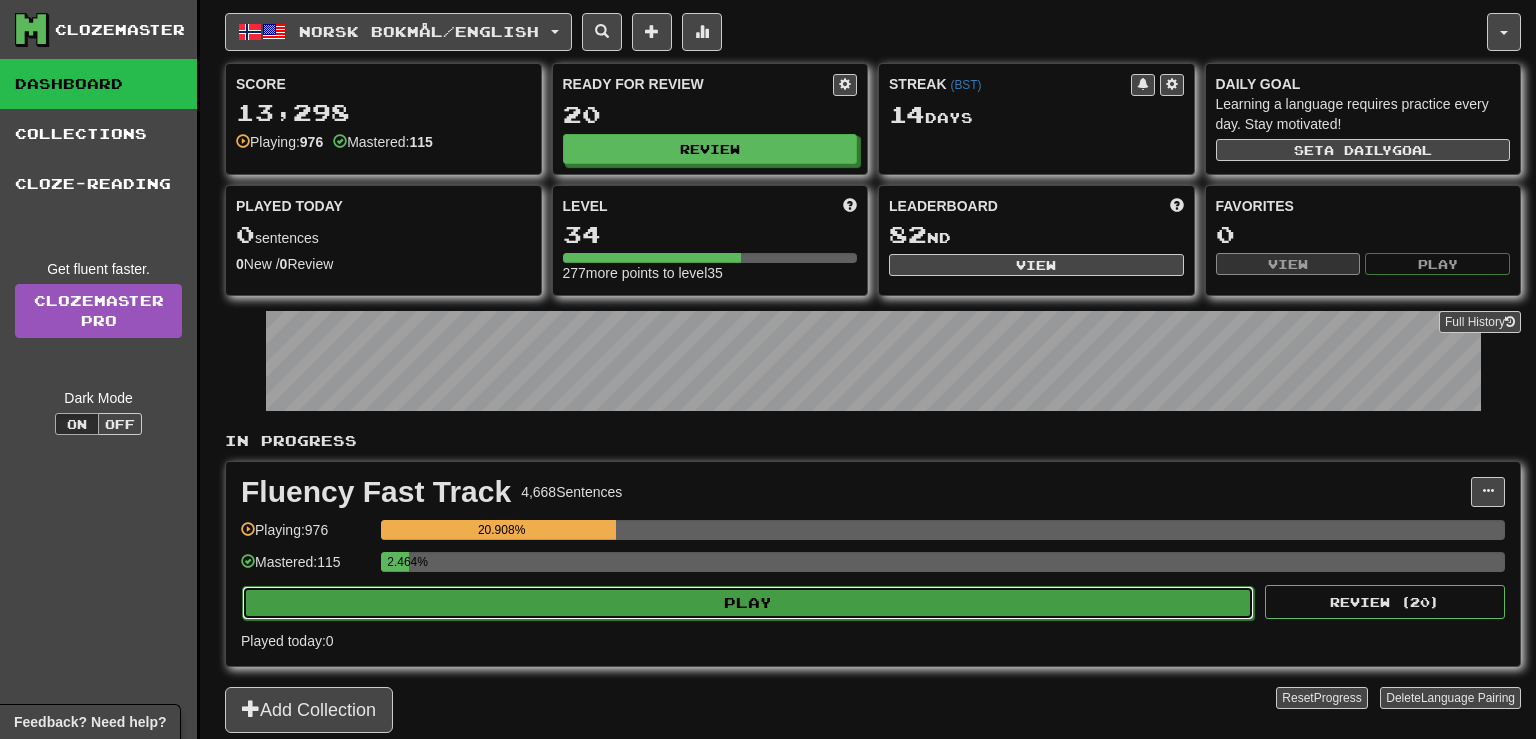 select on "**" 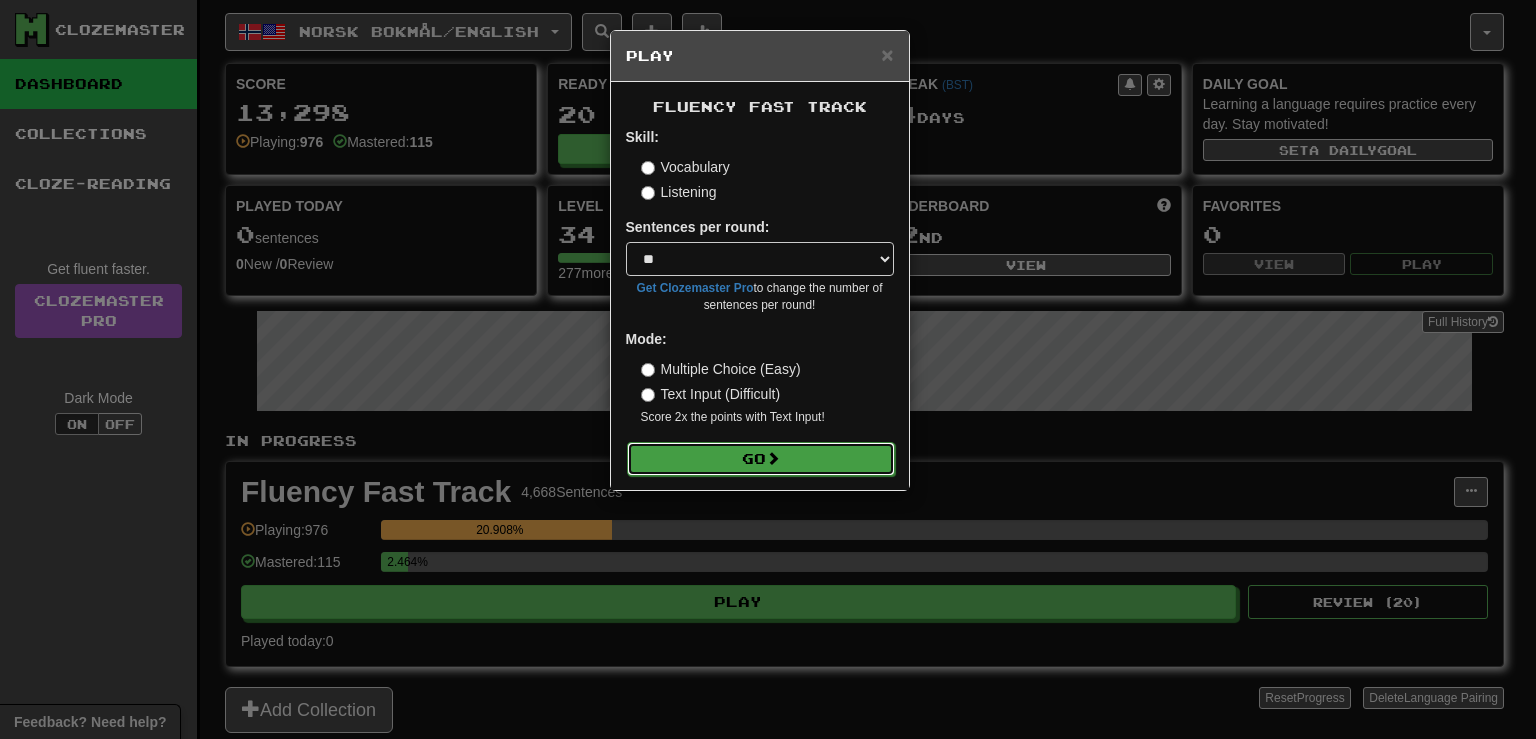 click on "Go" at bounding box center [761, 459] 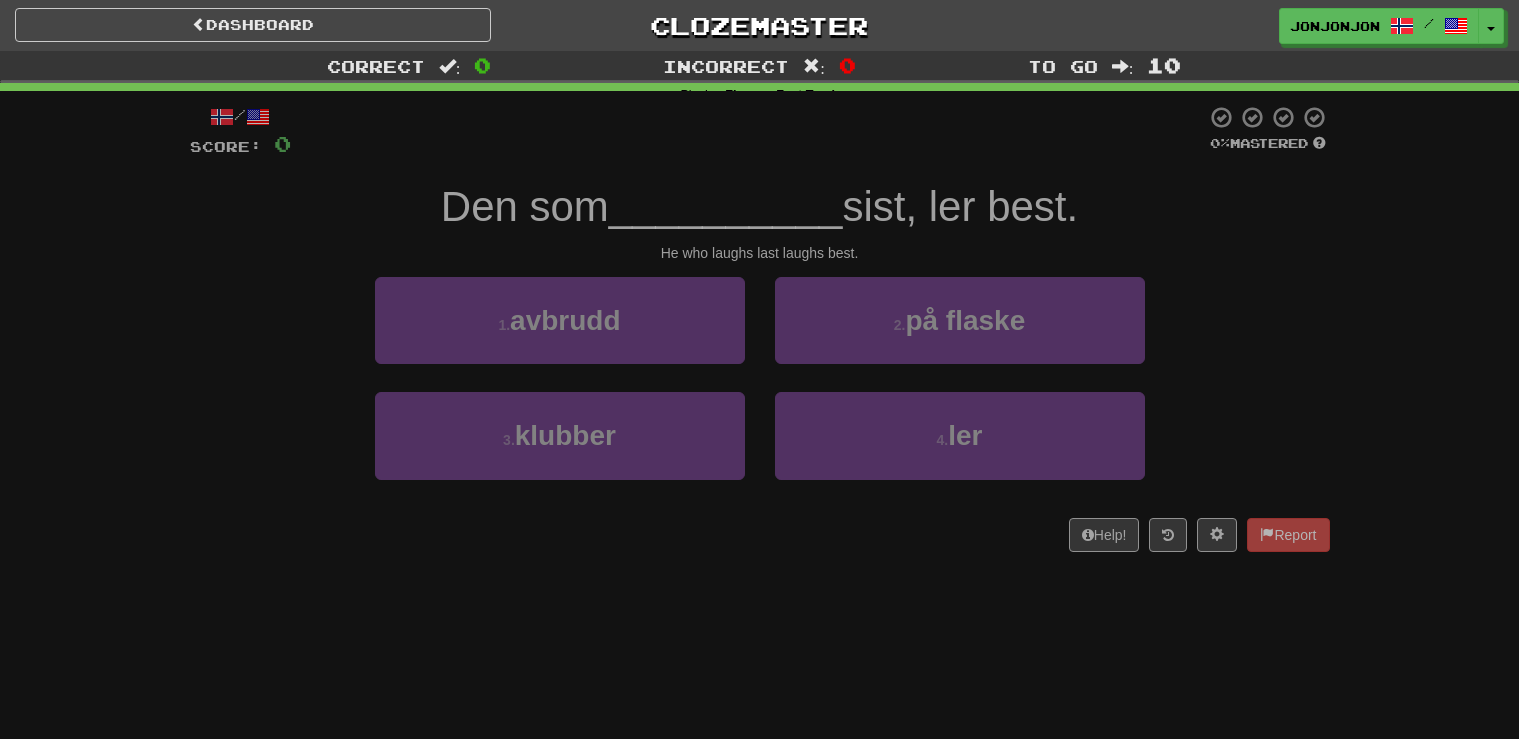scroll, scrollTop: 0, scrollLeft: 0, axis: both 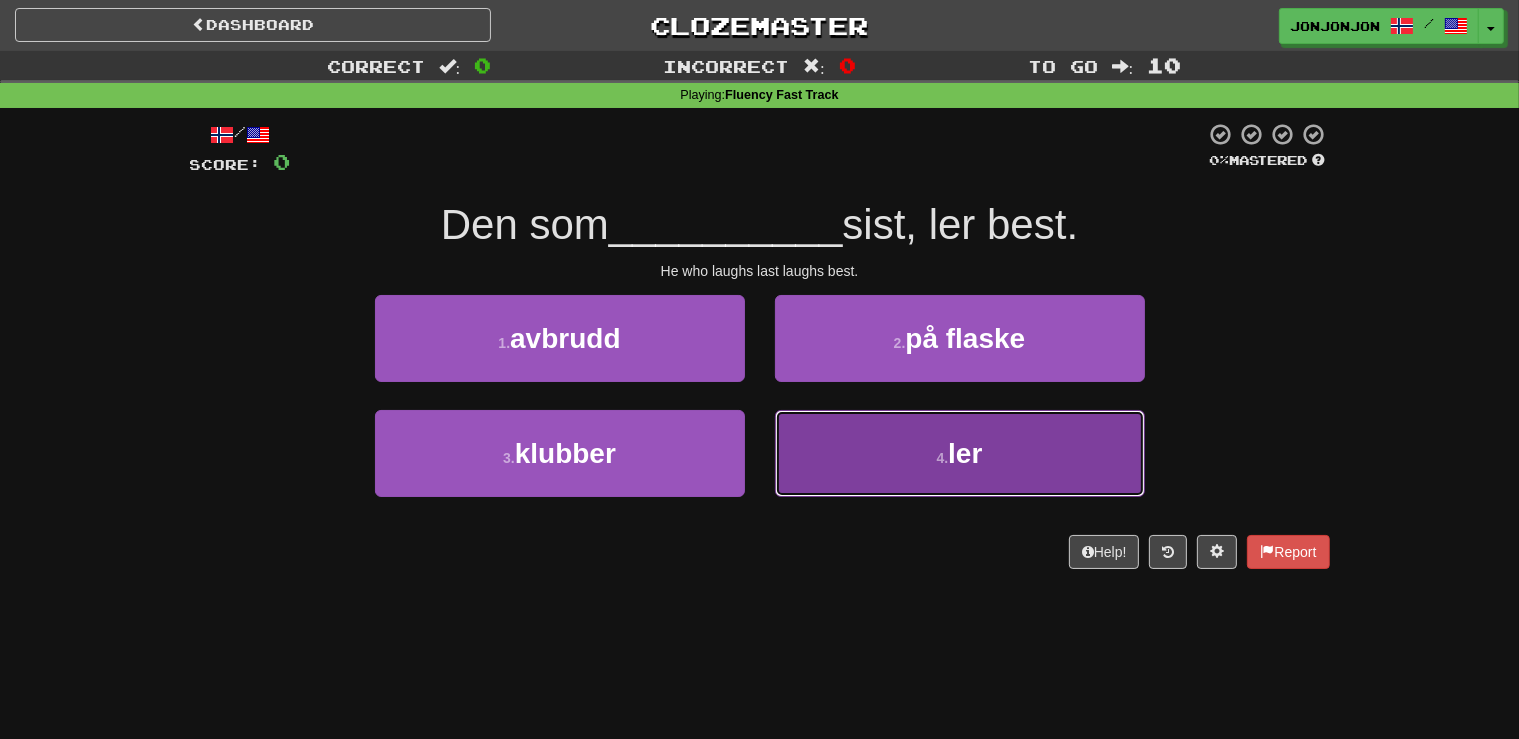 click on "4 .  ler" at bounding box center [960, 453] 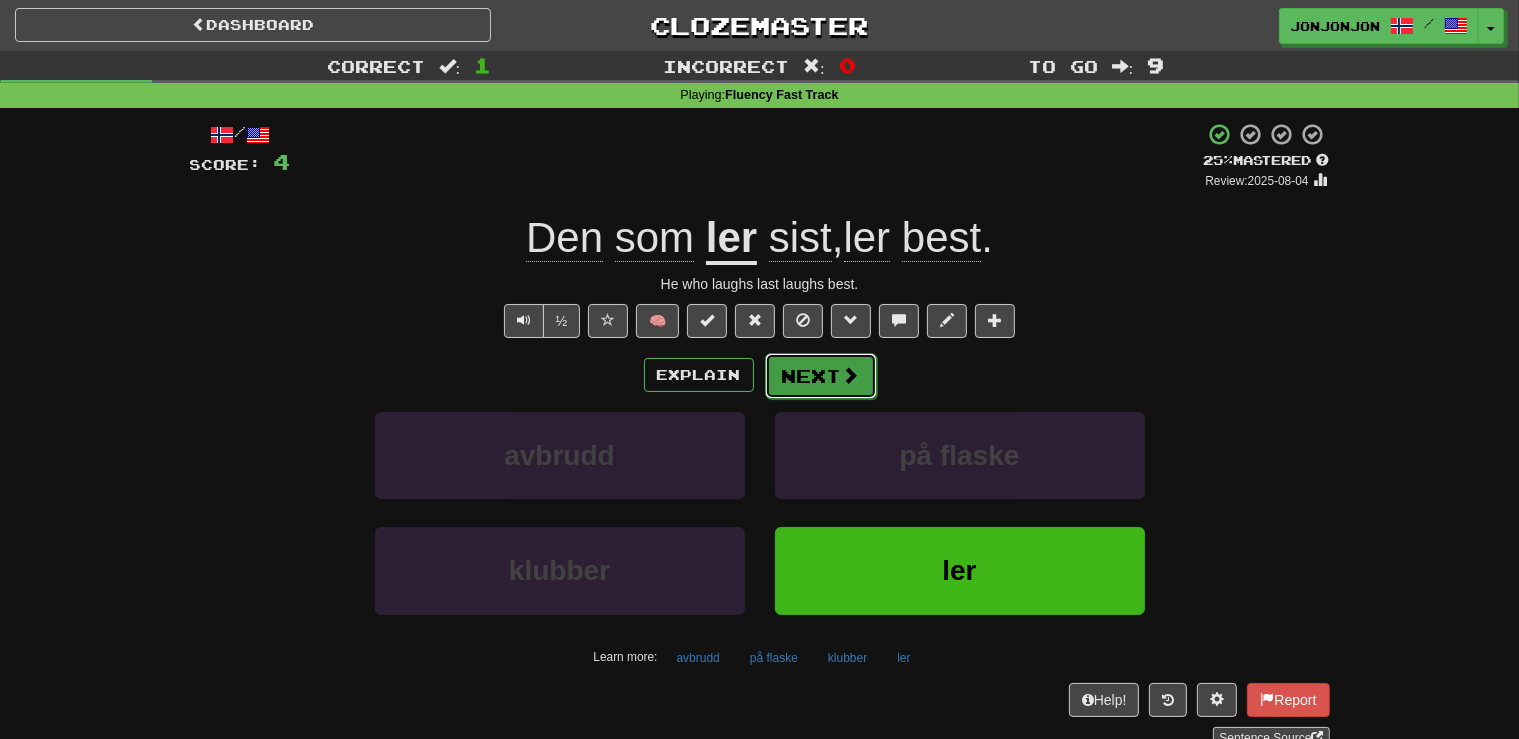 click on "Next" at bounding box center (821, 376) 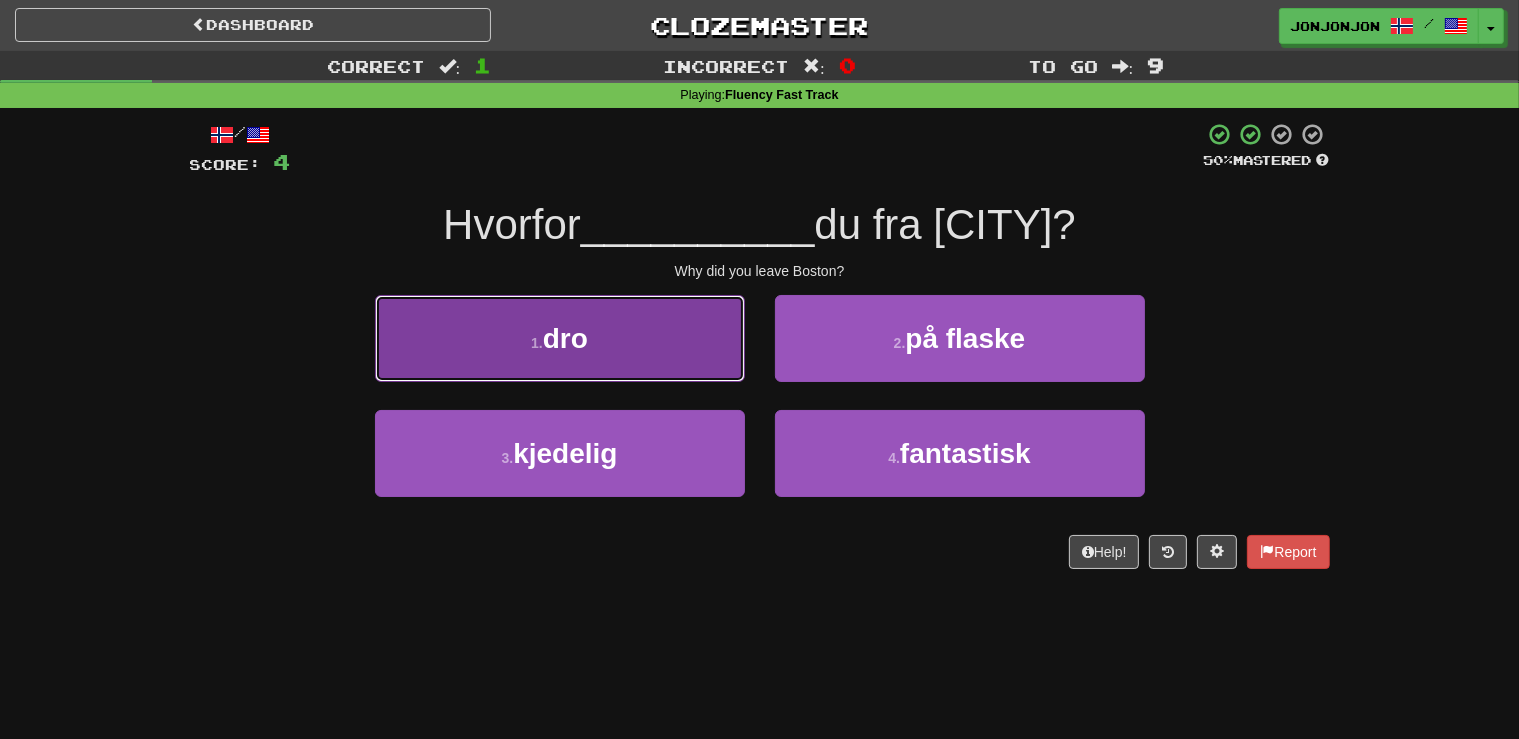 click on "1 .  dro" at bounding box center (560, 338) 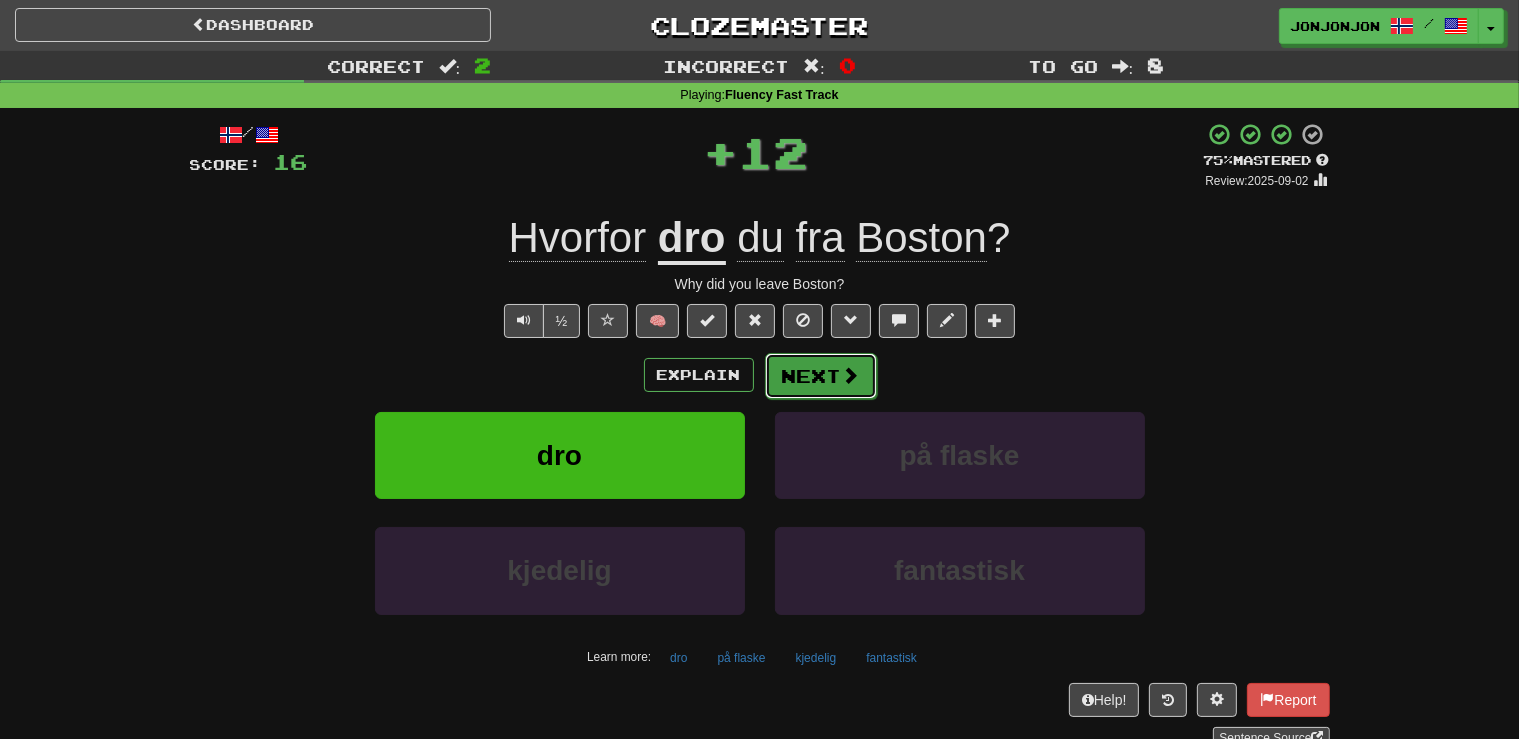 click on "Next" at bounding box center (821, 376) 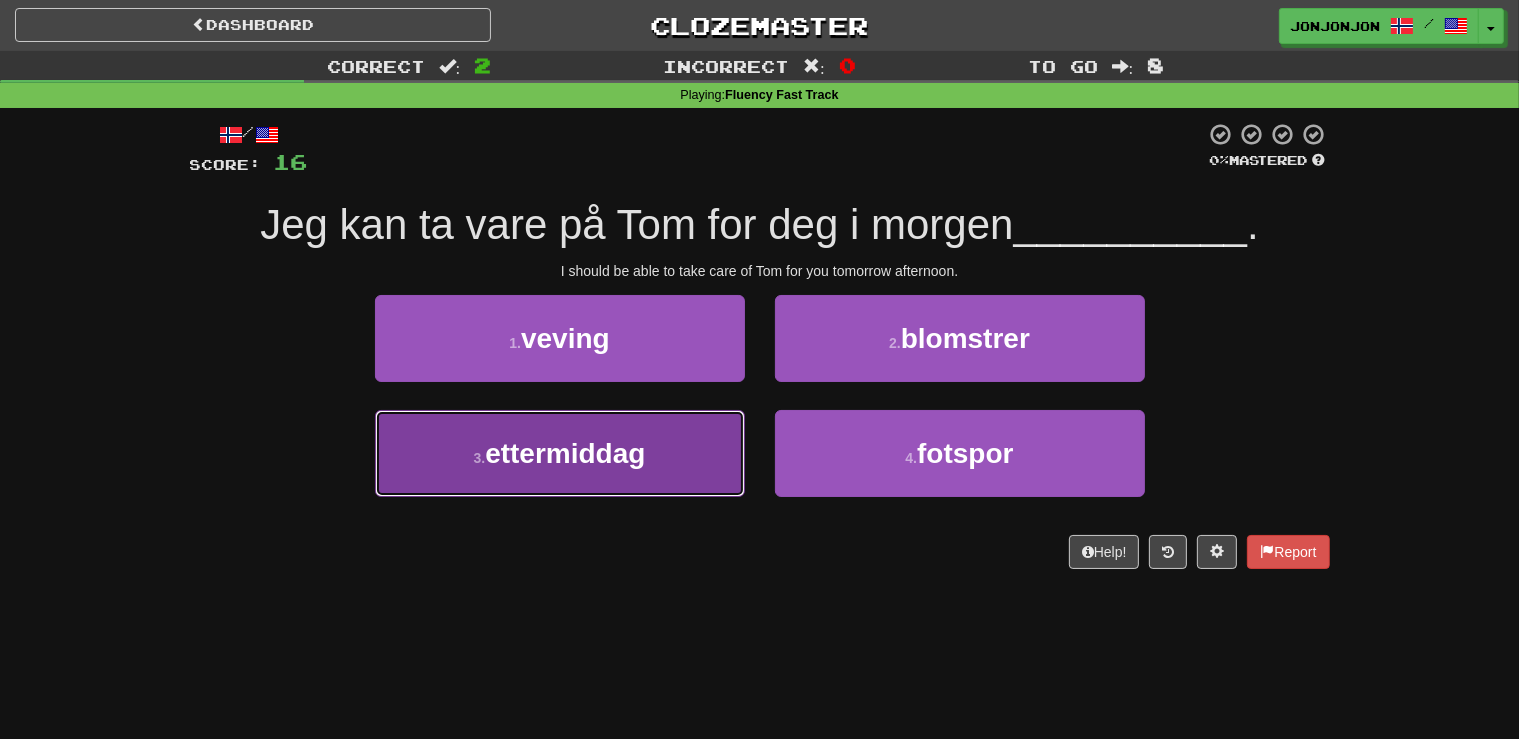 click on "ettermiddag" at bounding box center [565, 453] 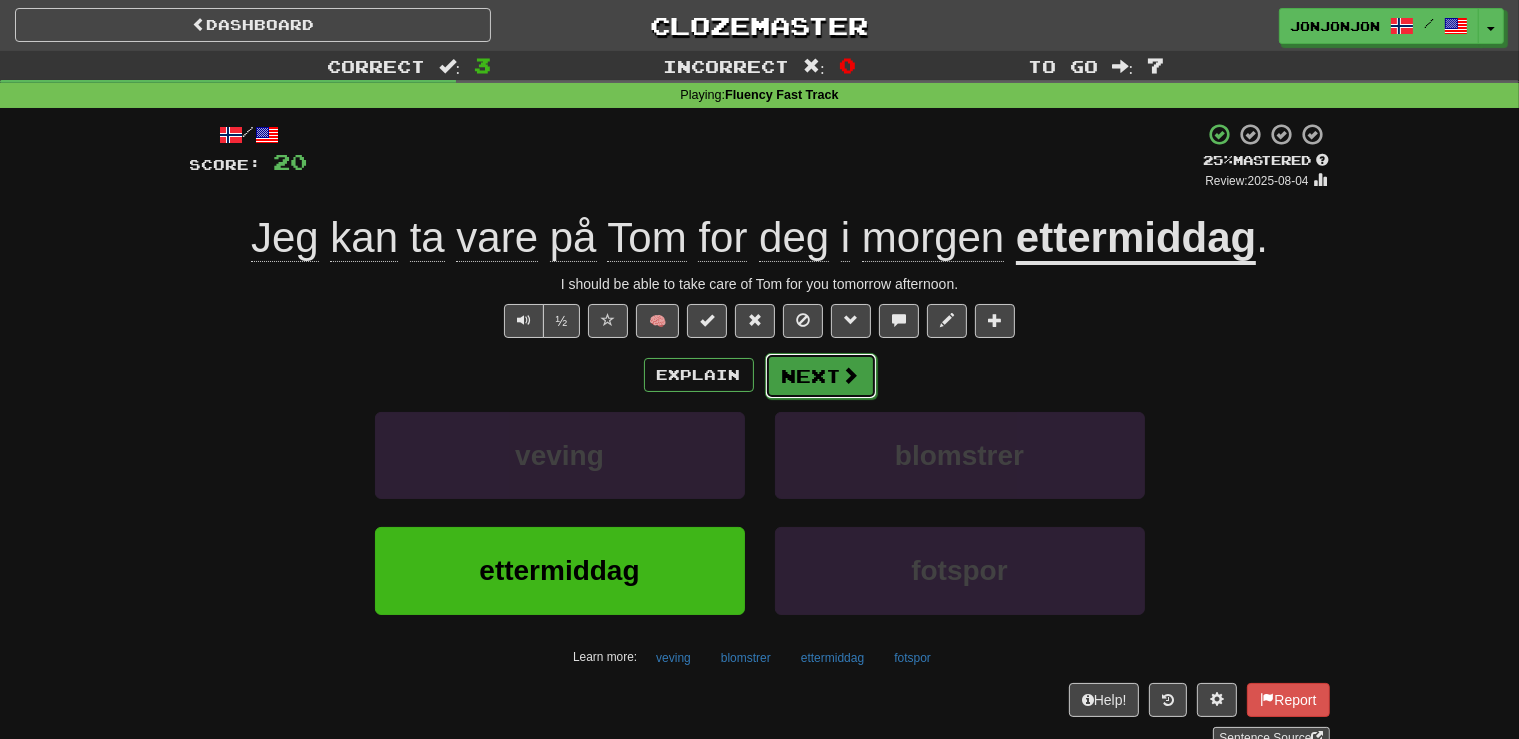 click on "Next" at bounding box center (821, 376) 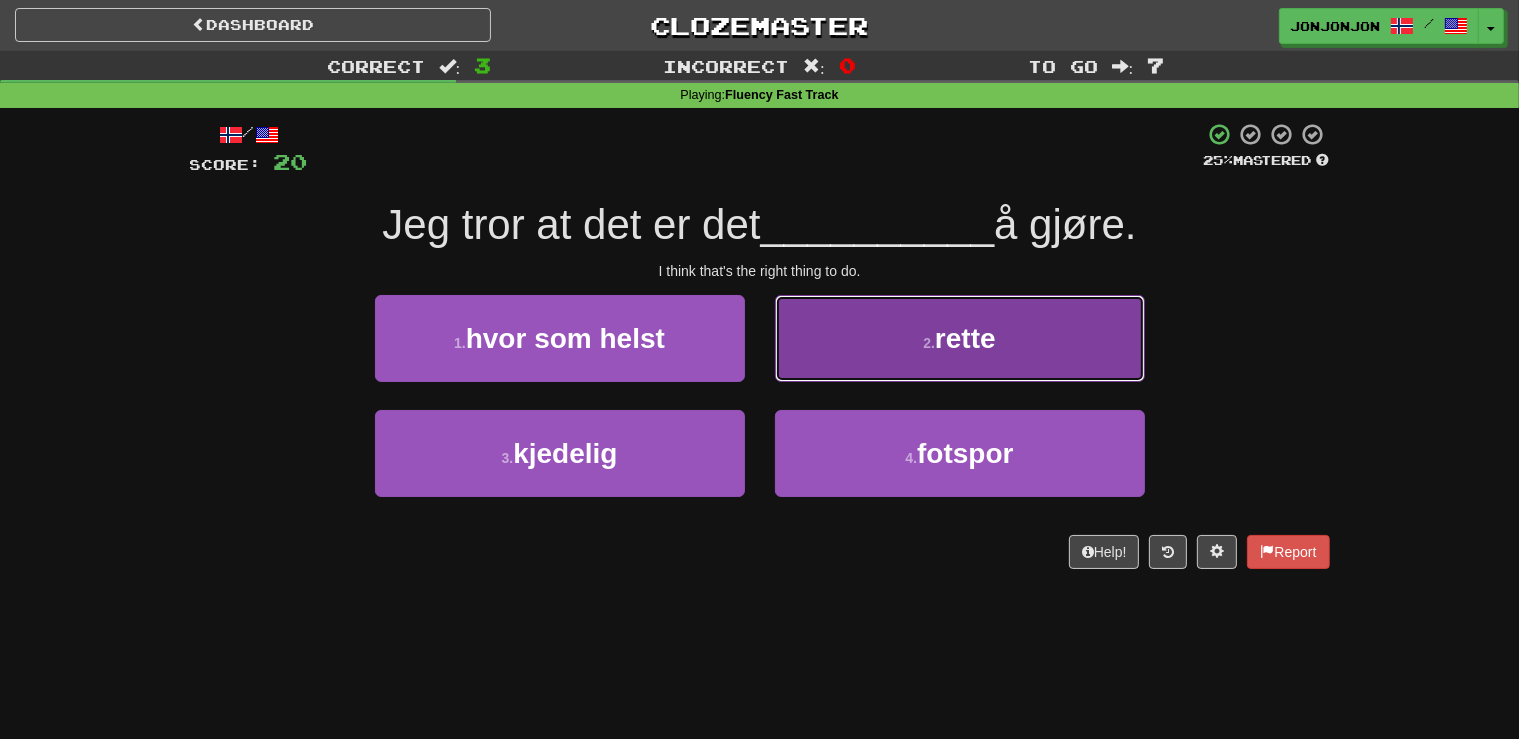 click on "rette" at bounding box center (965, 338) 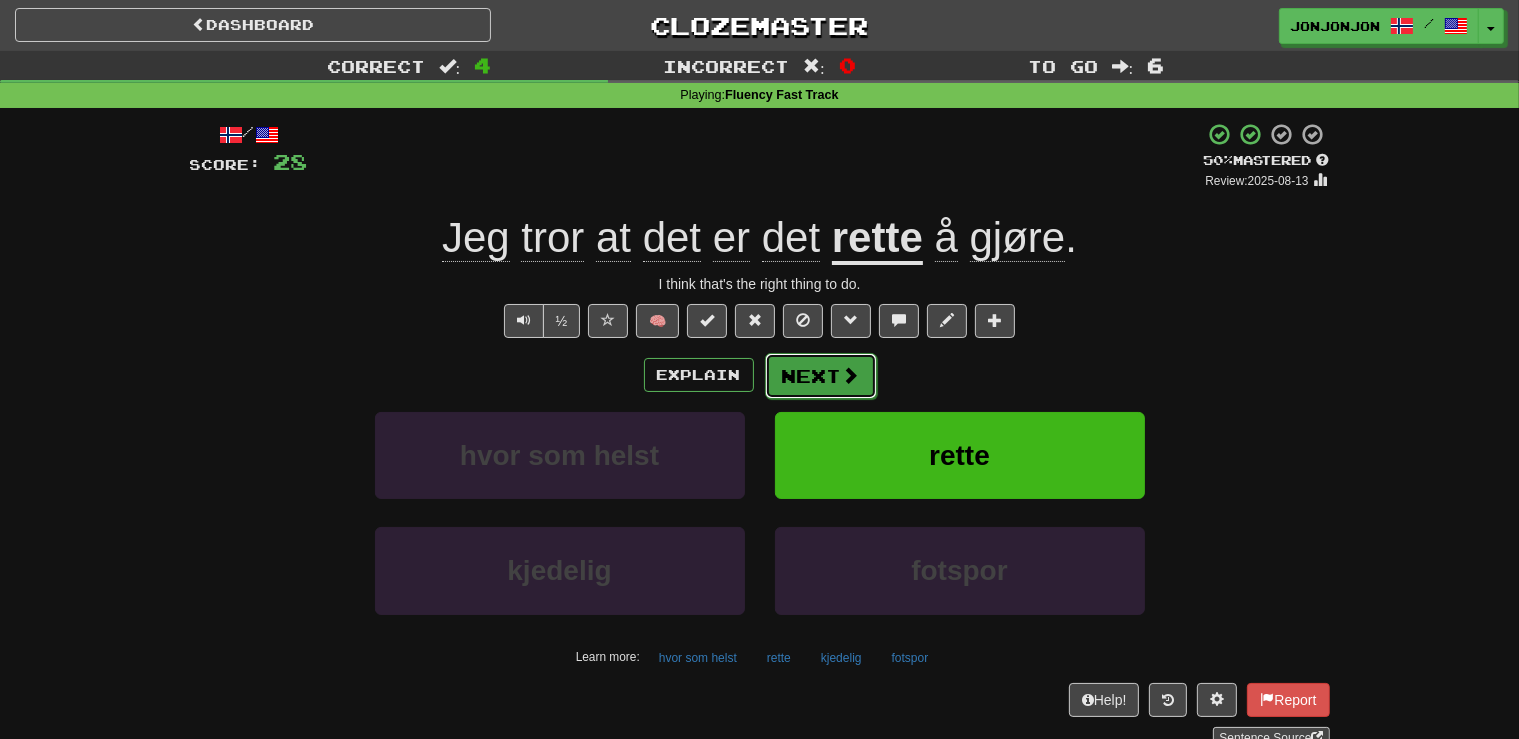 click on "Next" at bounding box center [821, 376] 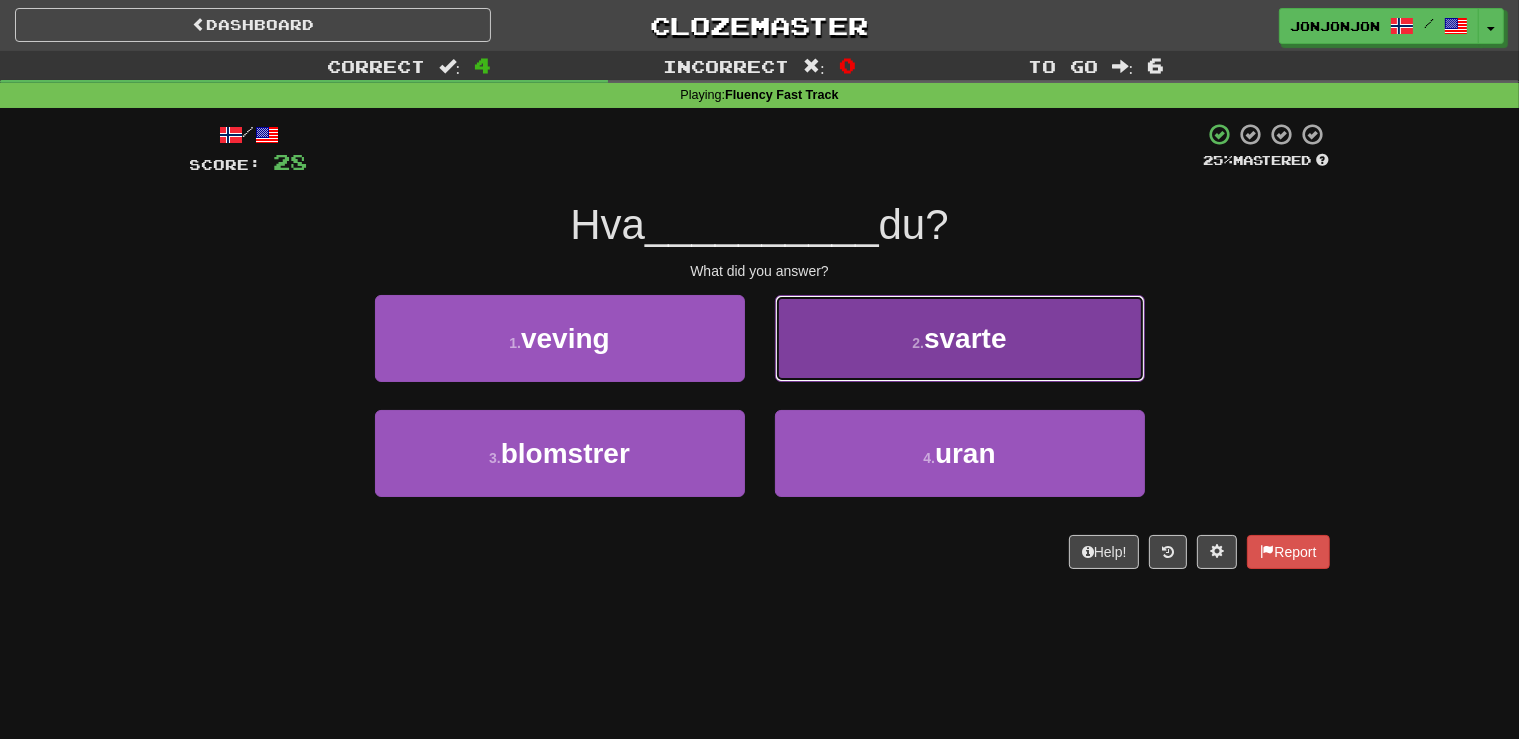 click on "2 .  svarte" at bounding box center (960, 338) 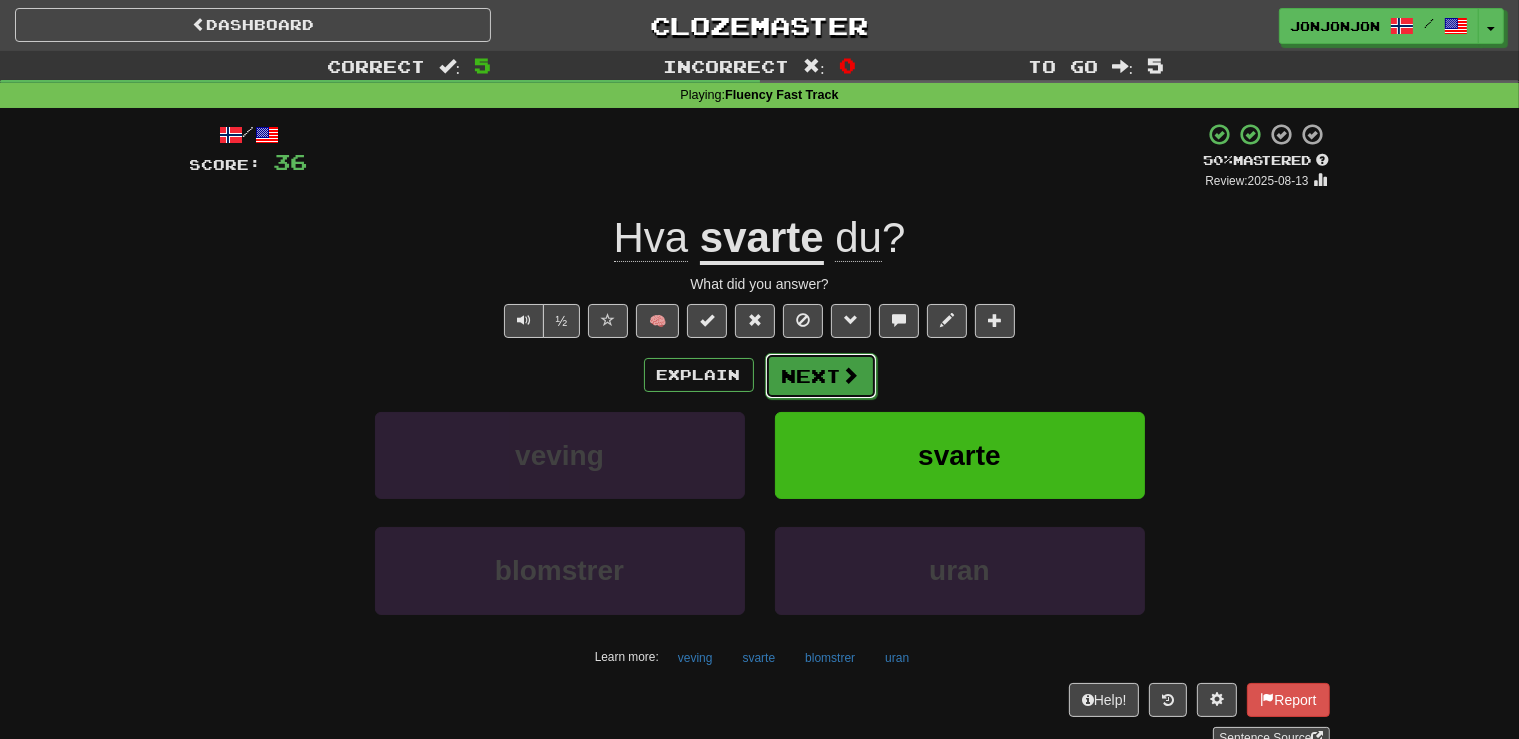 click on "Next" at bounding box center [821, 376] 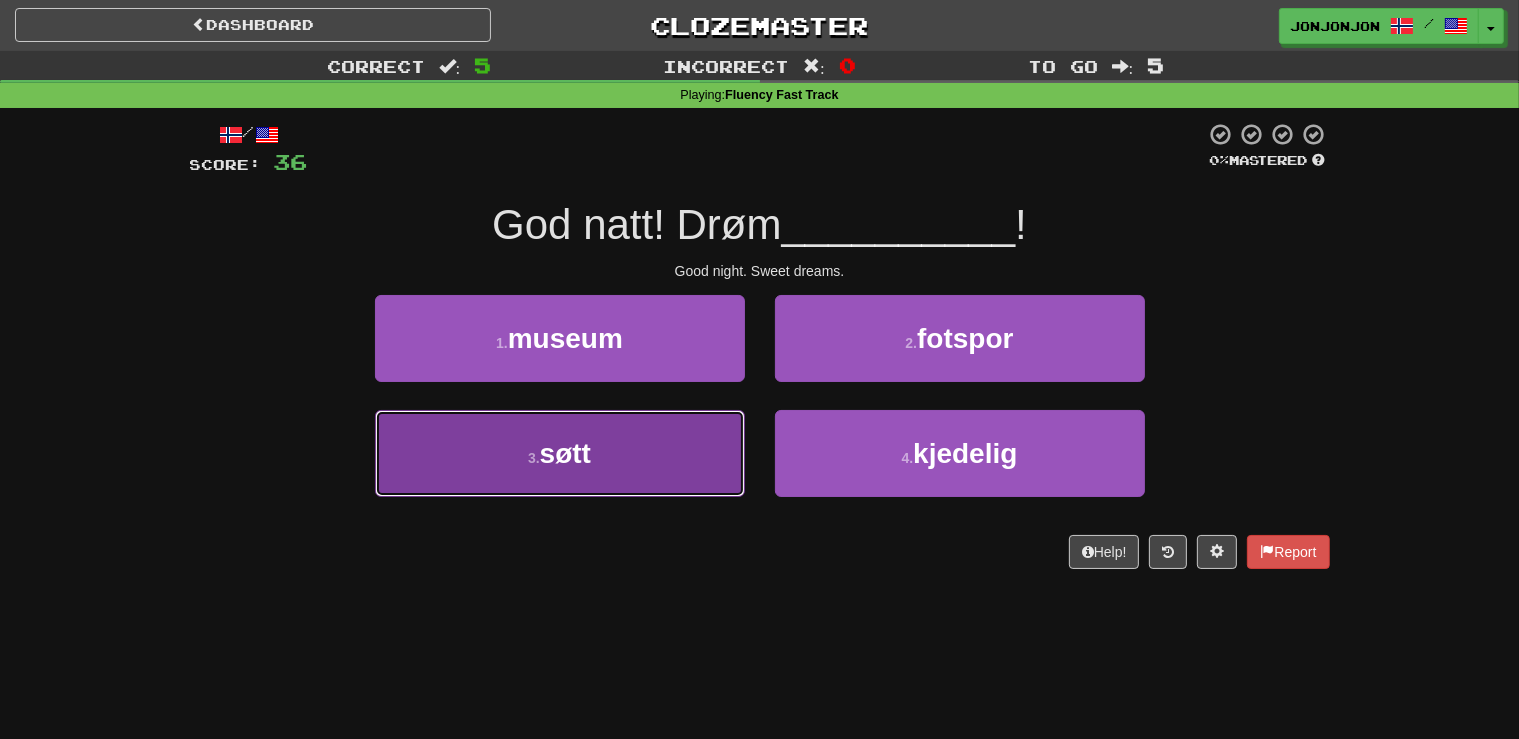 click on "3 .  søtt" at bounding box center [560, 453] 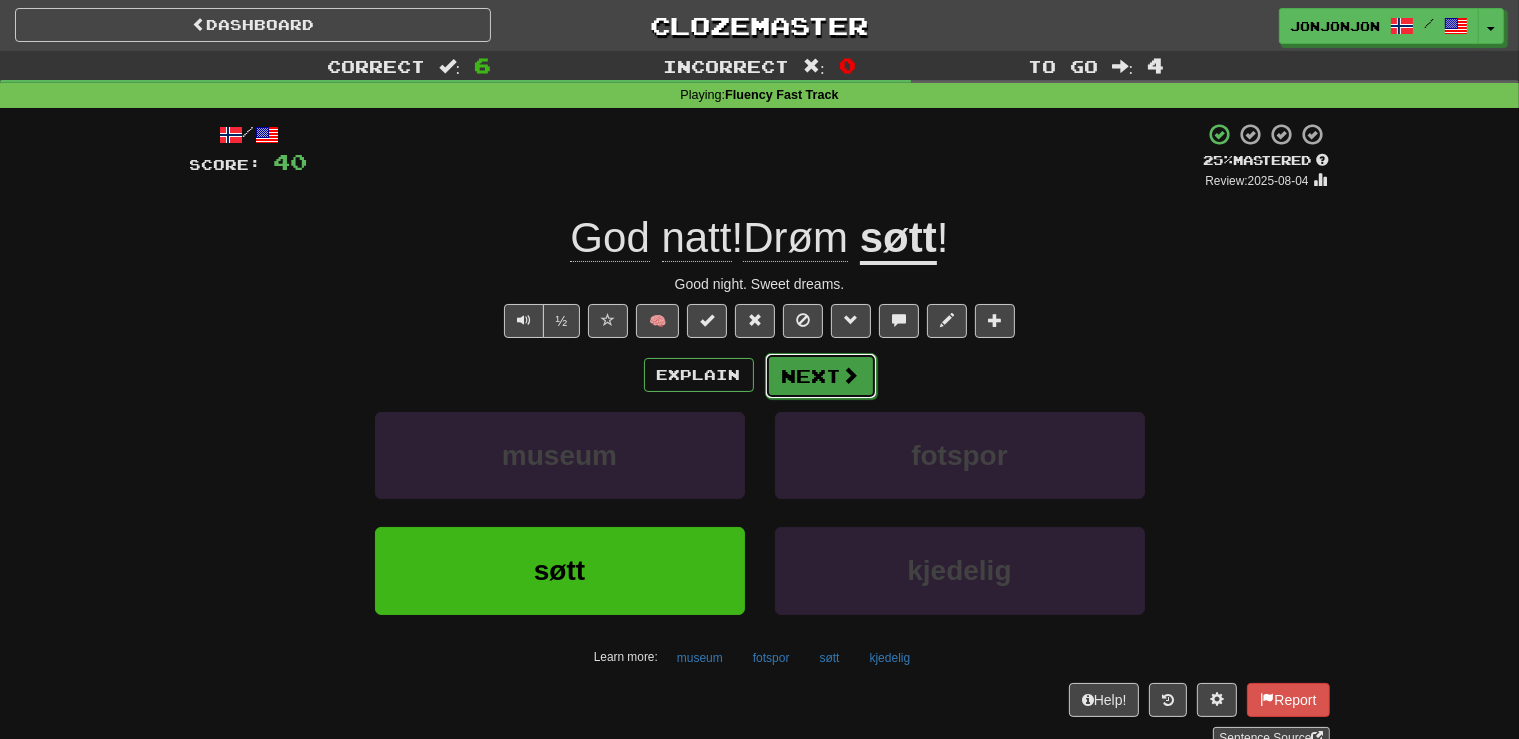 click on "Next" at bounding box center [821, 376] 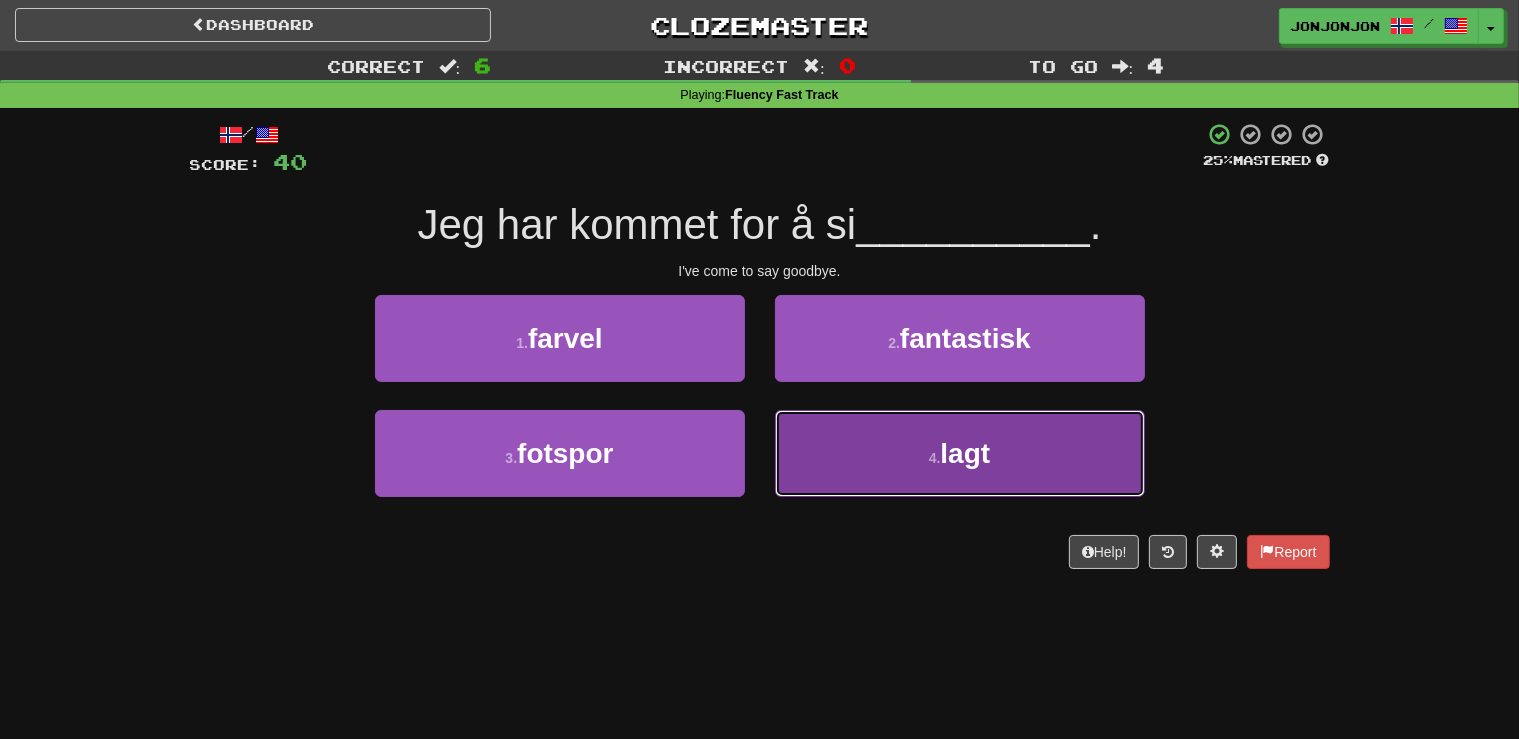 click on "4 .  lagt" at bounding box center [960, 453] 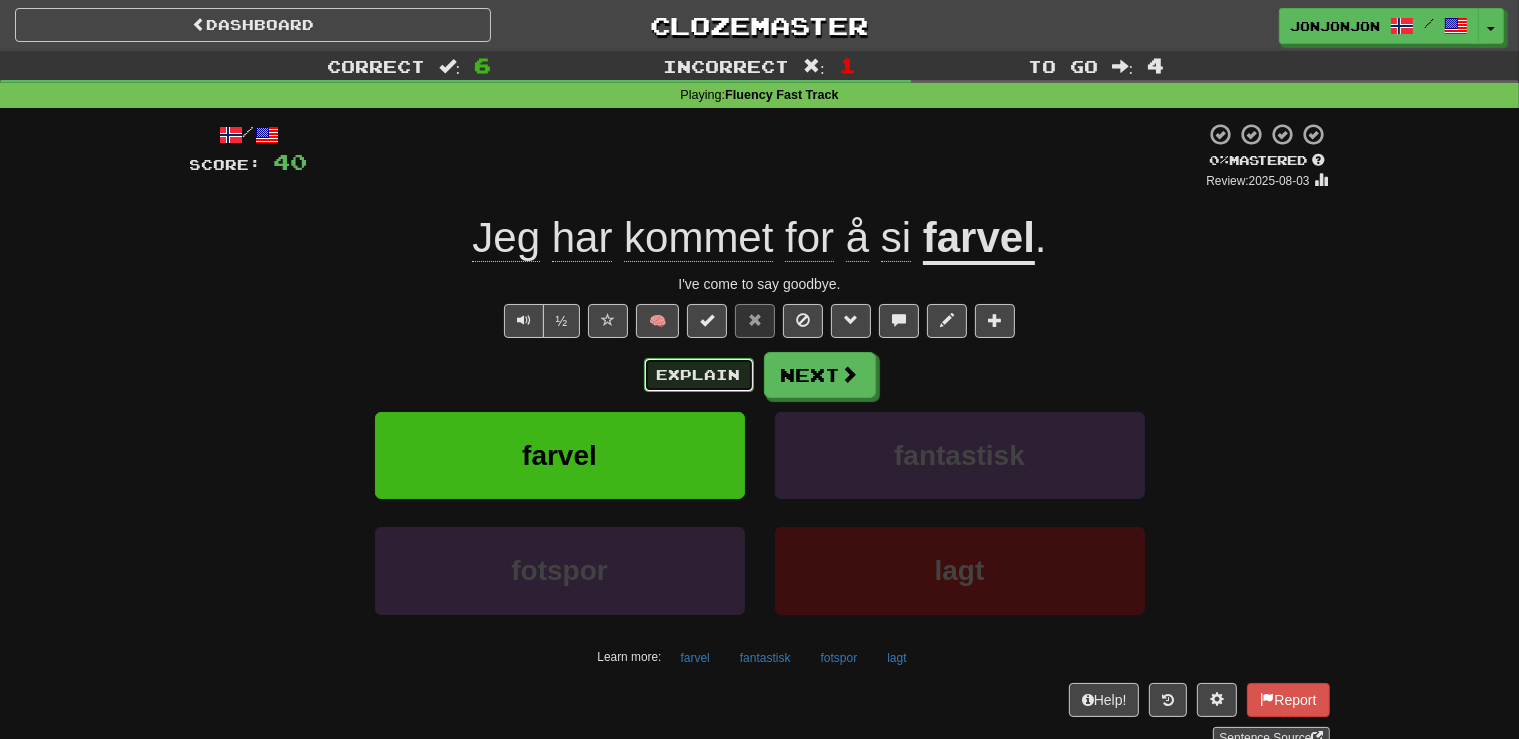 click on "Explain" at bounding box center (699, 375) 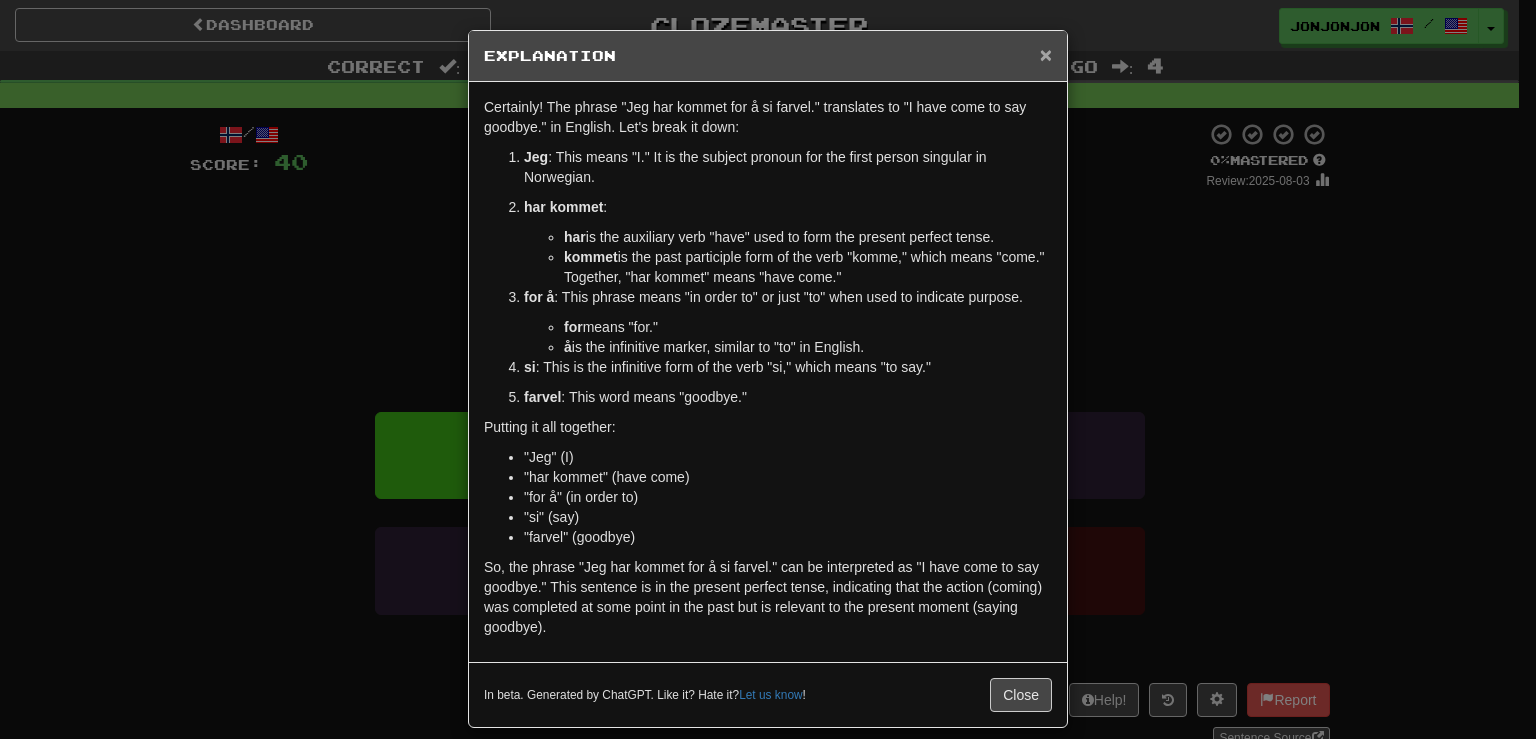 click on "×" at bounding box center [1046, 54] 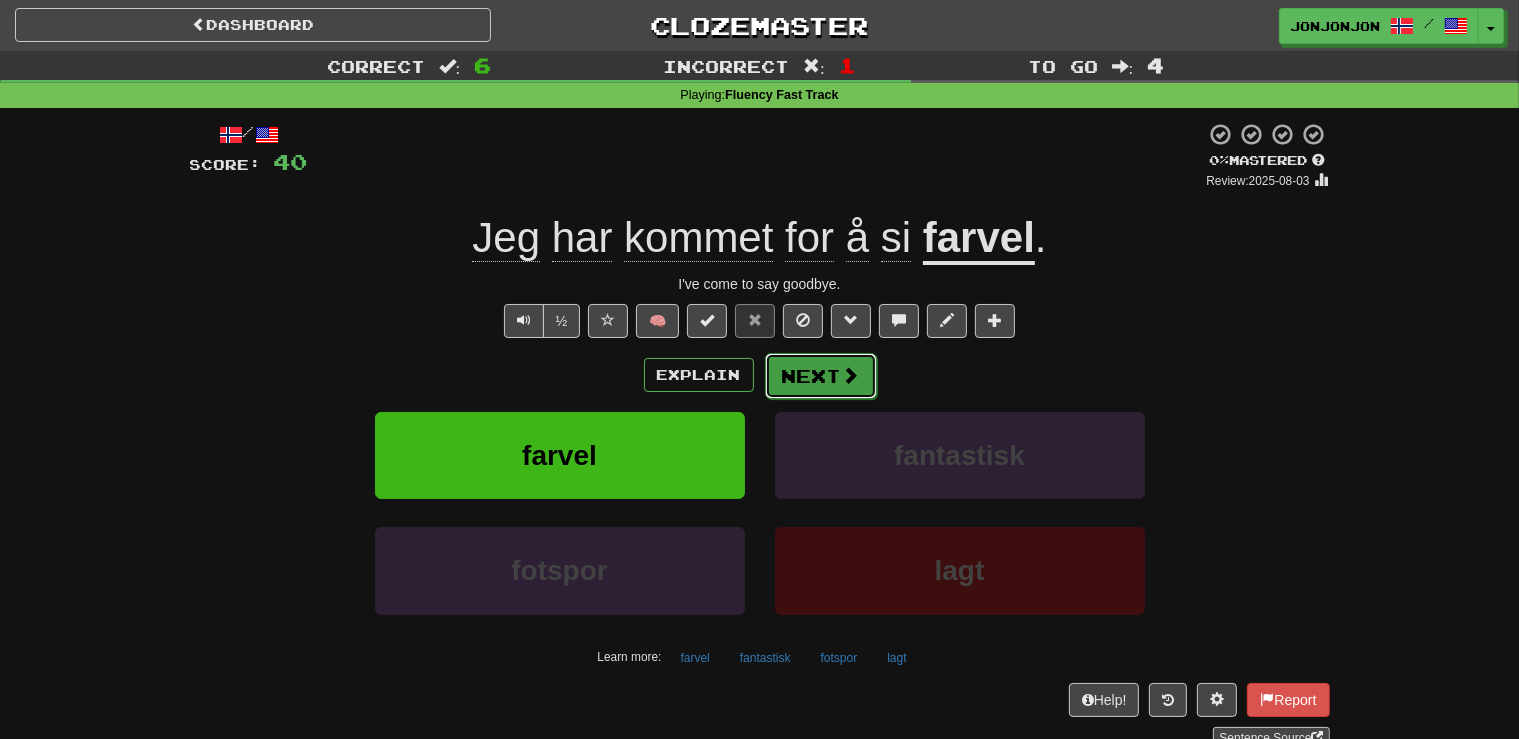 click on "Next" at bounding box center [821, 376] 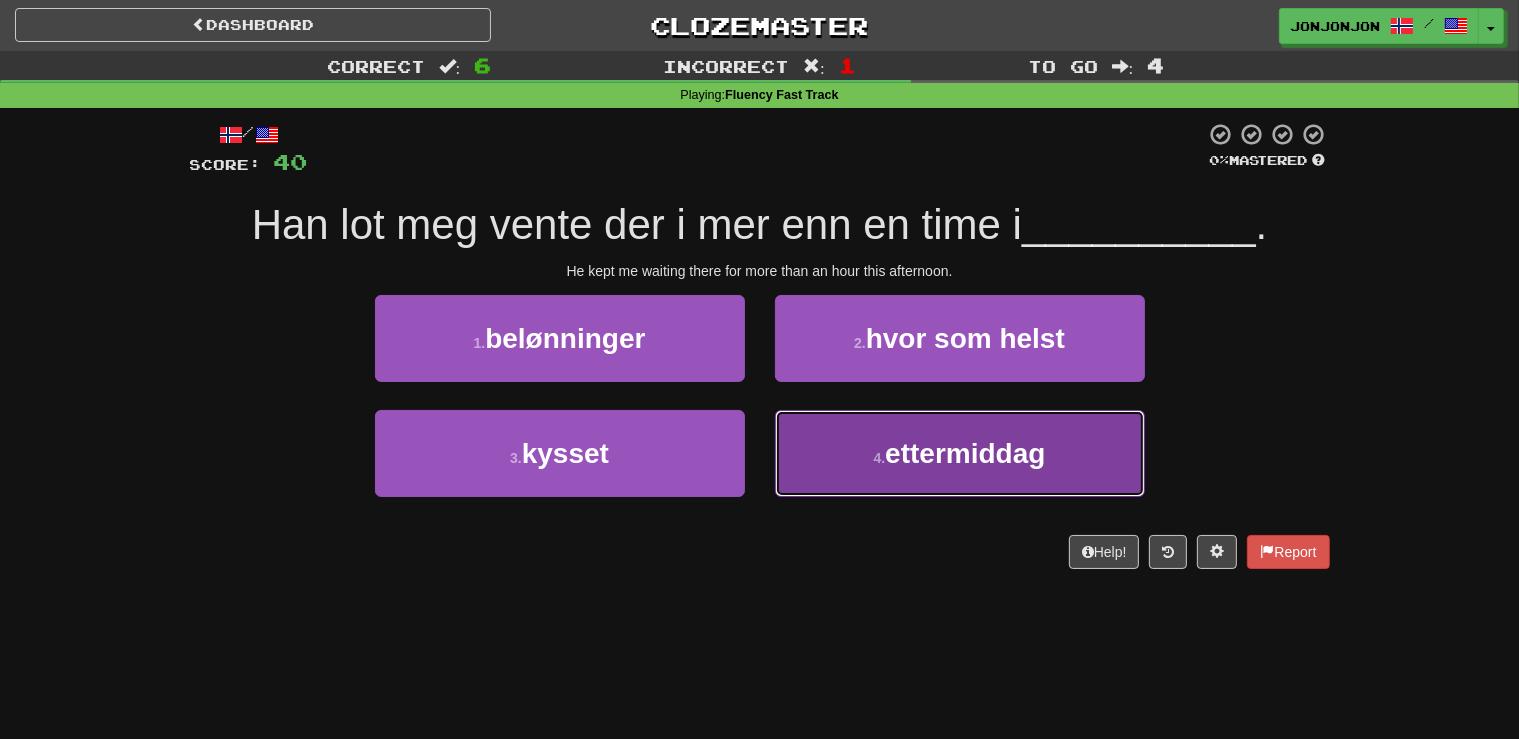 click on "4 .  ettermiddag" at bounding box center [960, 453] 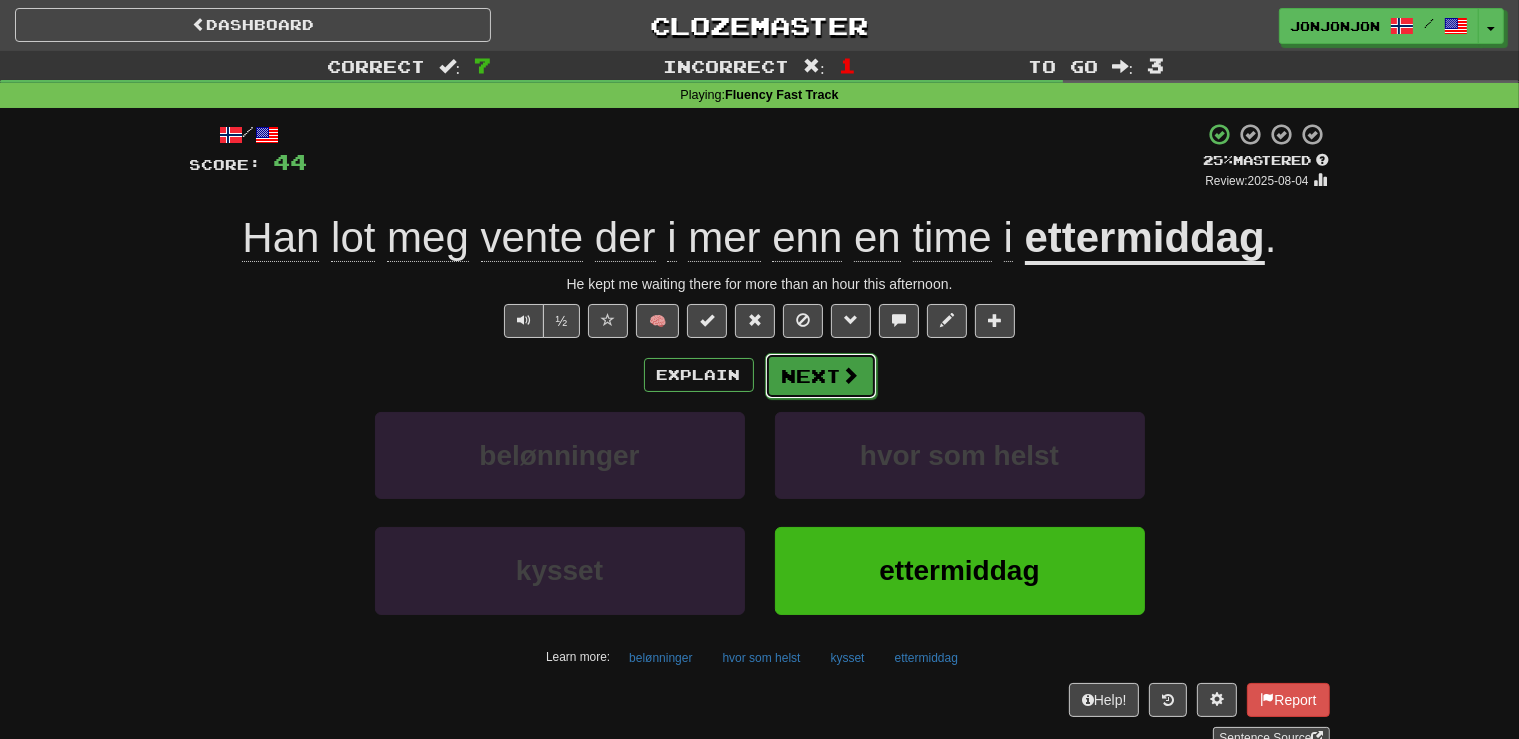 click on "Next" at bounding box center [821, 376] 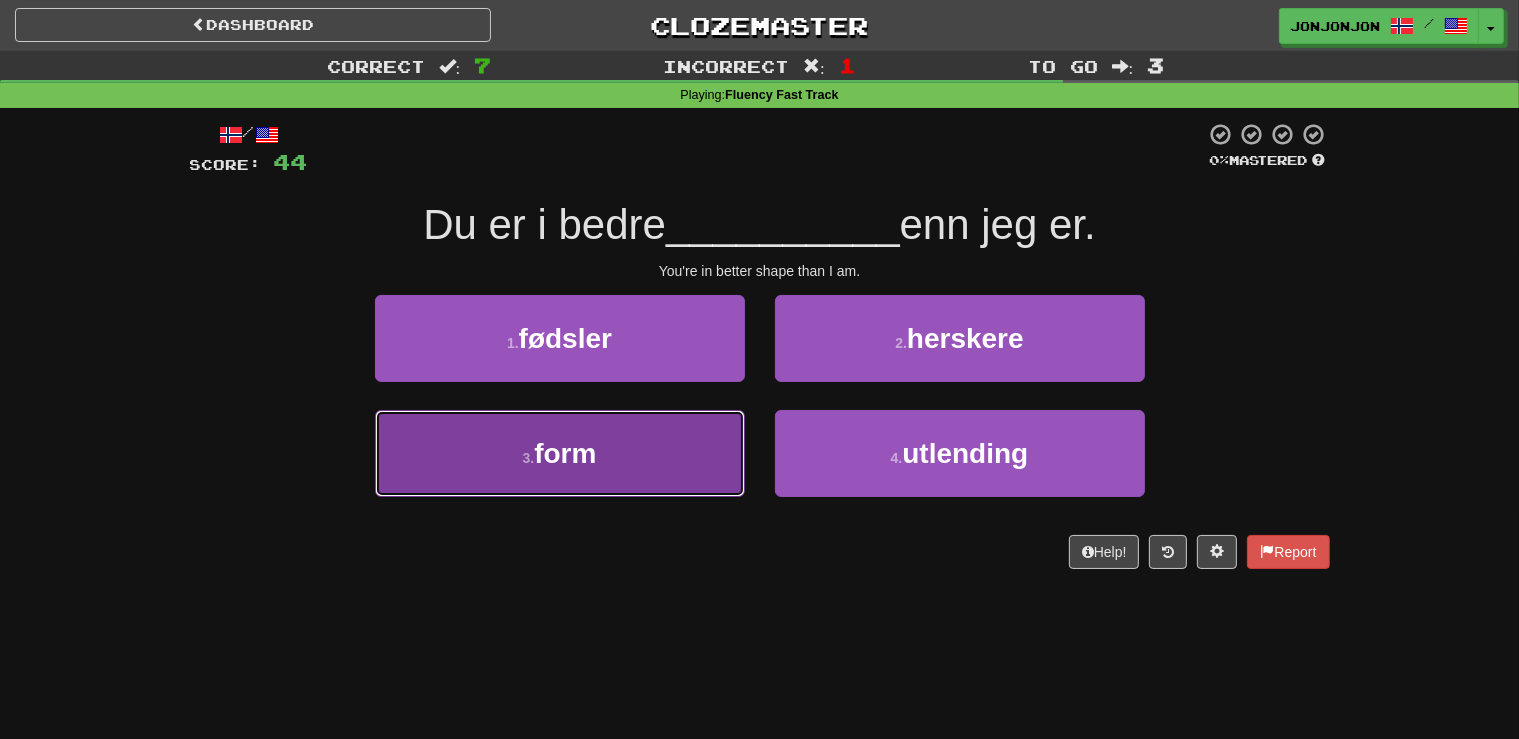 click on "3 .  form" at bounding box center (560, 453) 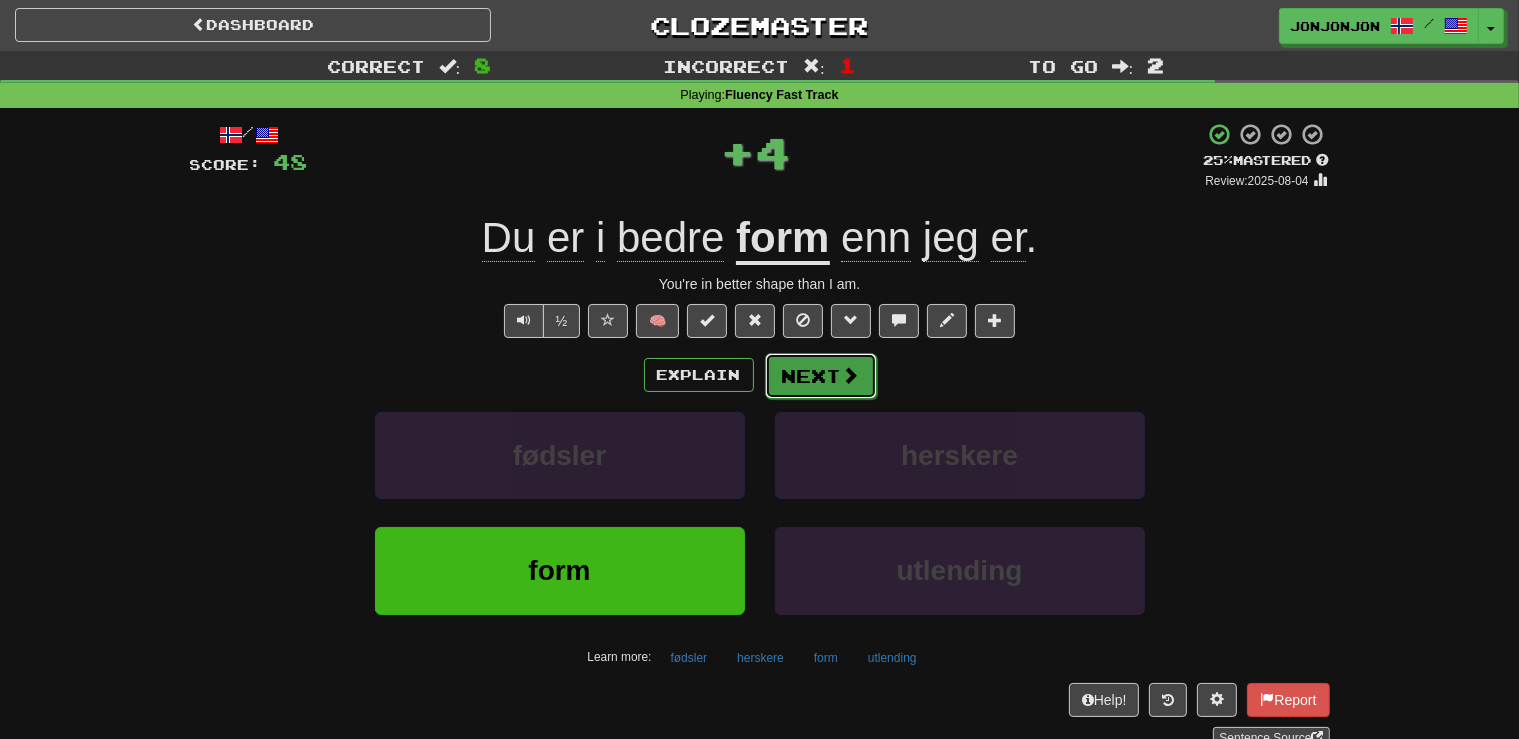 click at bounding box center (851, 375) 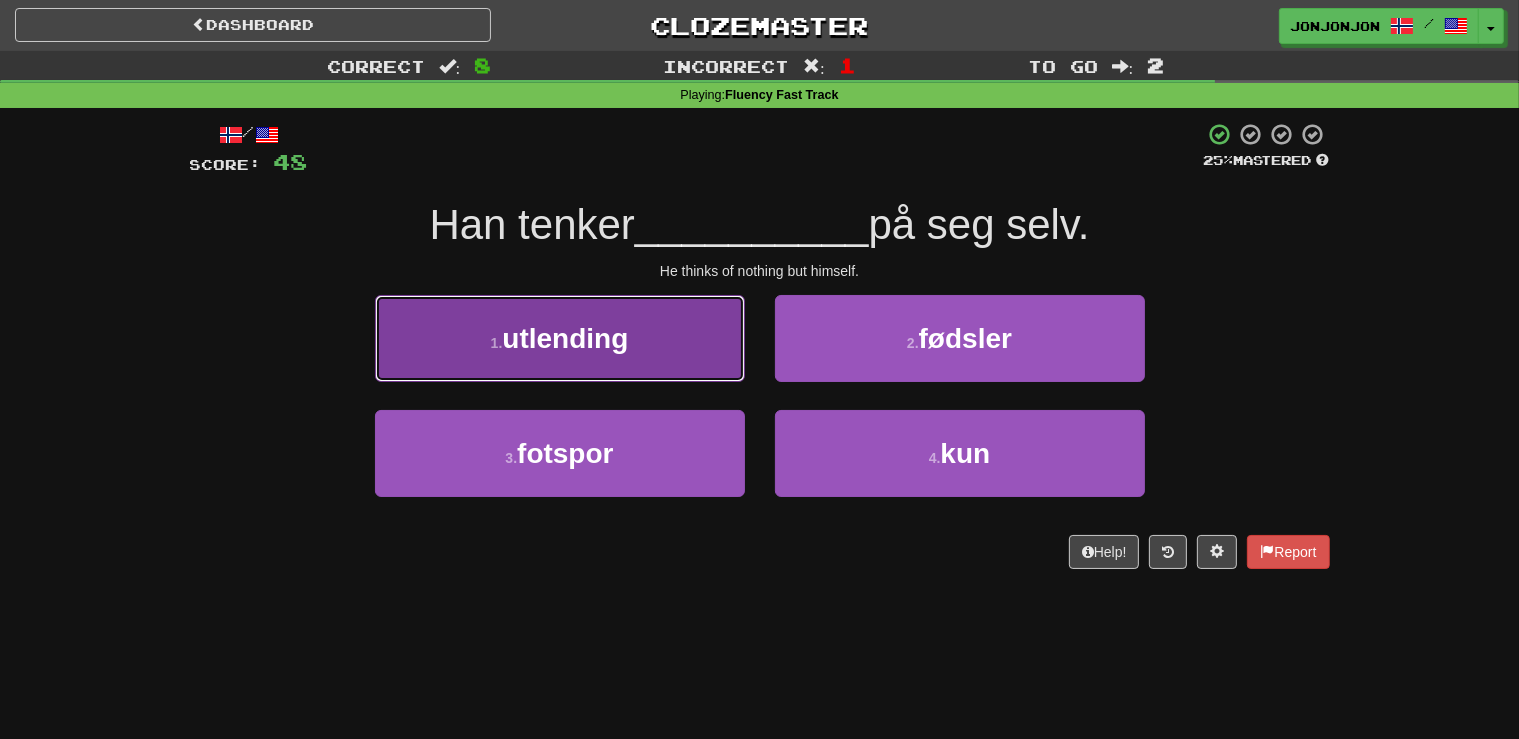 click on "1 .  utlending" at bounding box center [560, 338] 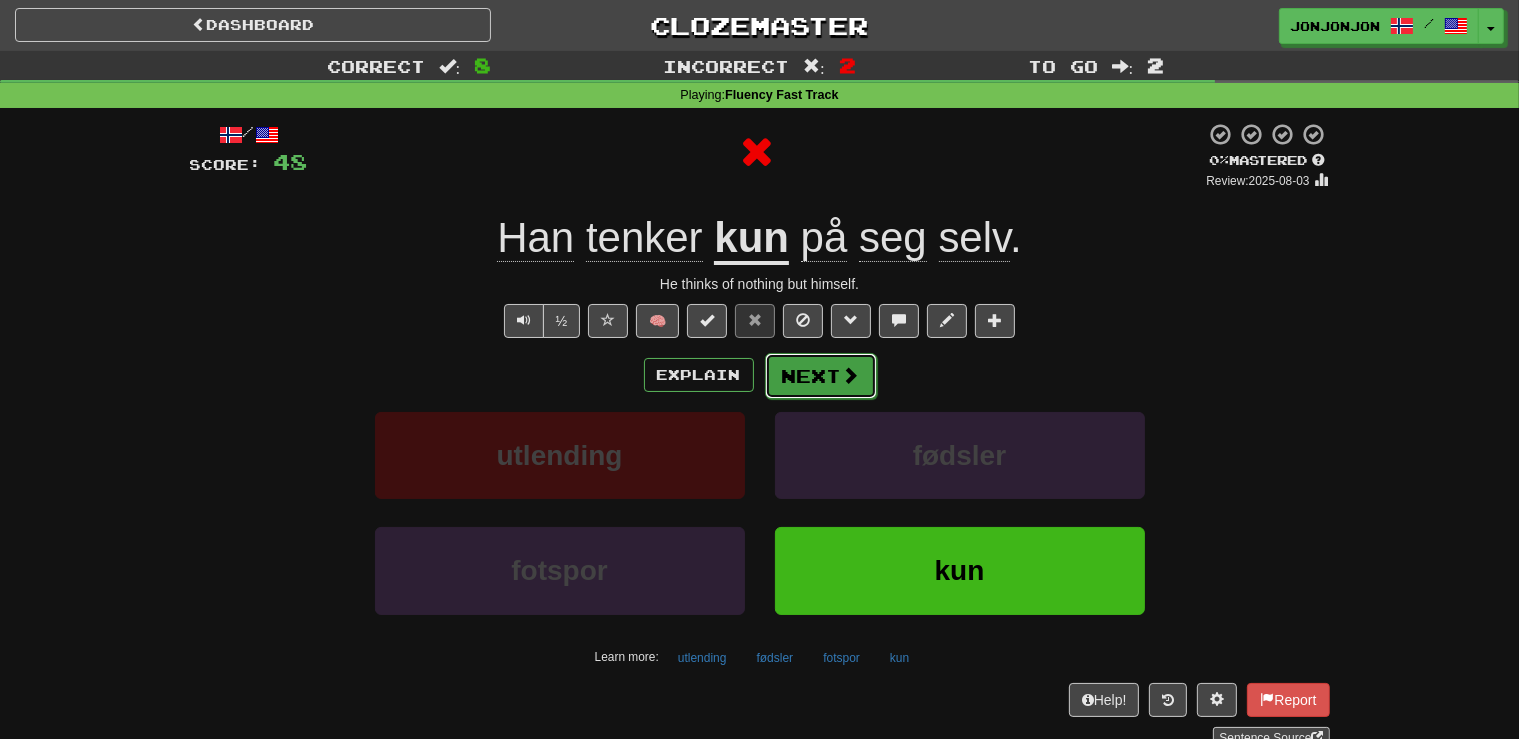 click on "Next" at bounding box center (821, 376) 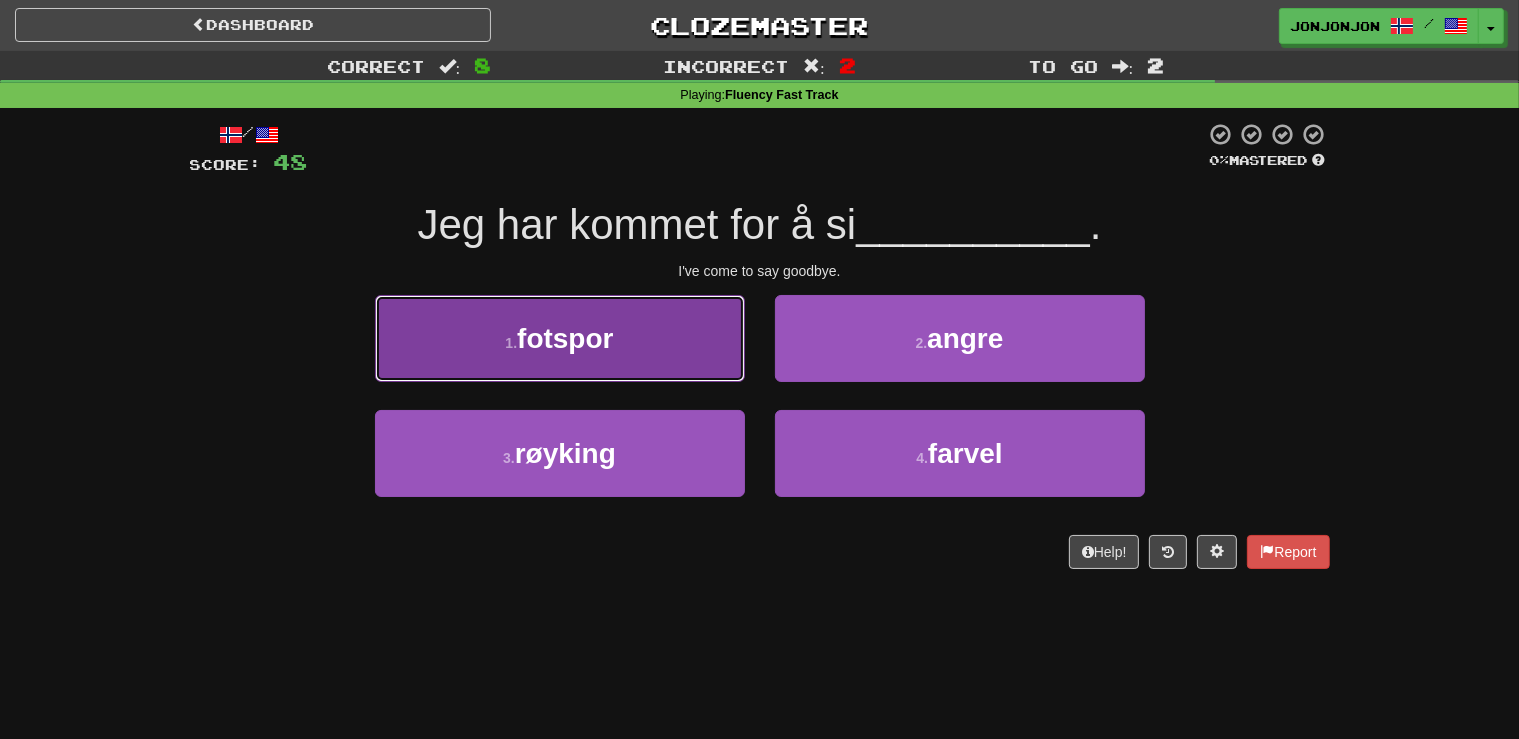 click on "1 .  fotspor" at bounding box center (560, 338) 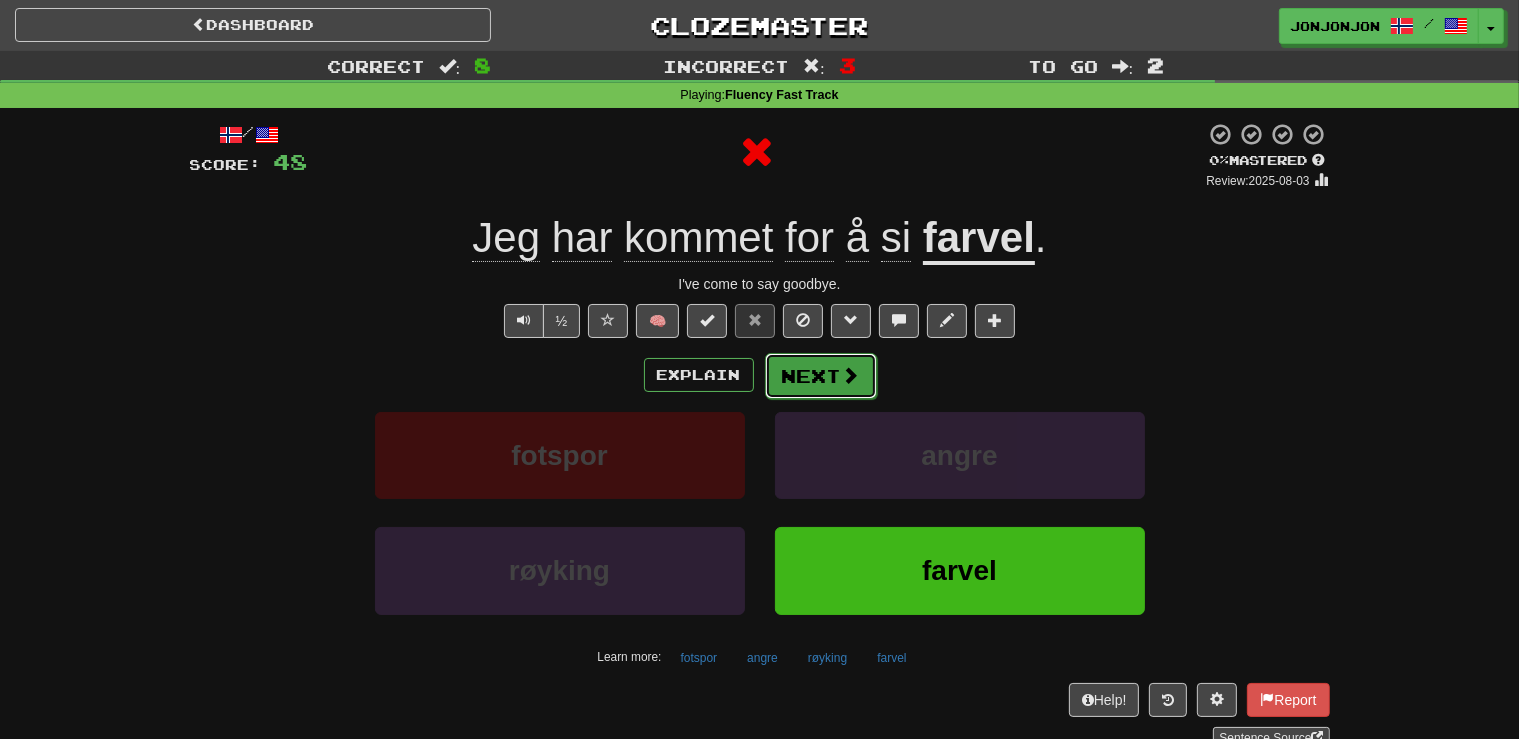click on "Next" at bounding box center [821, 376] 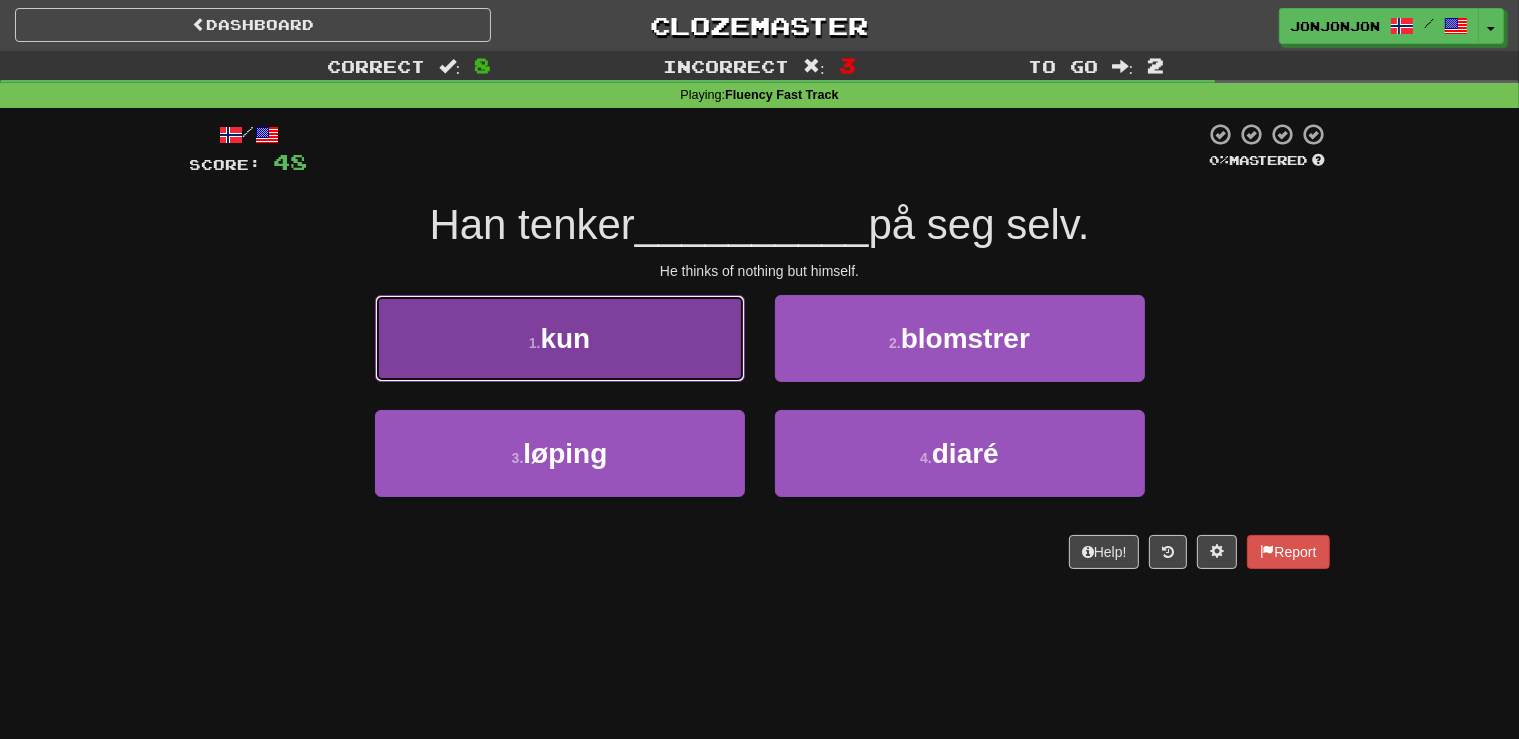 click on "kun" at bounding box center [565, 338] 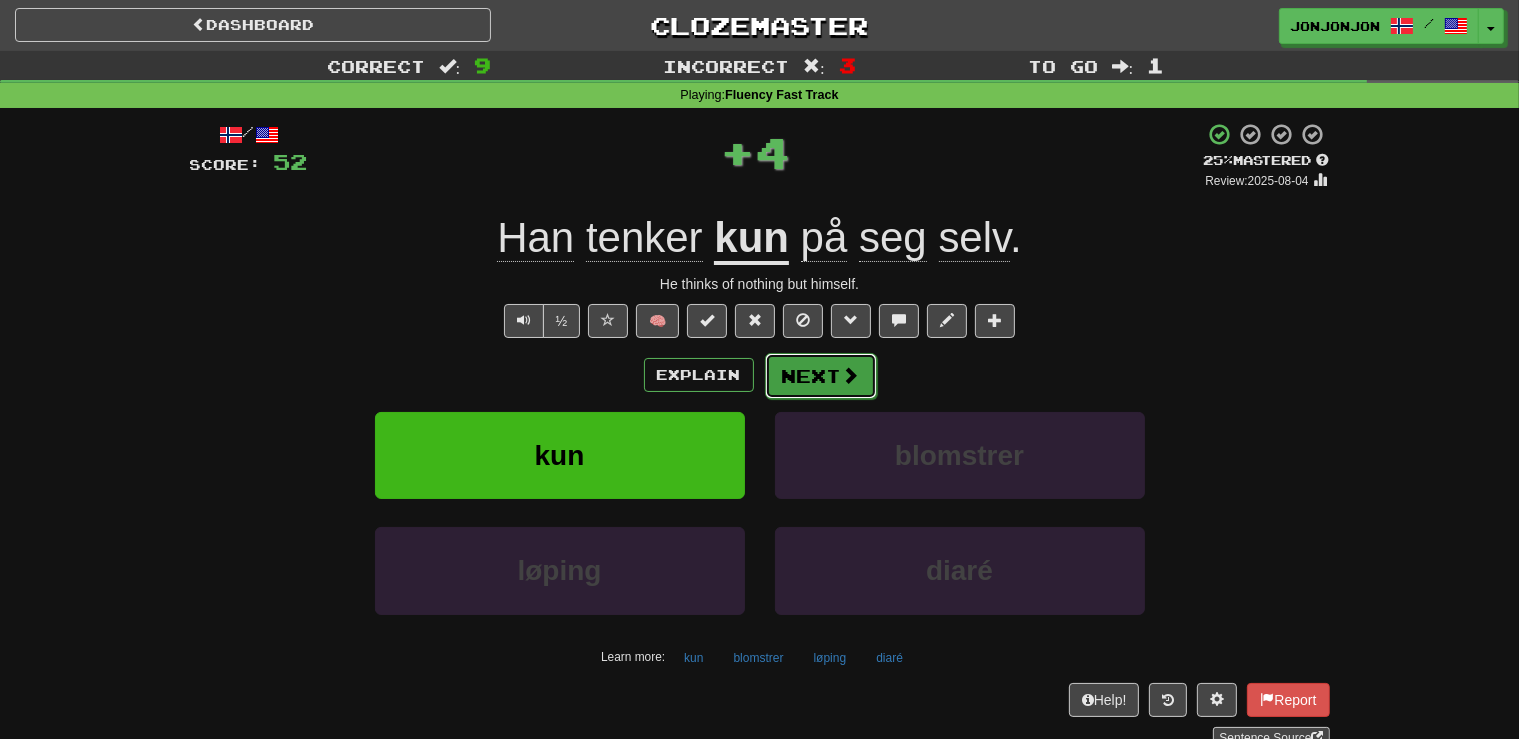 click on "Next" at bounding box center (821, 376) 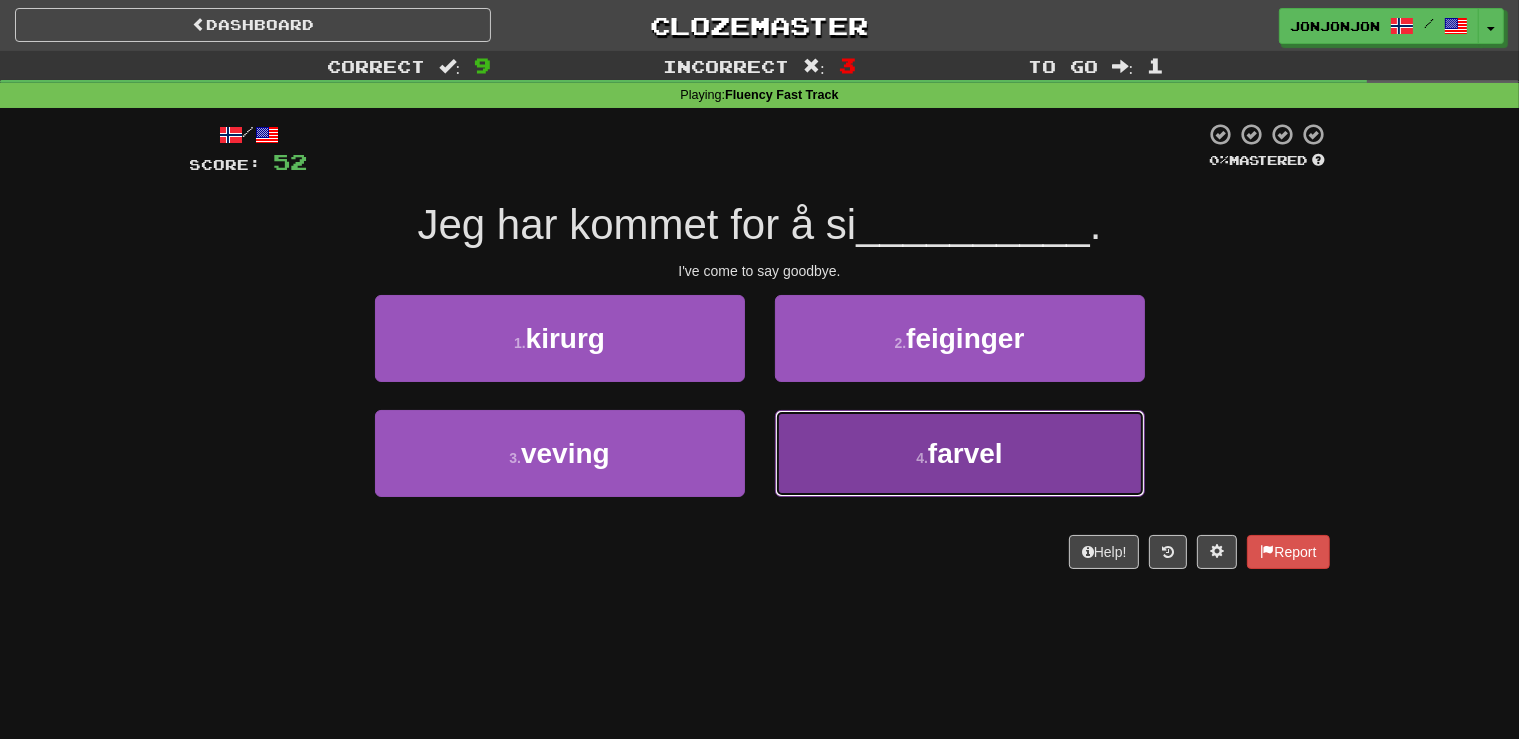 click on "4 .  farvel" at bounding box center (960, 453) 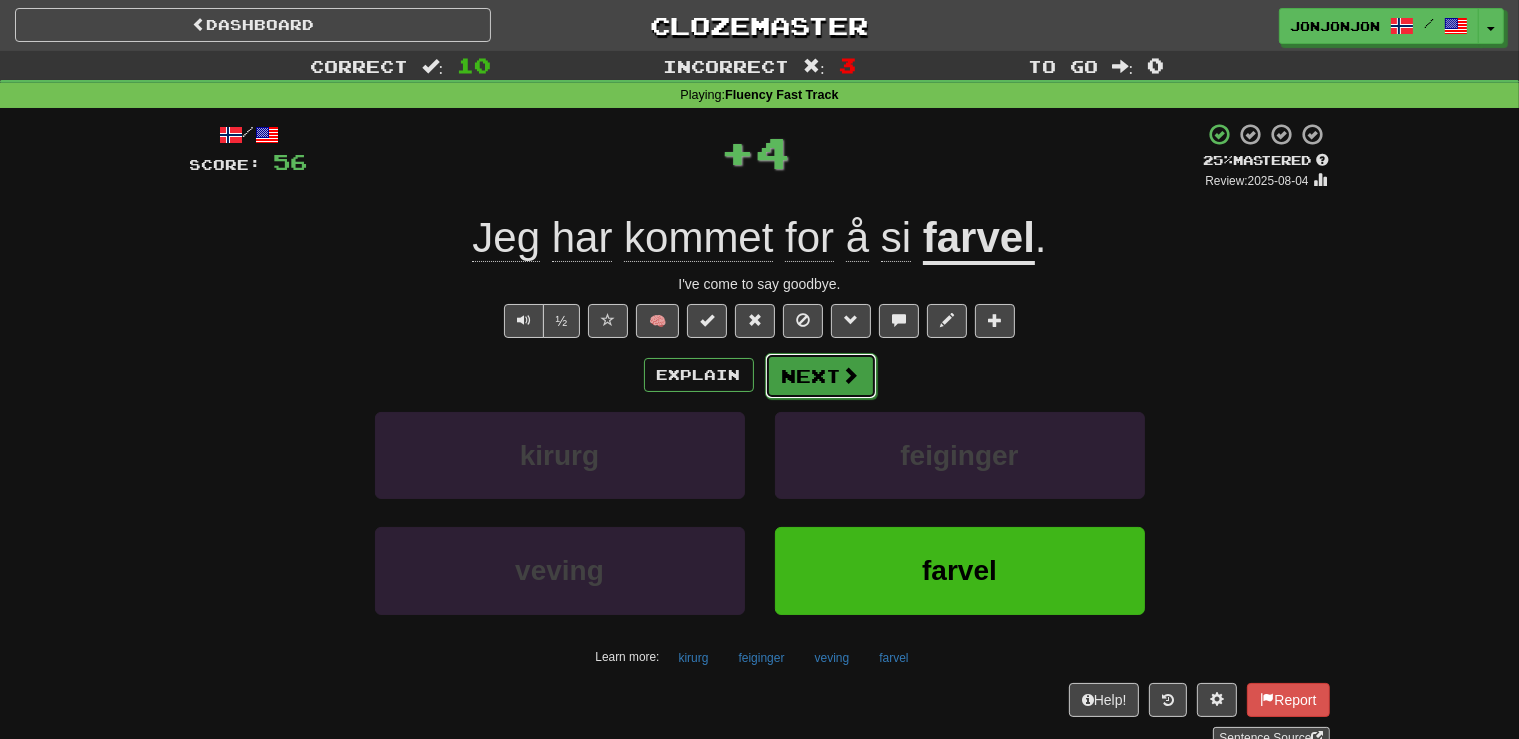 click on "Next" at bounding box center [821, 376] 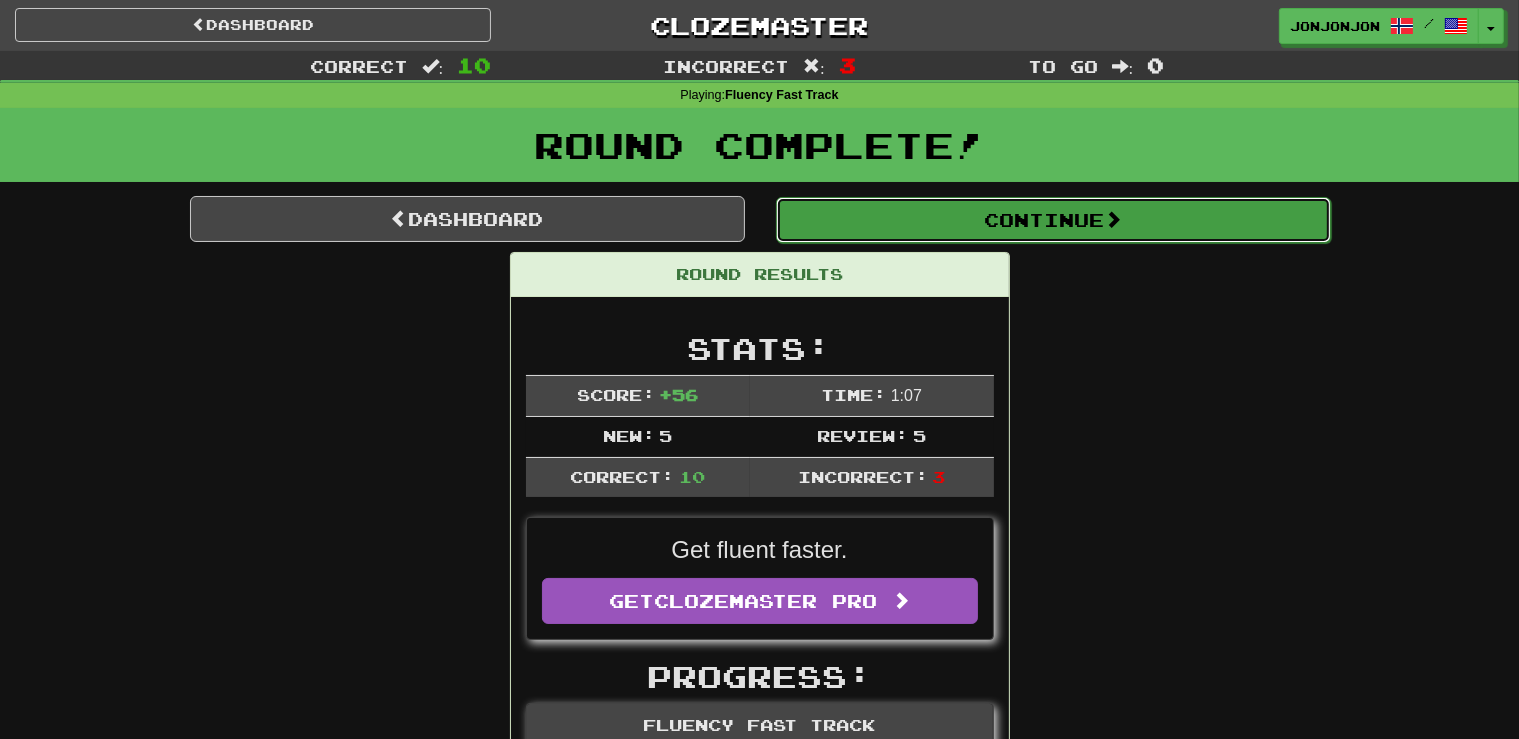 click at bounding box center (1113, 219) 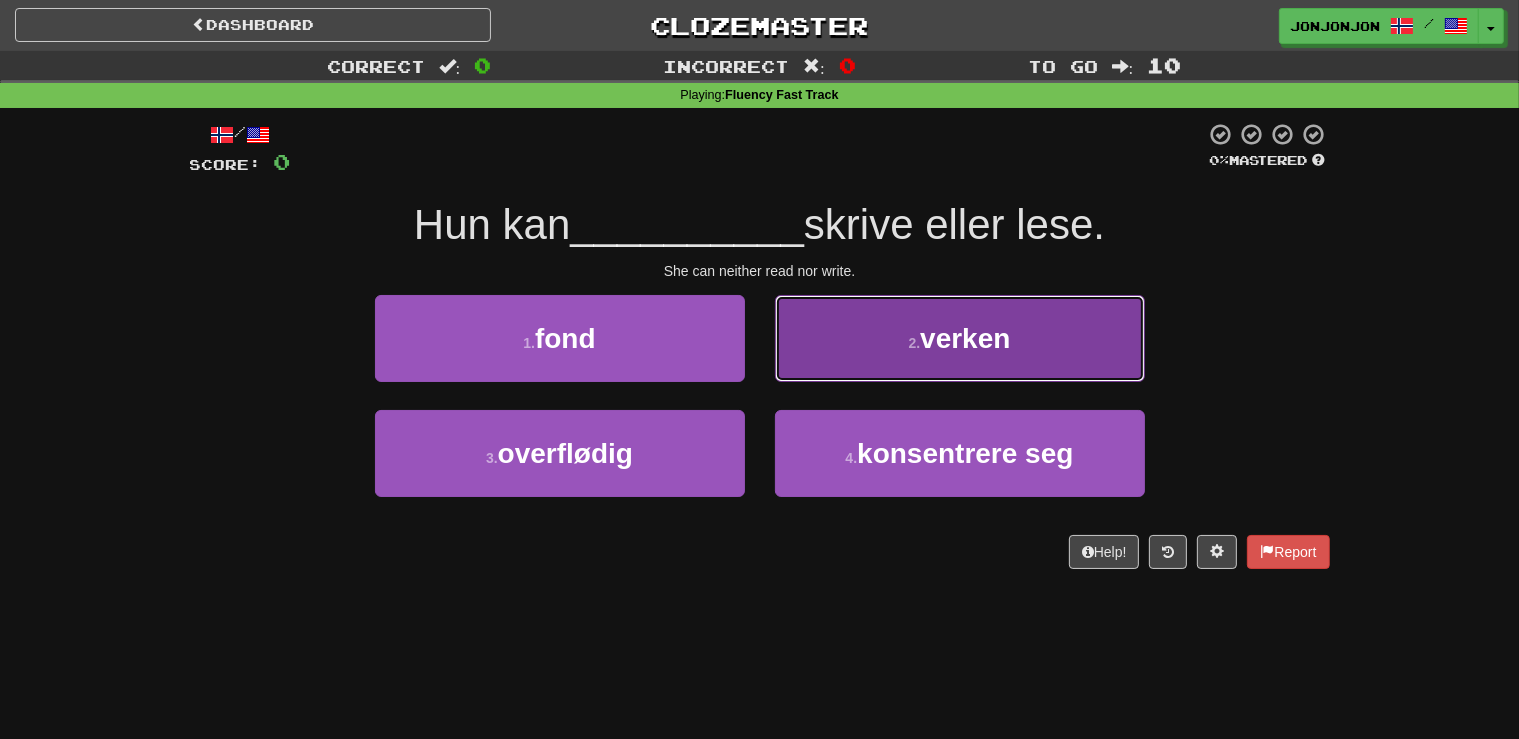 click on "verken" at bounding box center (965, 338) 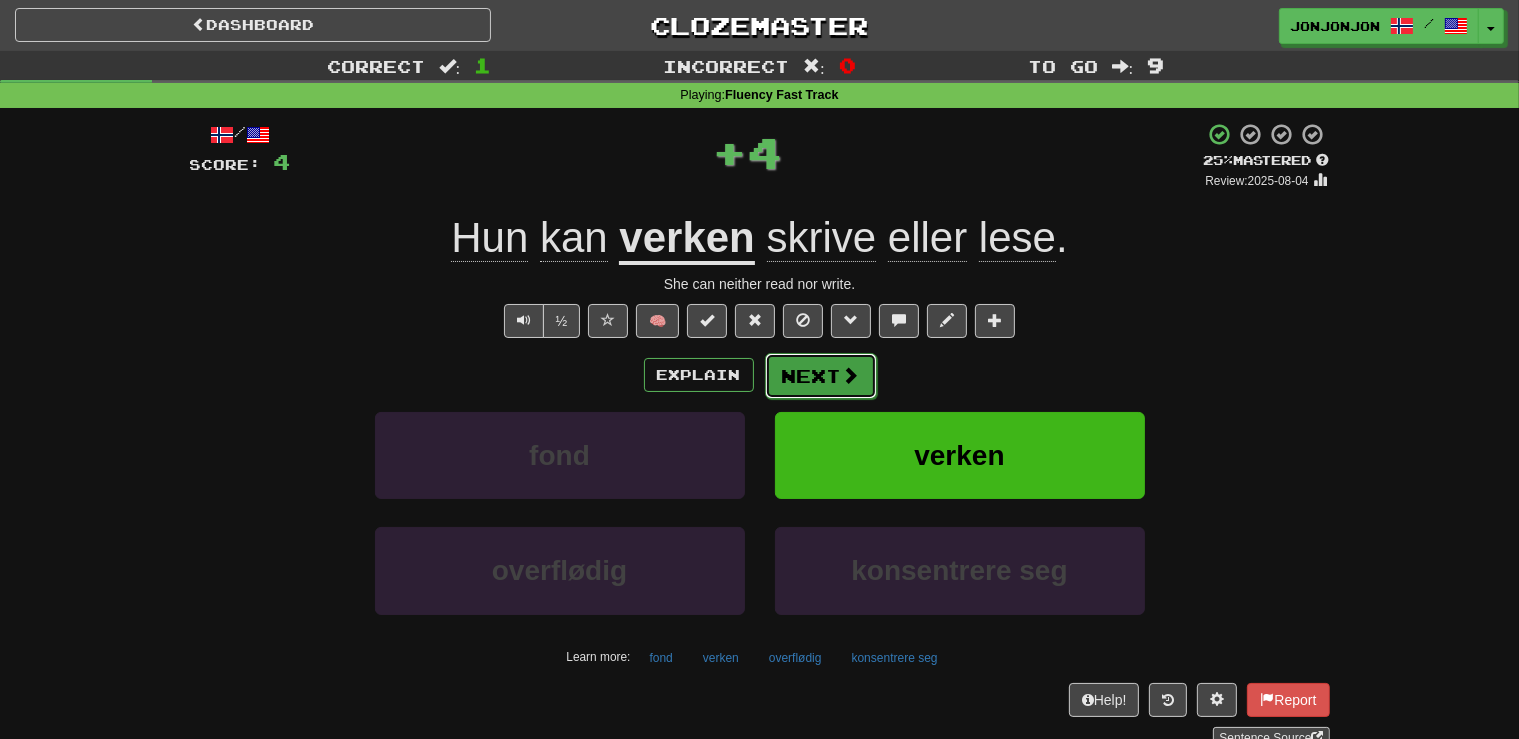 click on "Next" at bounding box center [821, 376] 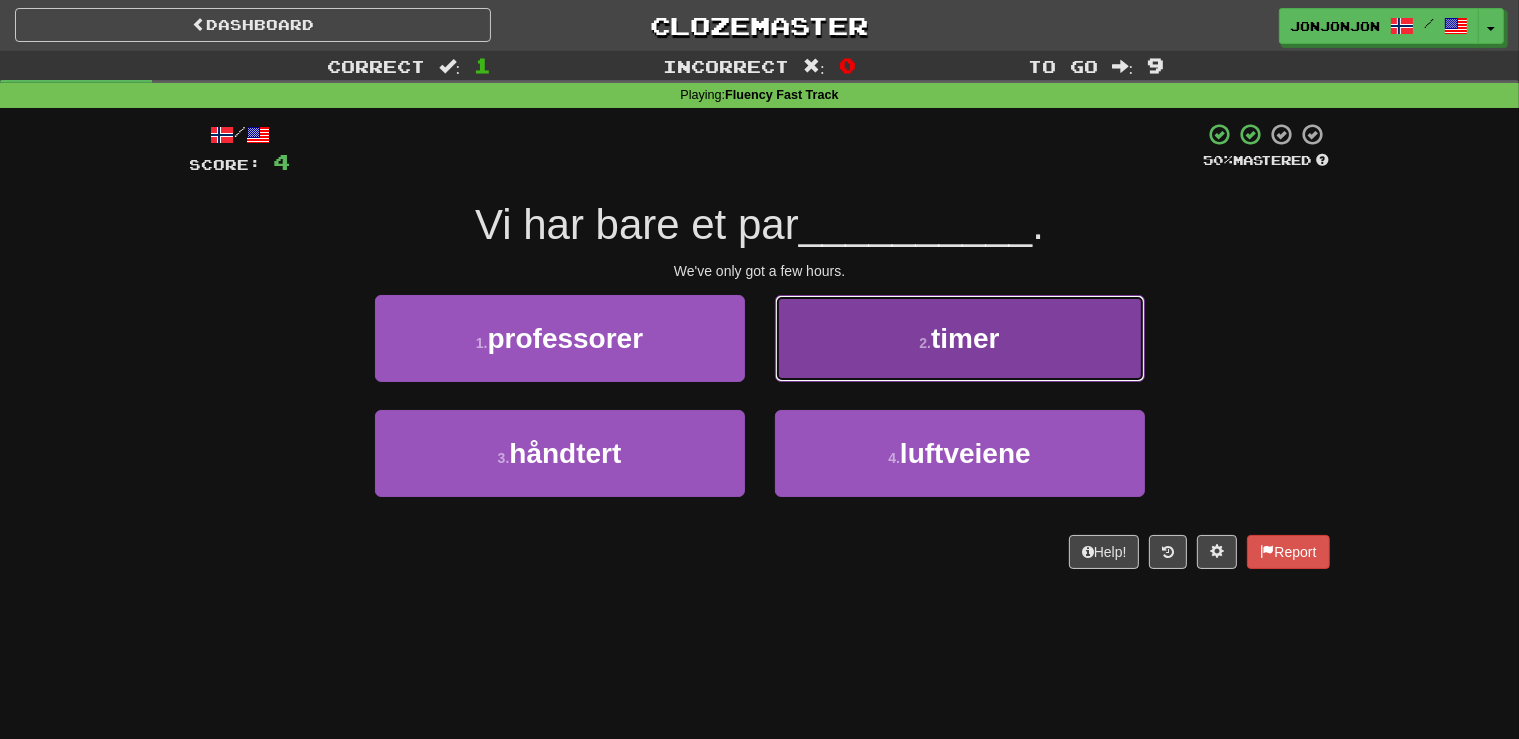 click on "2 .  timer" at bounding box center (960, 338) 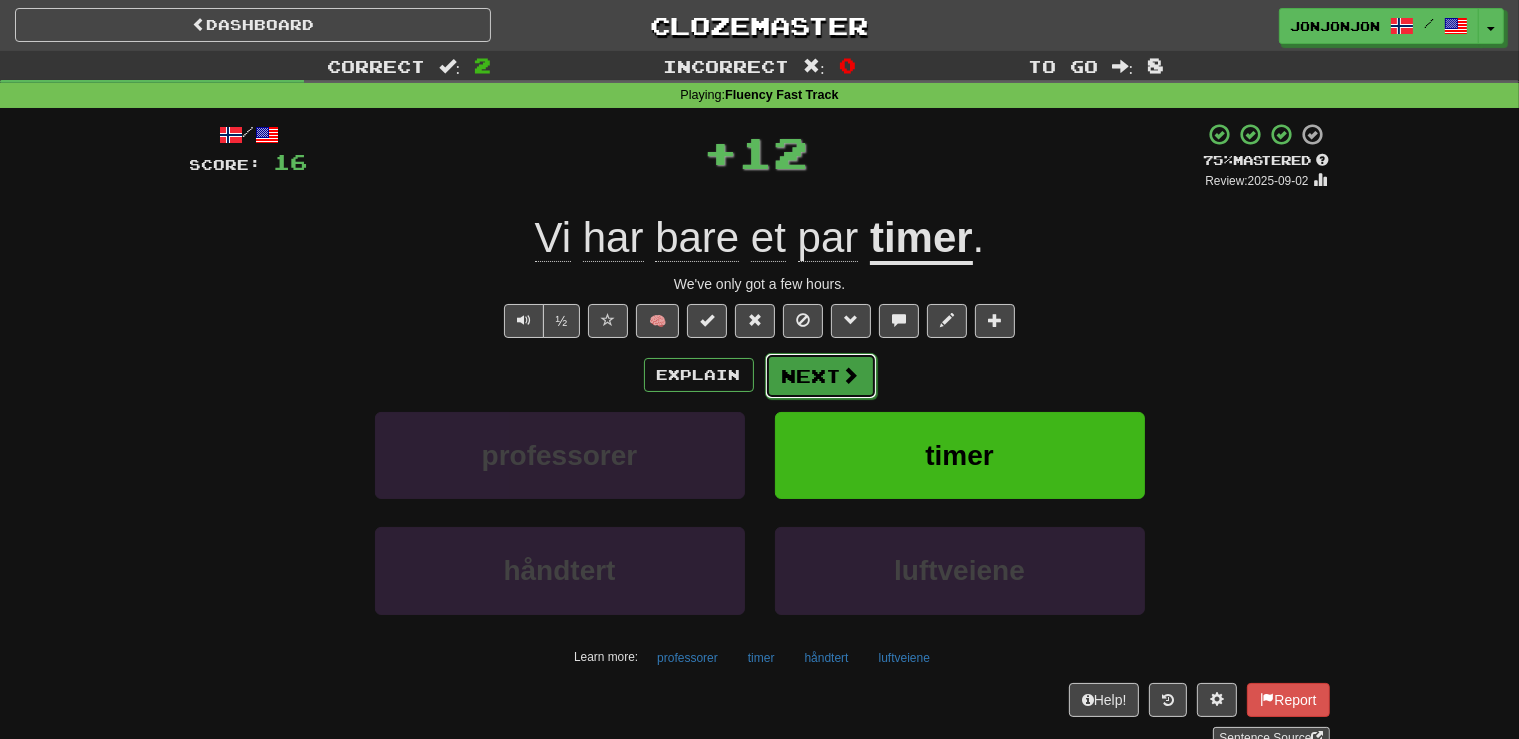 click at bounding box center (851, 375) 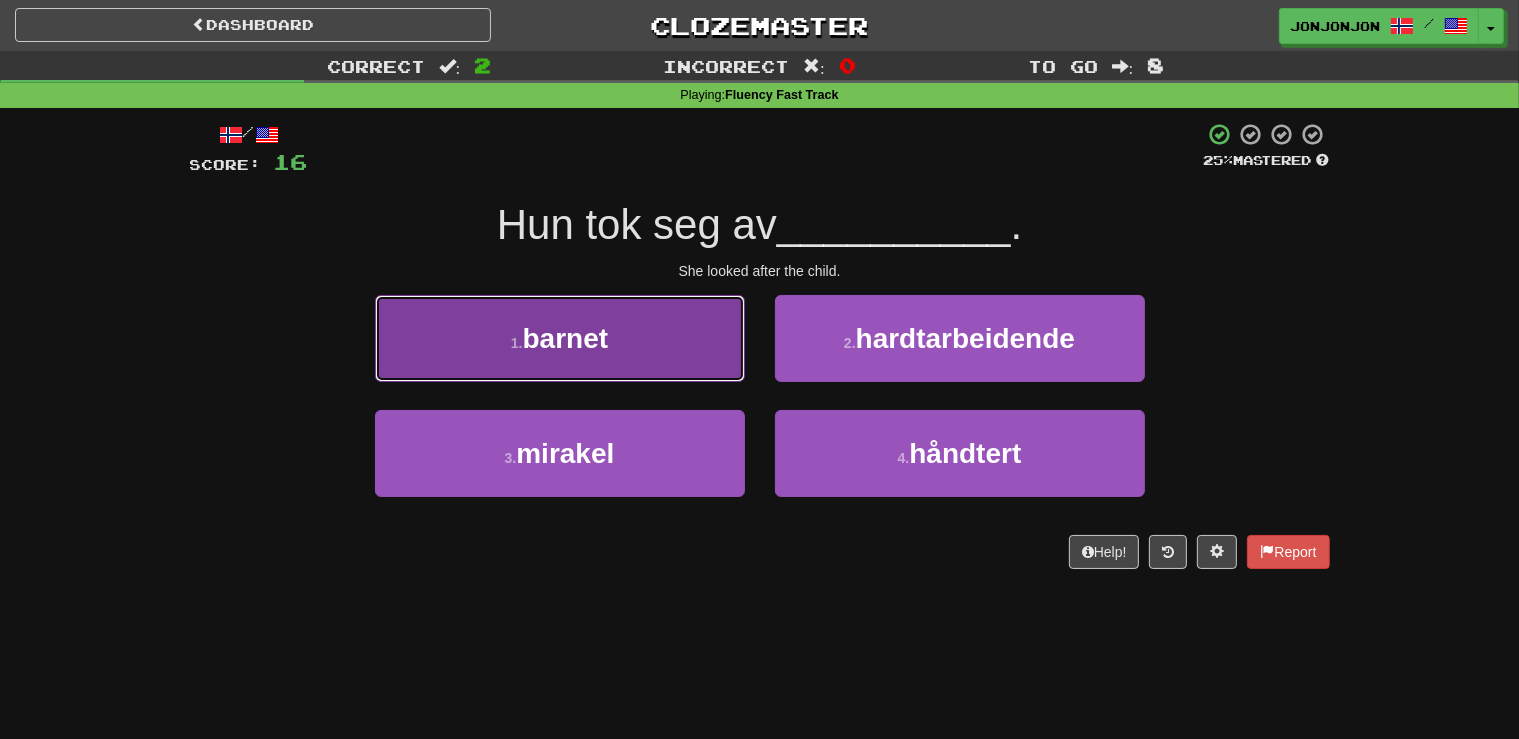 click on "1 .  barnet" at bounding box center [560, 338] 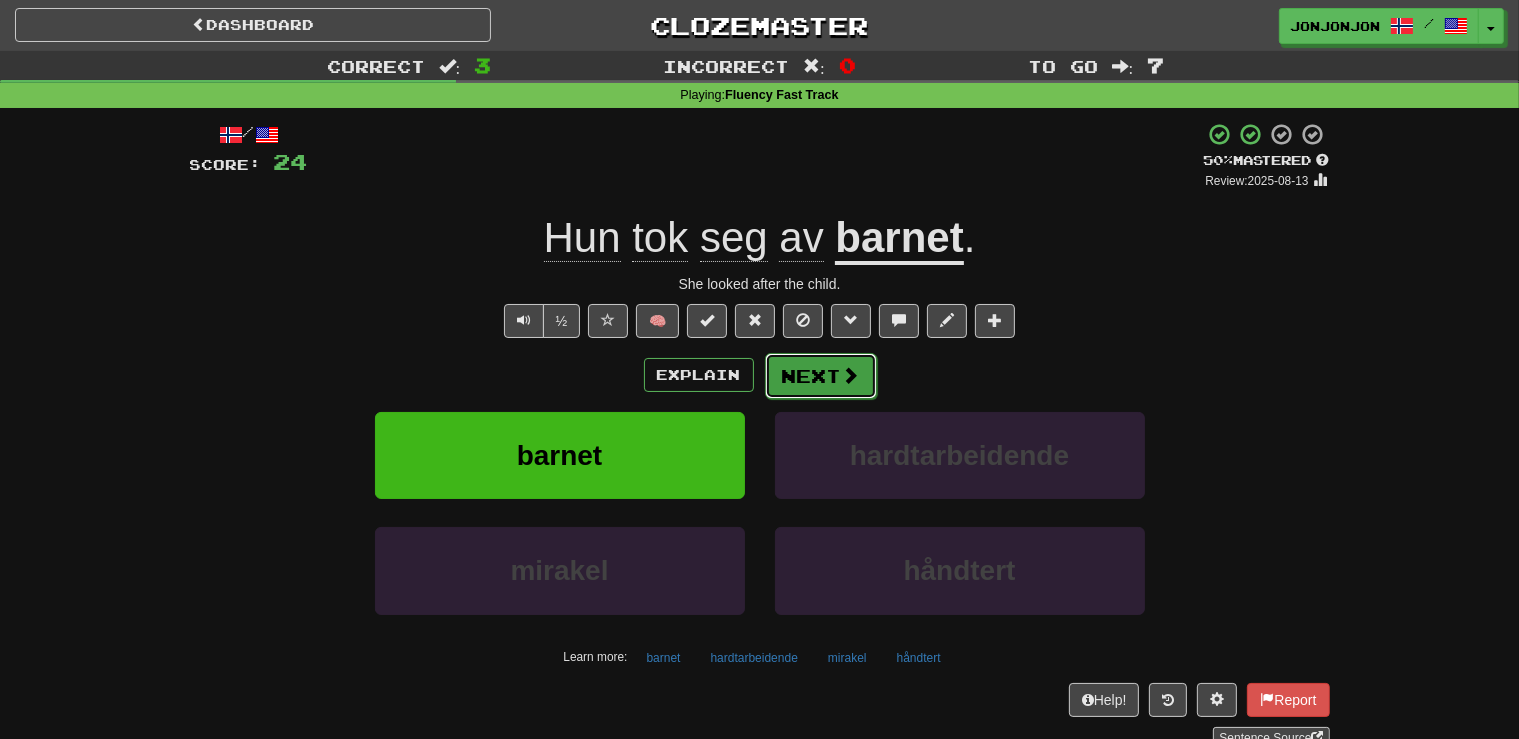 click on "Next" at bounding box center (821, 376) 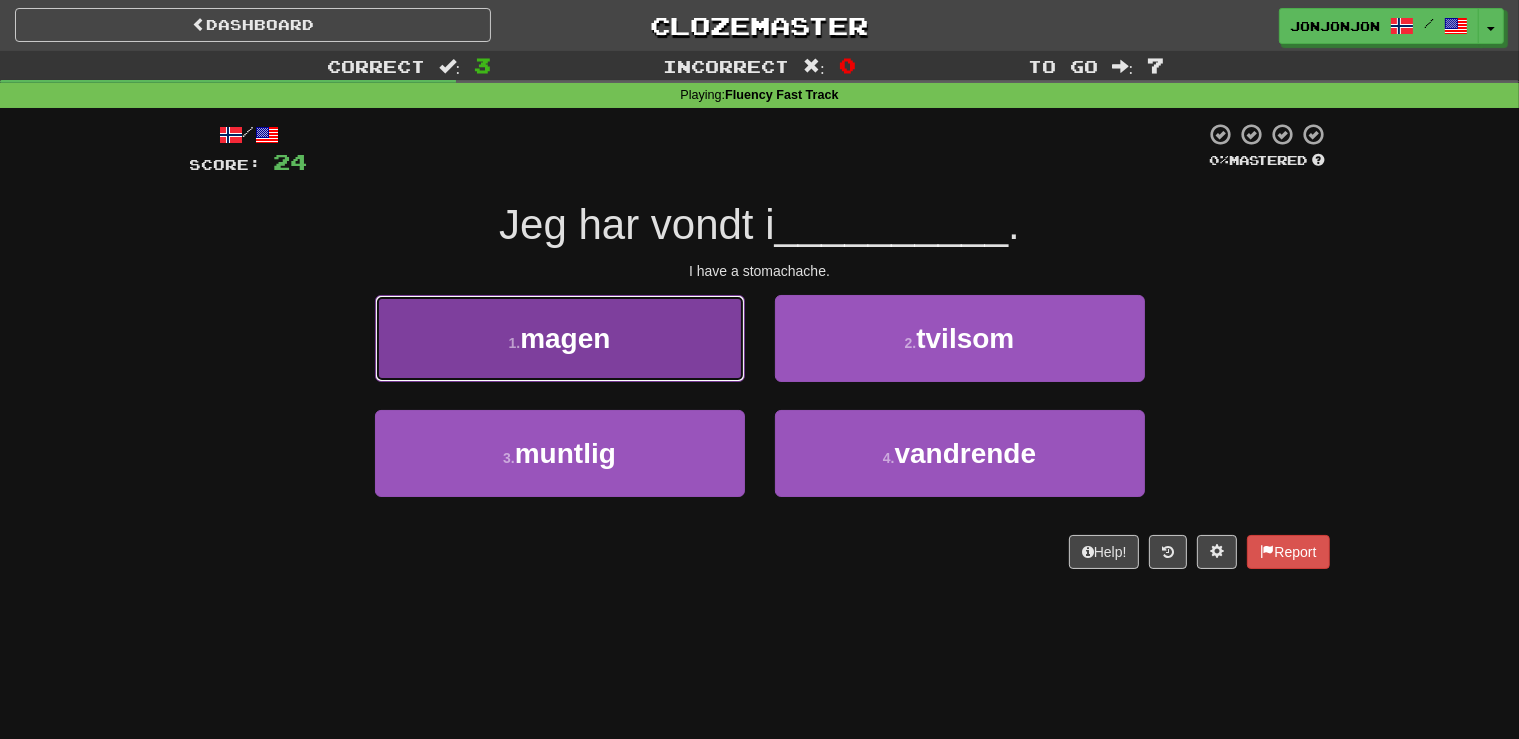 click on "1 .  magen" at bounding box center [560, 338] 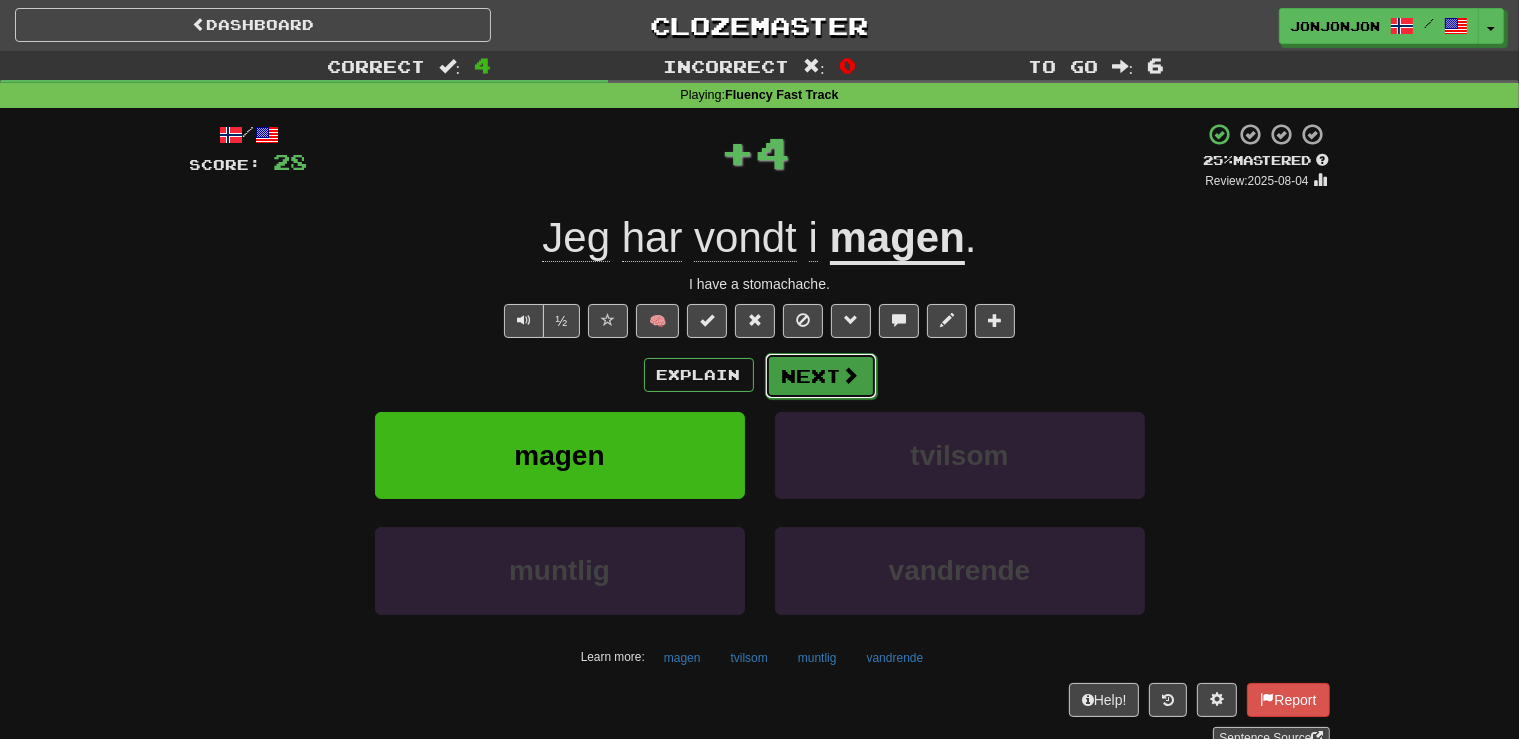 click at bounding box center (851, 375) 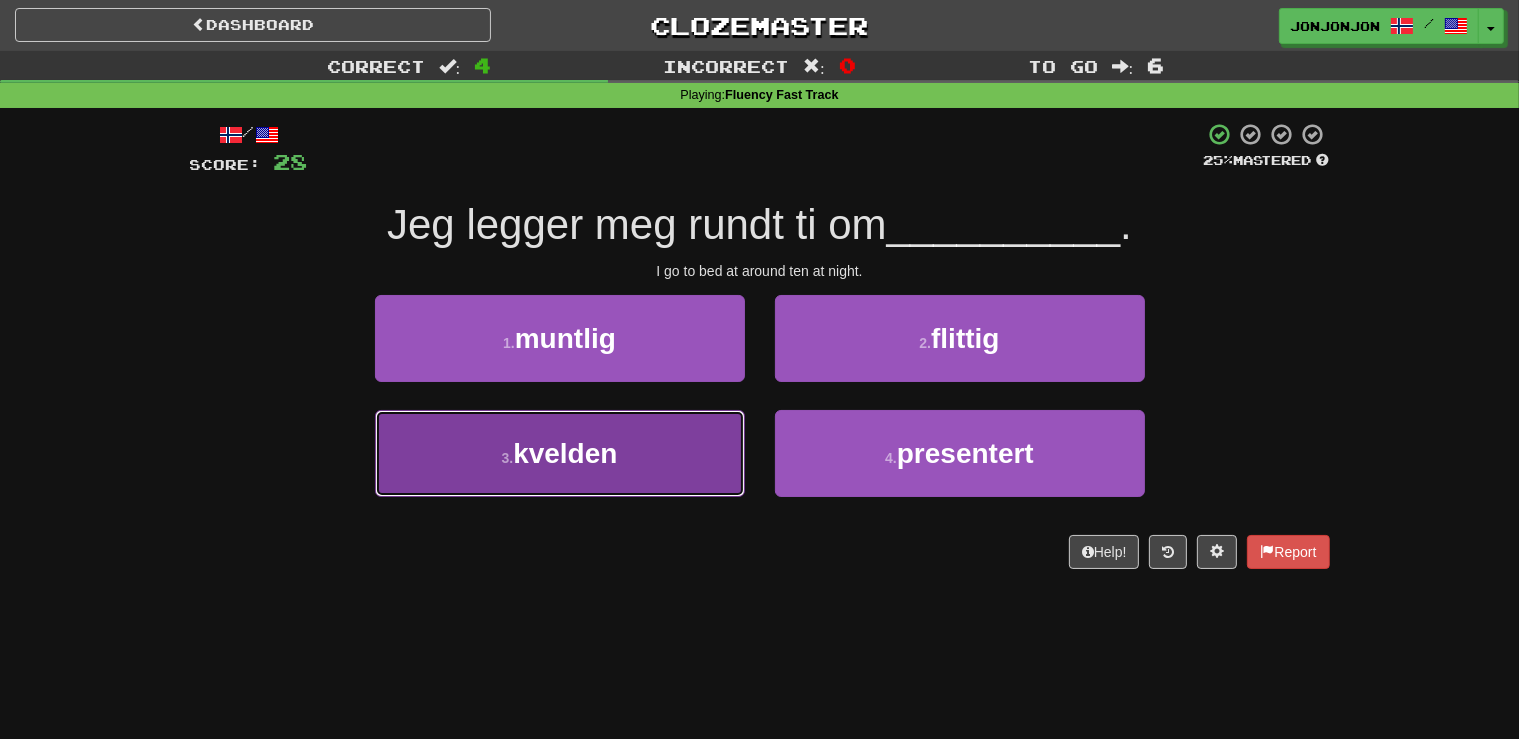 click on "3 .  kvelden" at bounding box center (560, 453) 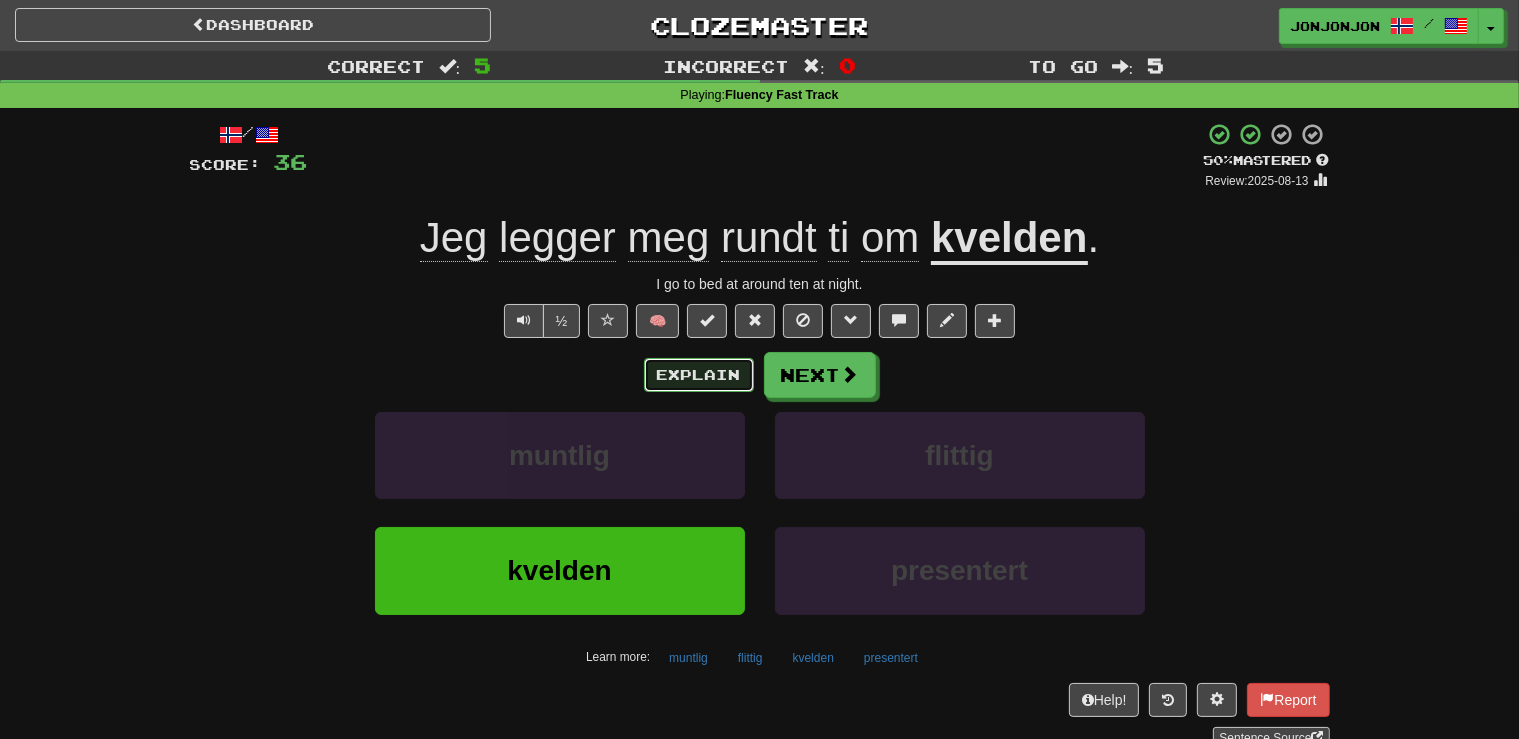 click on "Explain" at bounding box center [699, 375] 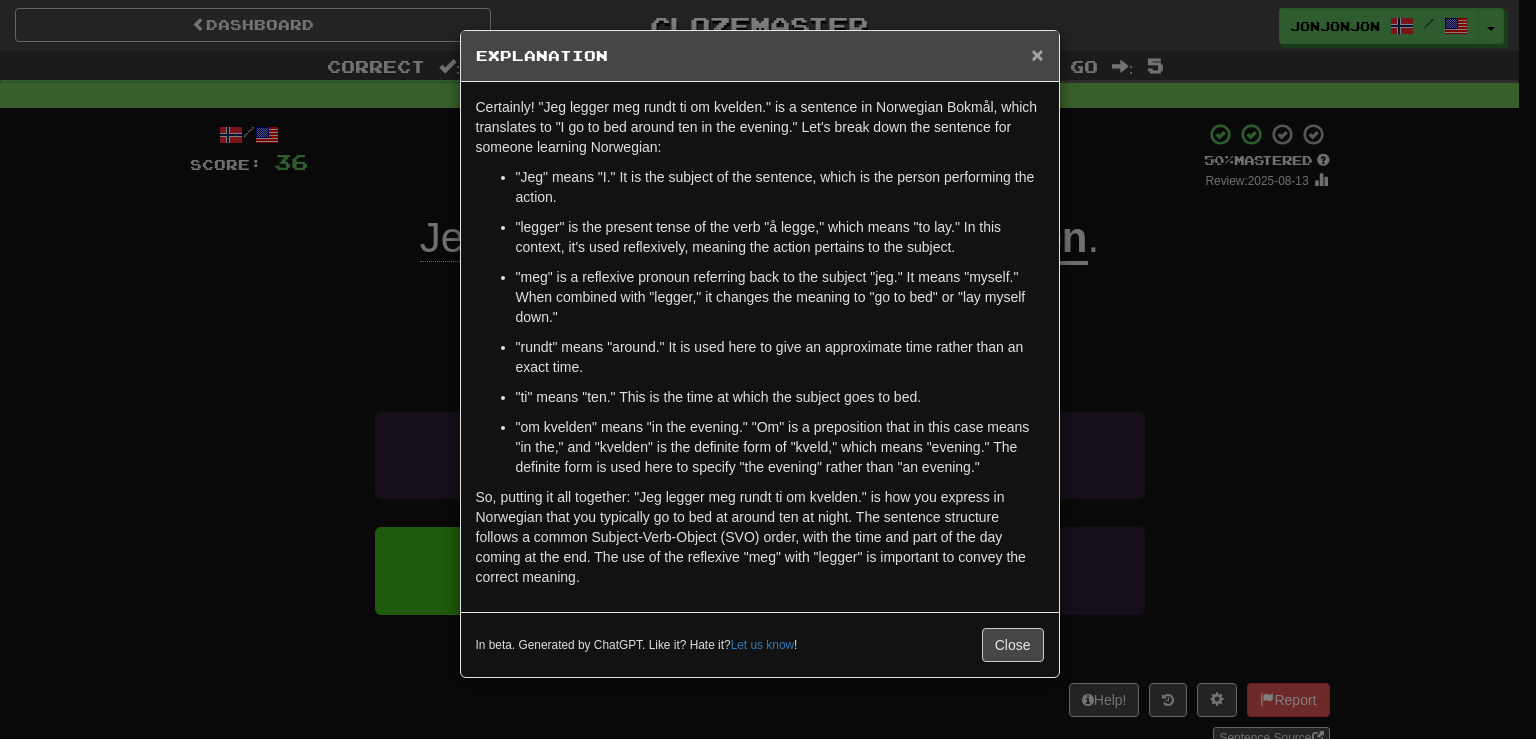 click on "×" at bounding box center (1037, 54) 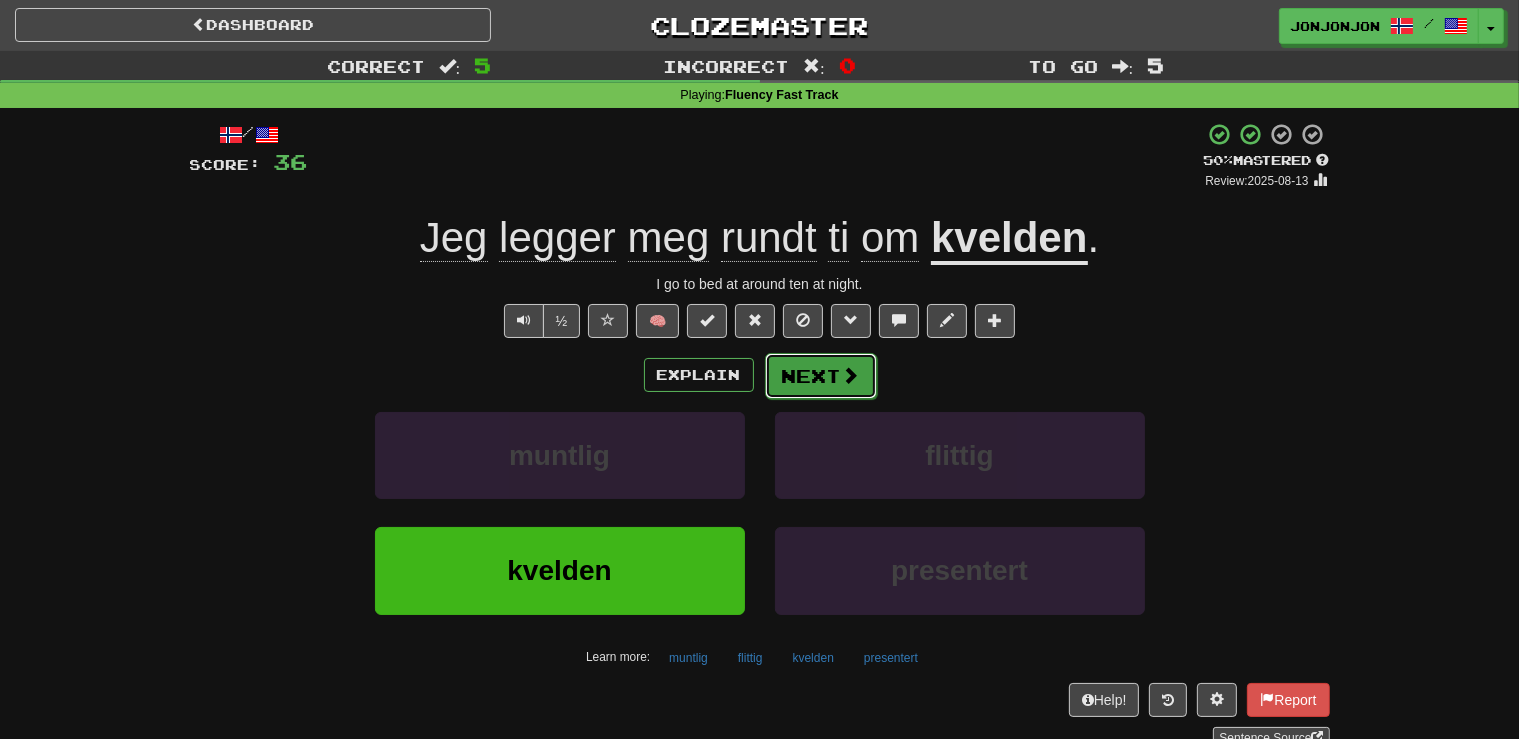 click on "Next" at bounding box center [821, 376] 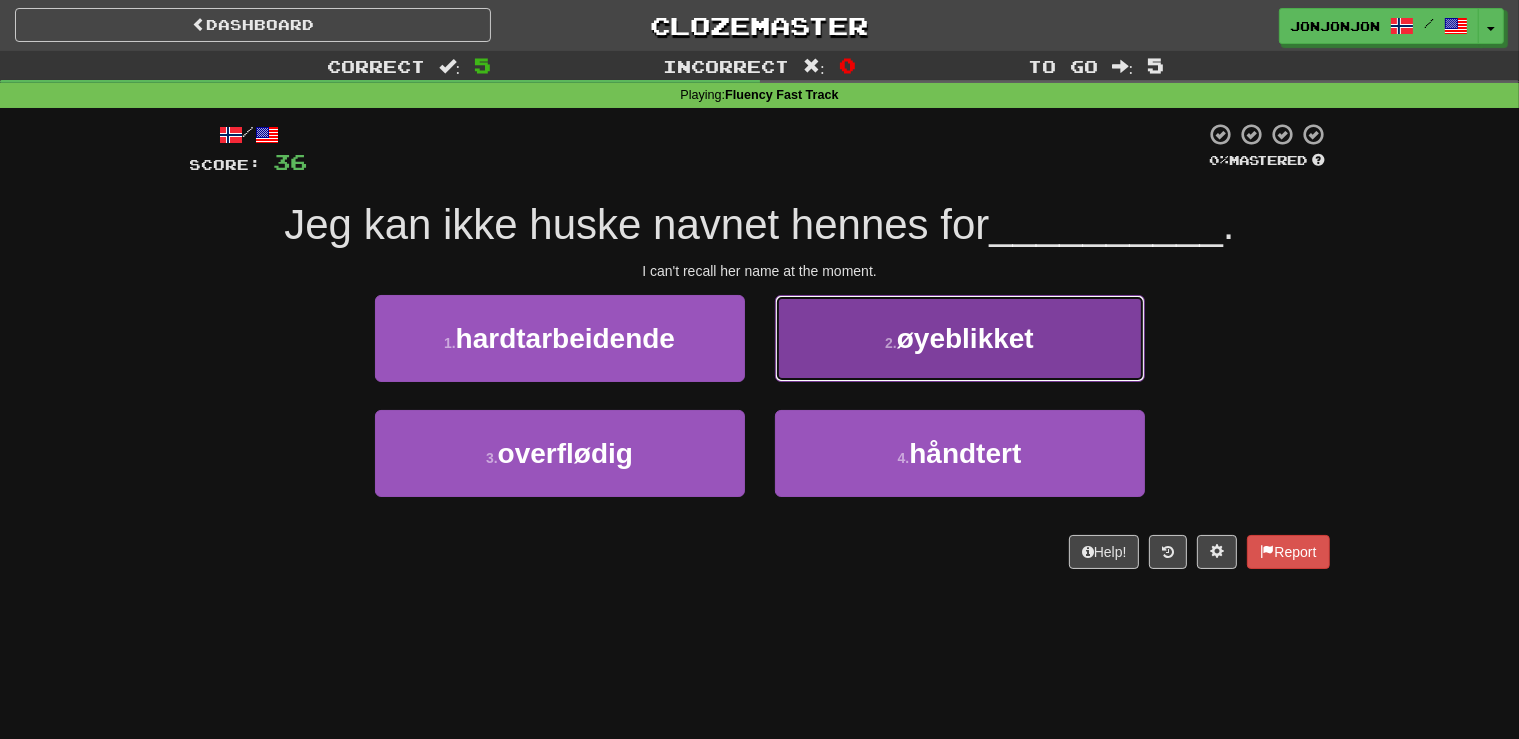 click on "2 .  øyeblikket" at bounding box center [960, 338] 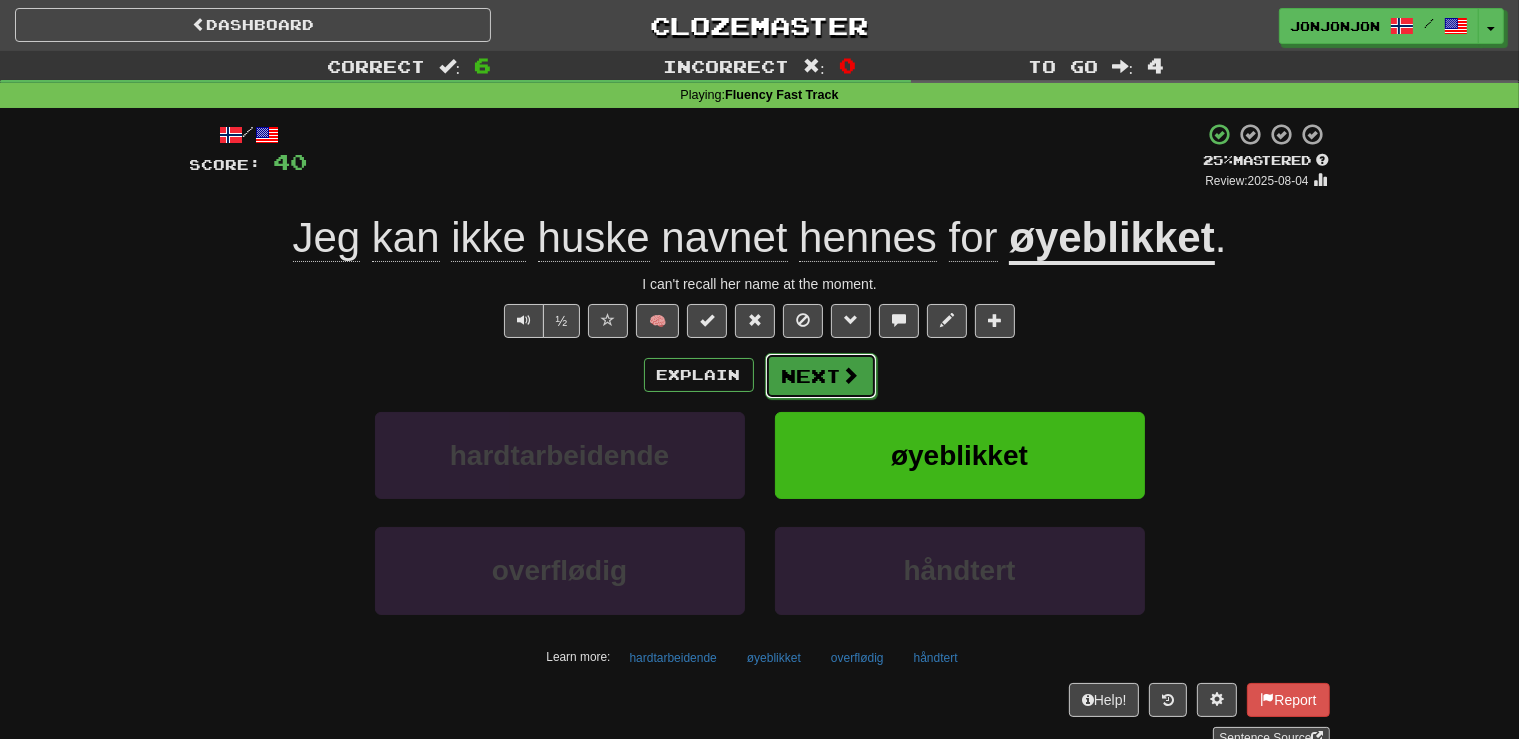 click on "Next" at bounding box center (821, 376) 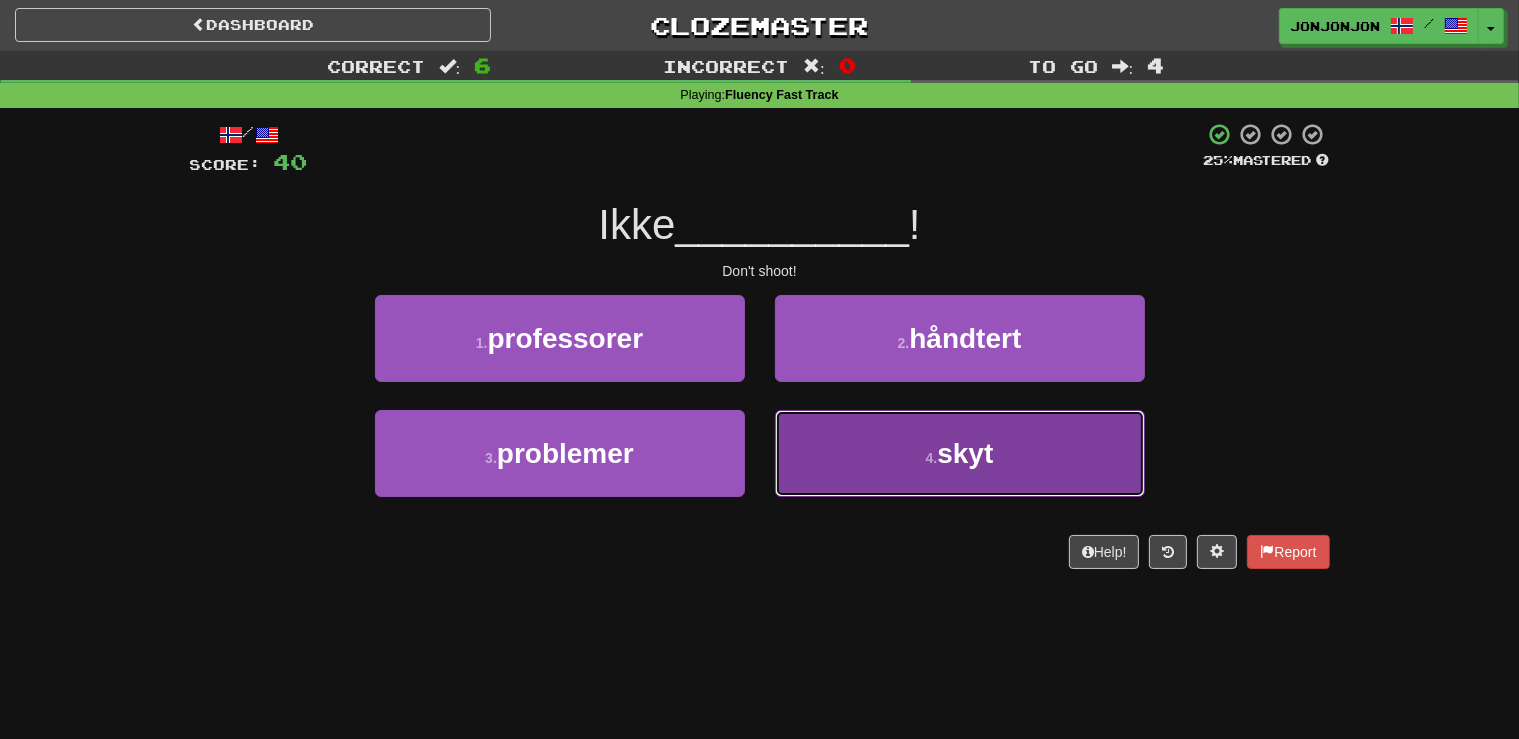 click on "skyt" at bounding box center (965, 453) 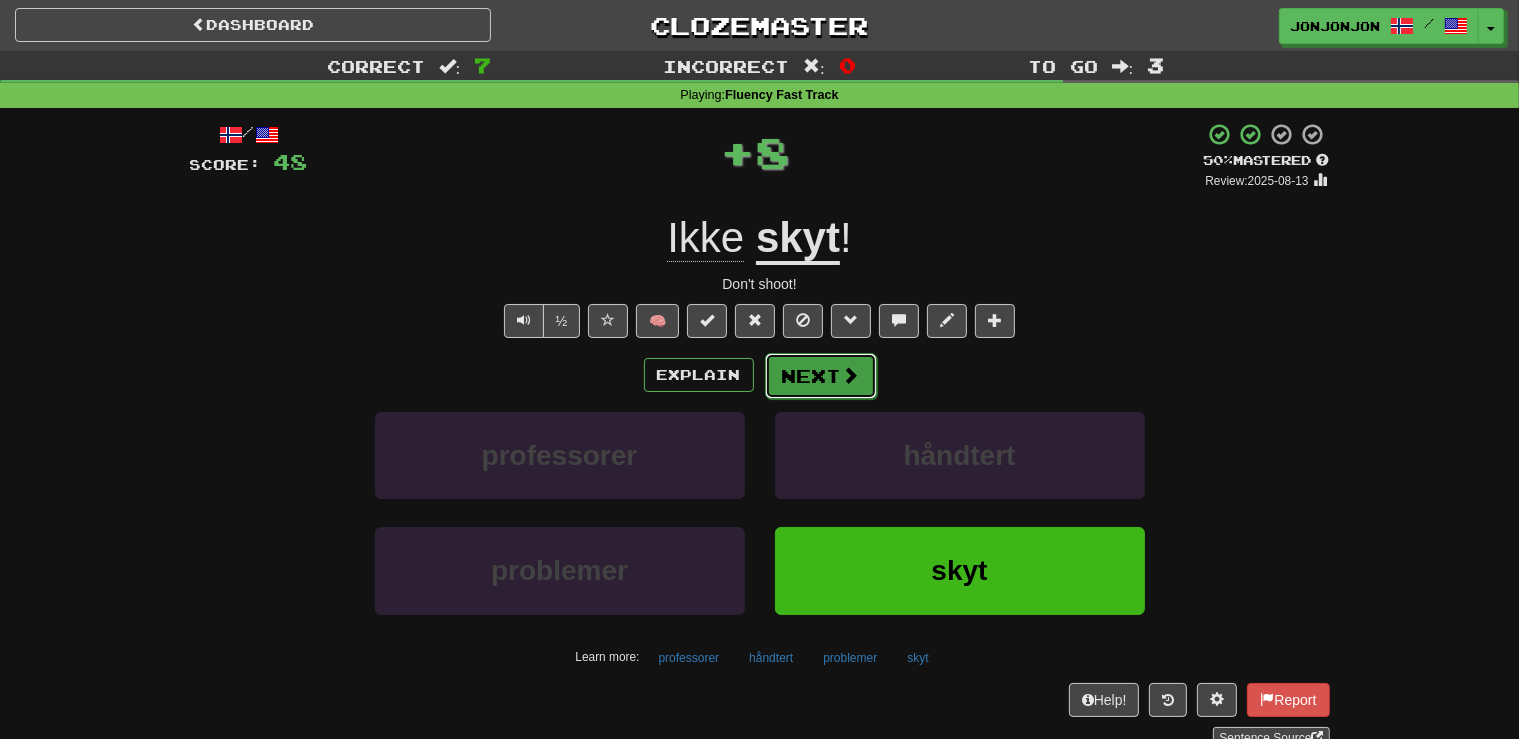 click on "Next" at bounding box center [821, 376] 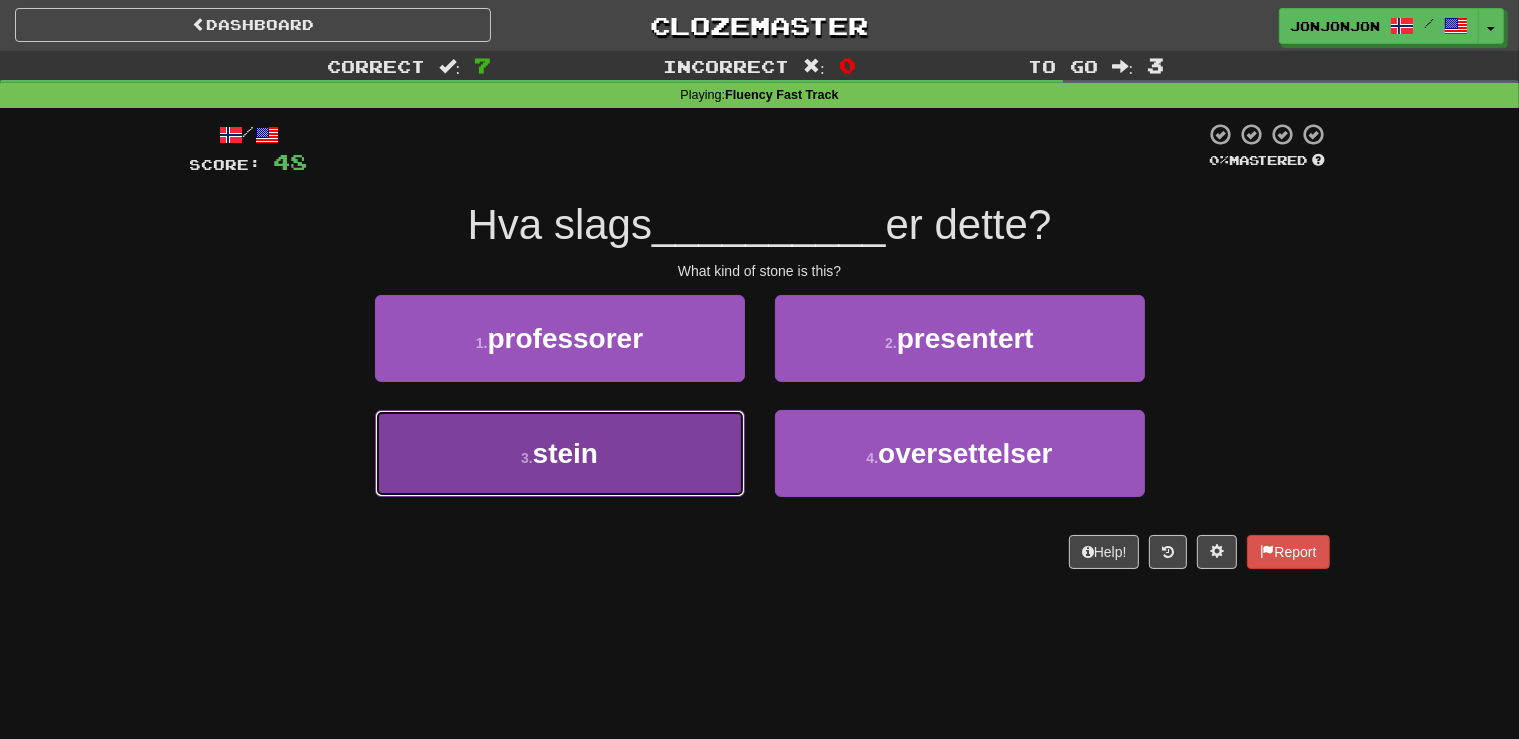 click on "3 .  stein" at bounding box center [560, 453] 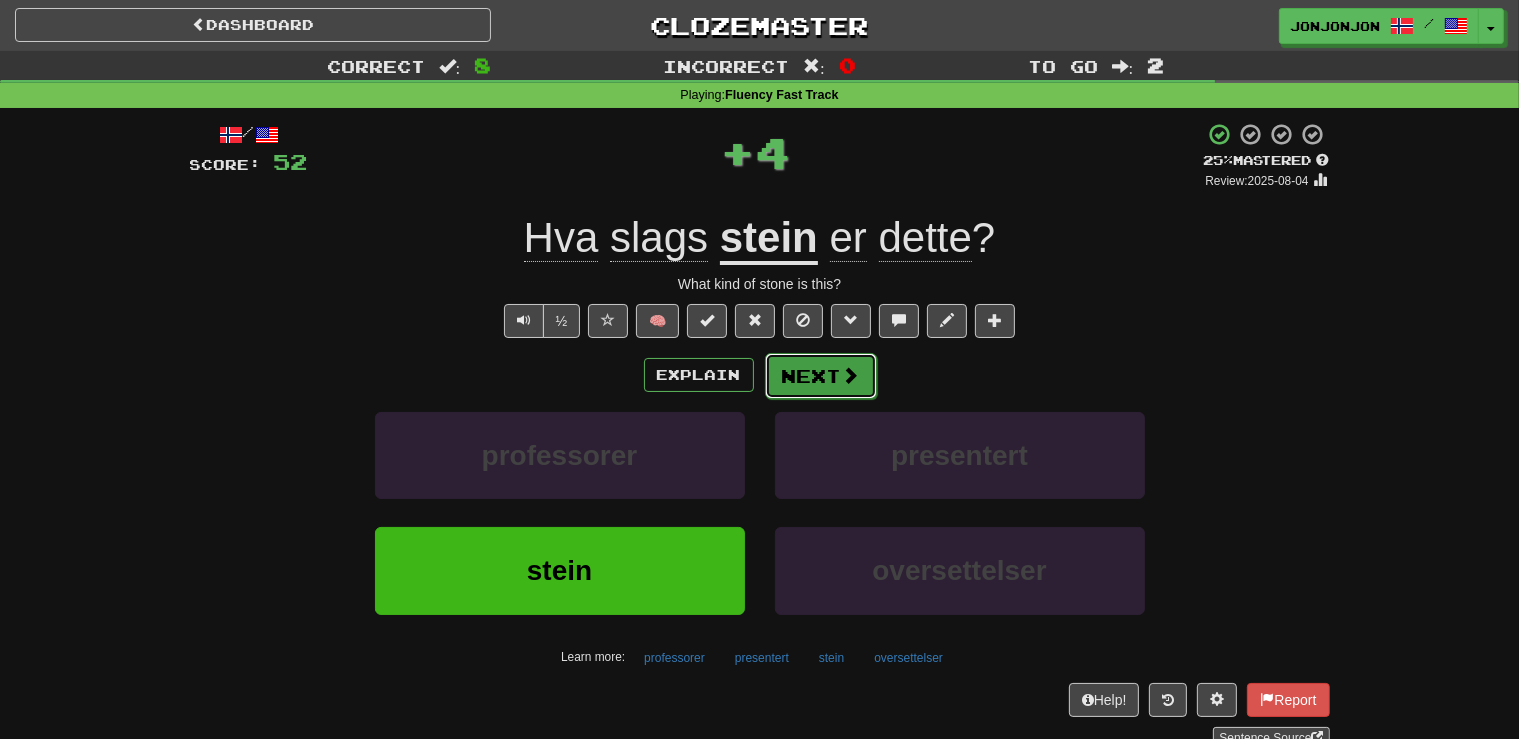 click on "Next" at bounding box center [821, 376] 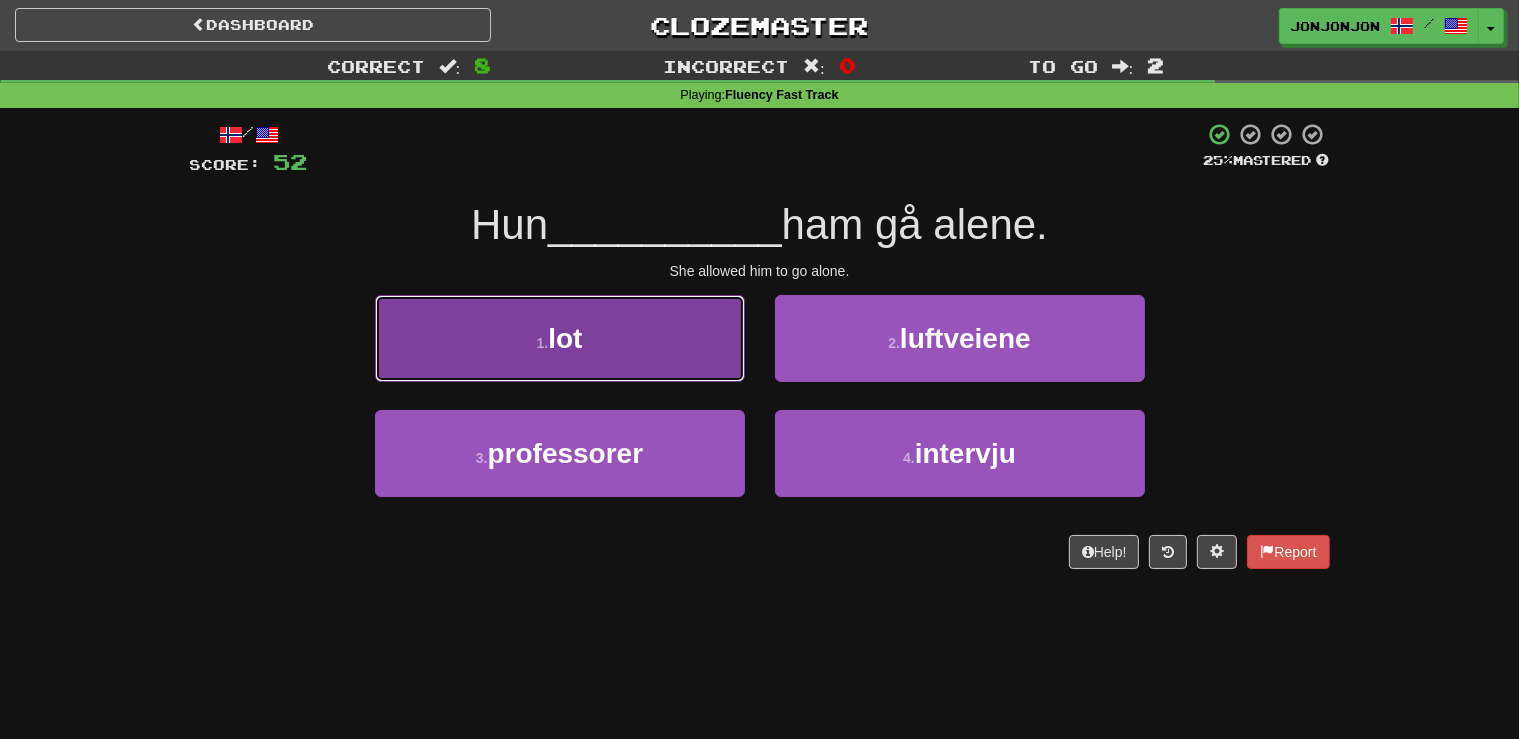 click on "1 .  lot" at bounding box center [560, 338] 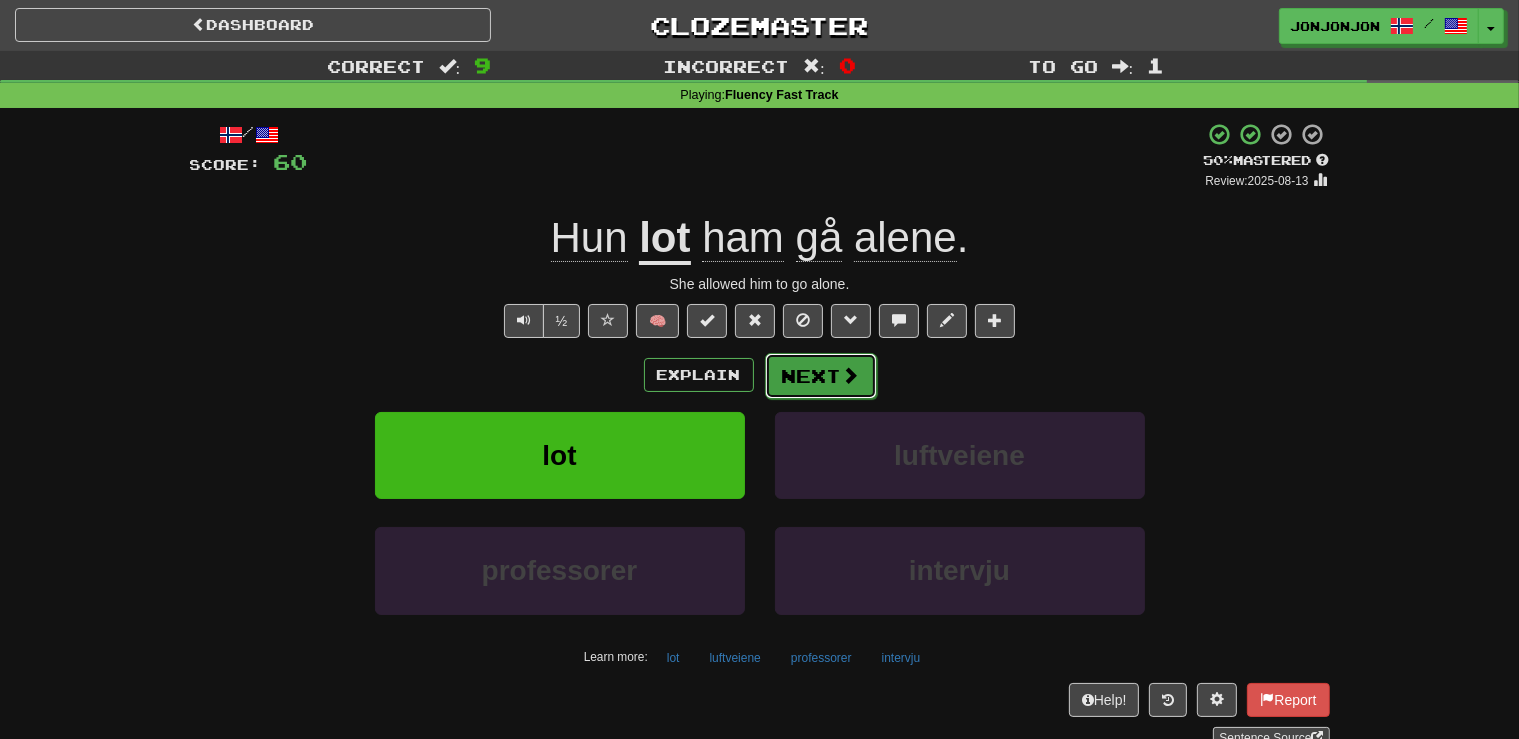 click on "Next" at bounding box center (821, 376) 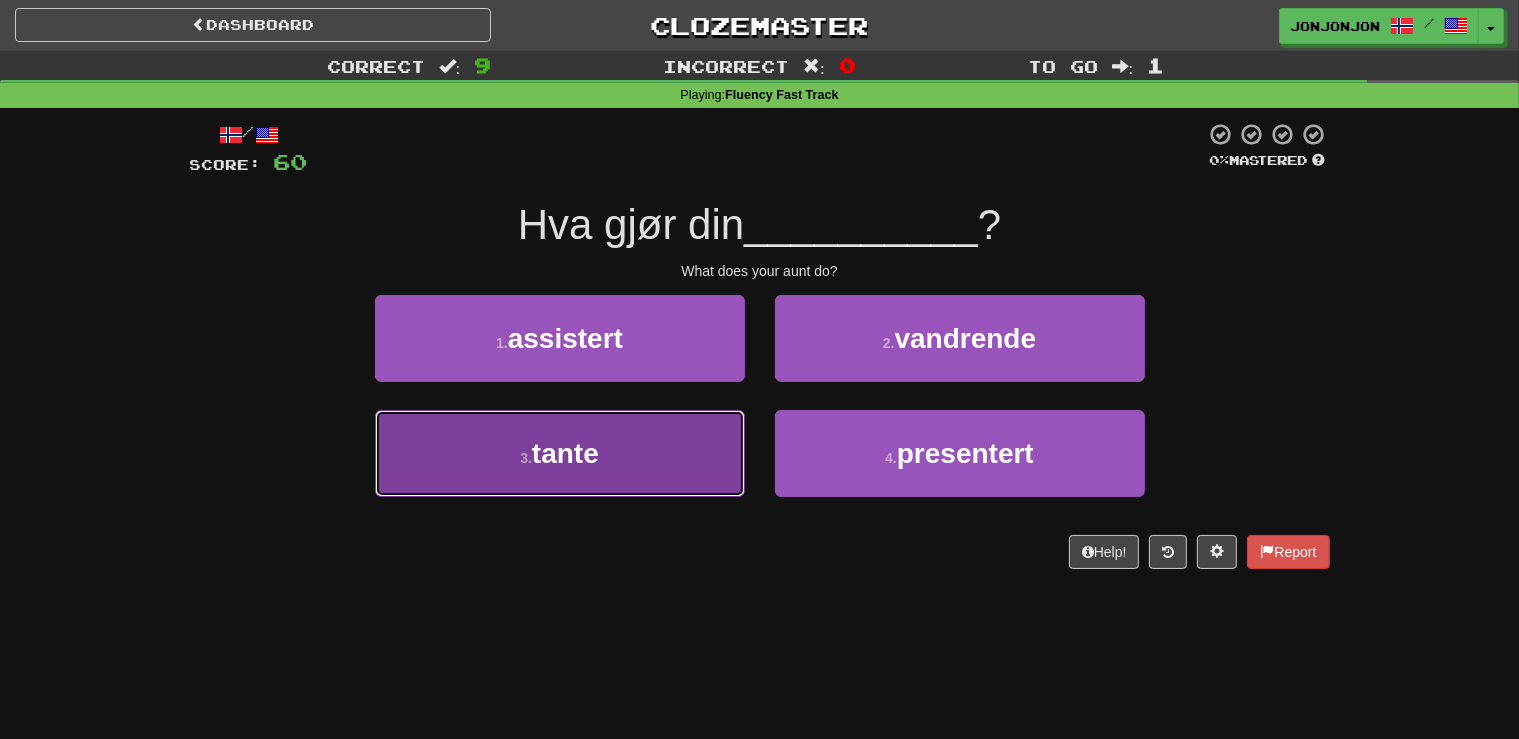 click on "3 .  tante" at bounding box center (560, 453) 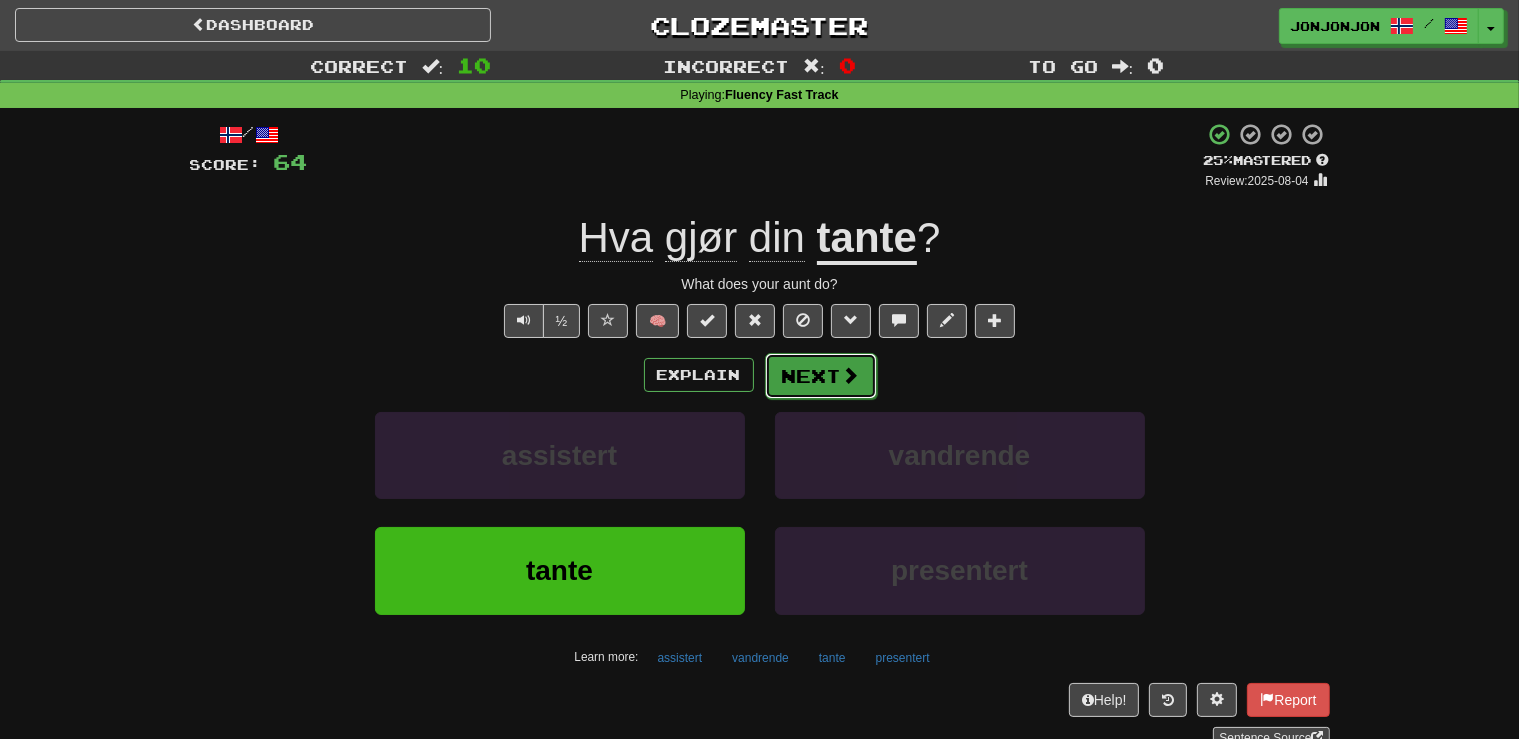 click on "Next" at bounding box center (821, 376) 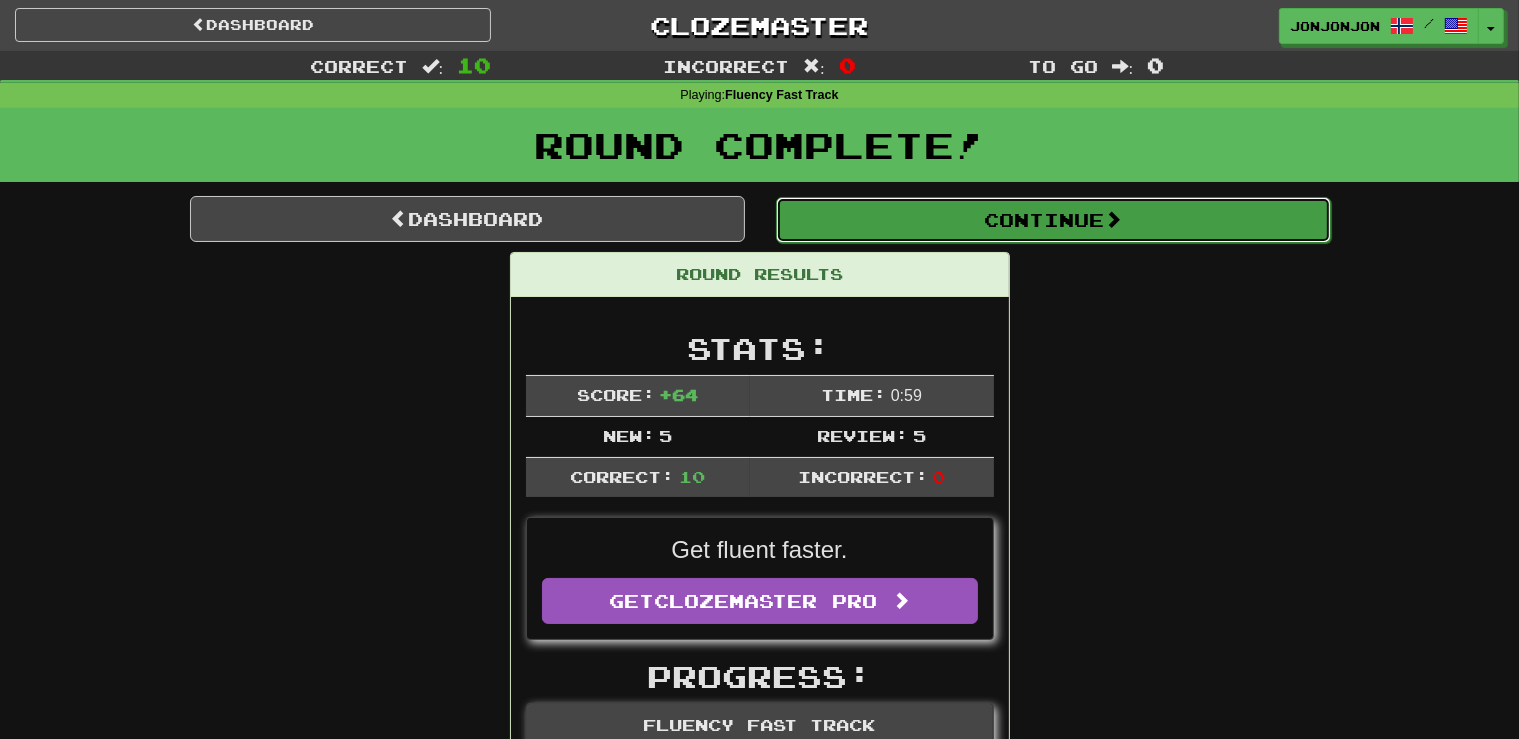 click on "Continue" at bounding box center [1053, 220] 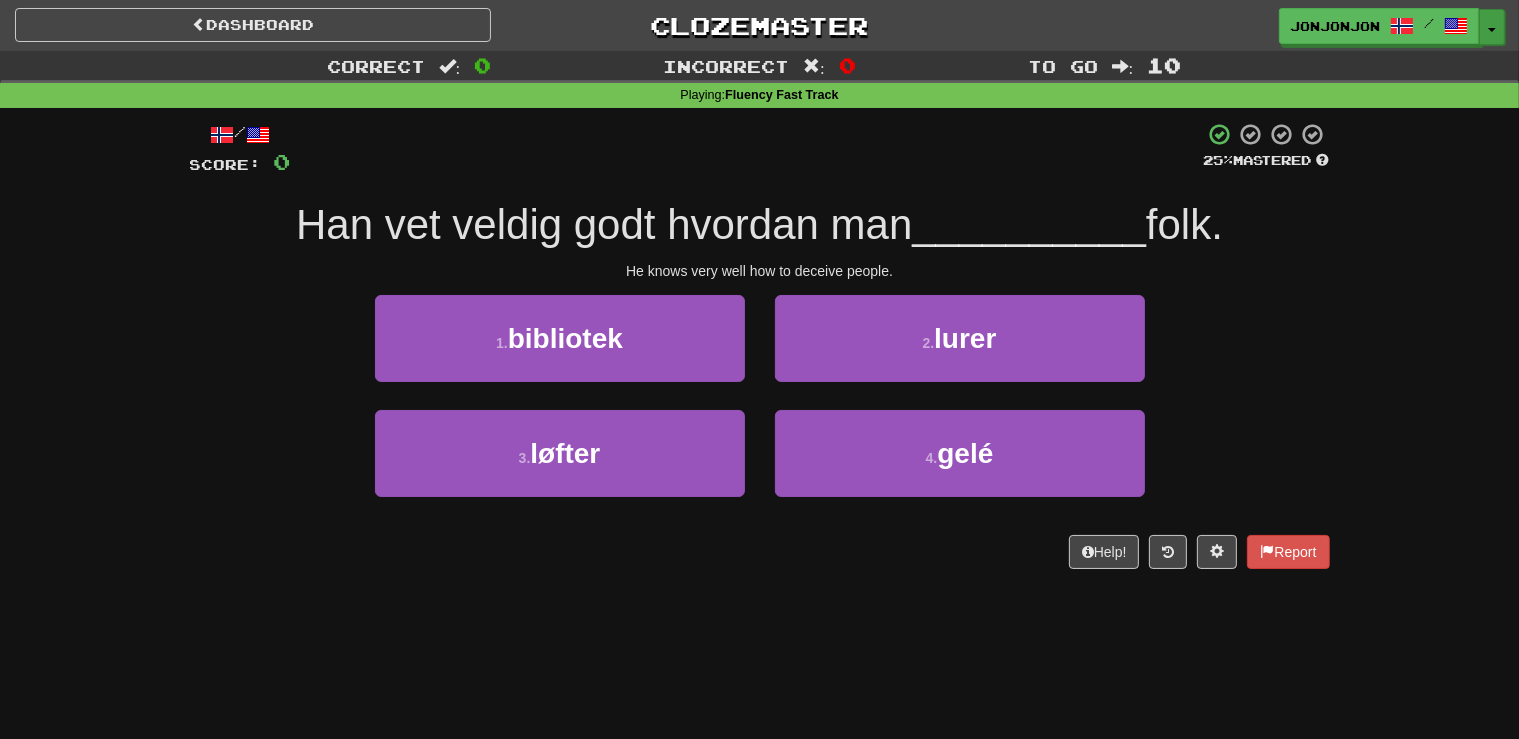 click on "Toggle Dropdown" at bounding box center [1492, 27] 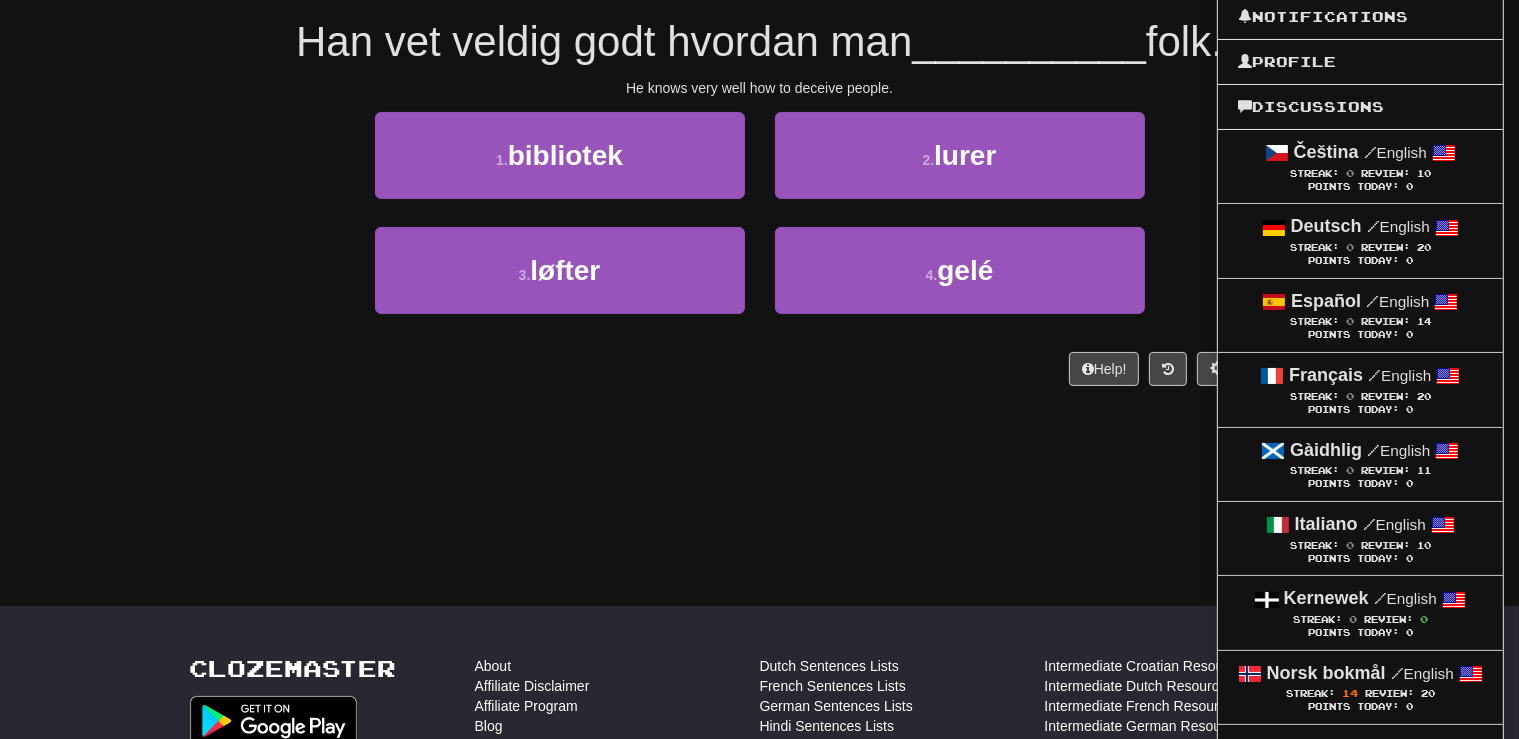 scroll, scrollTop: 193, scrollLeft: 0, axis: vertical 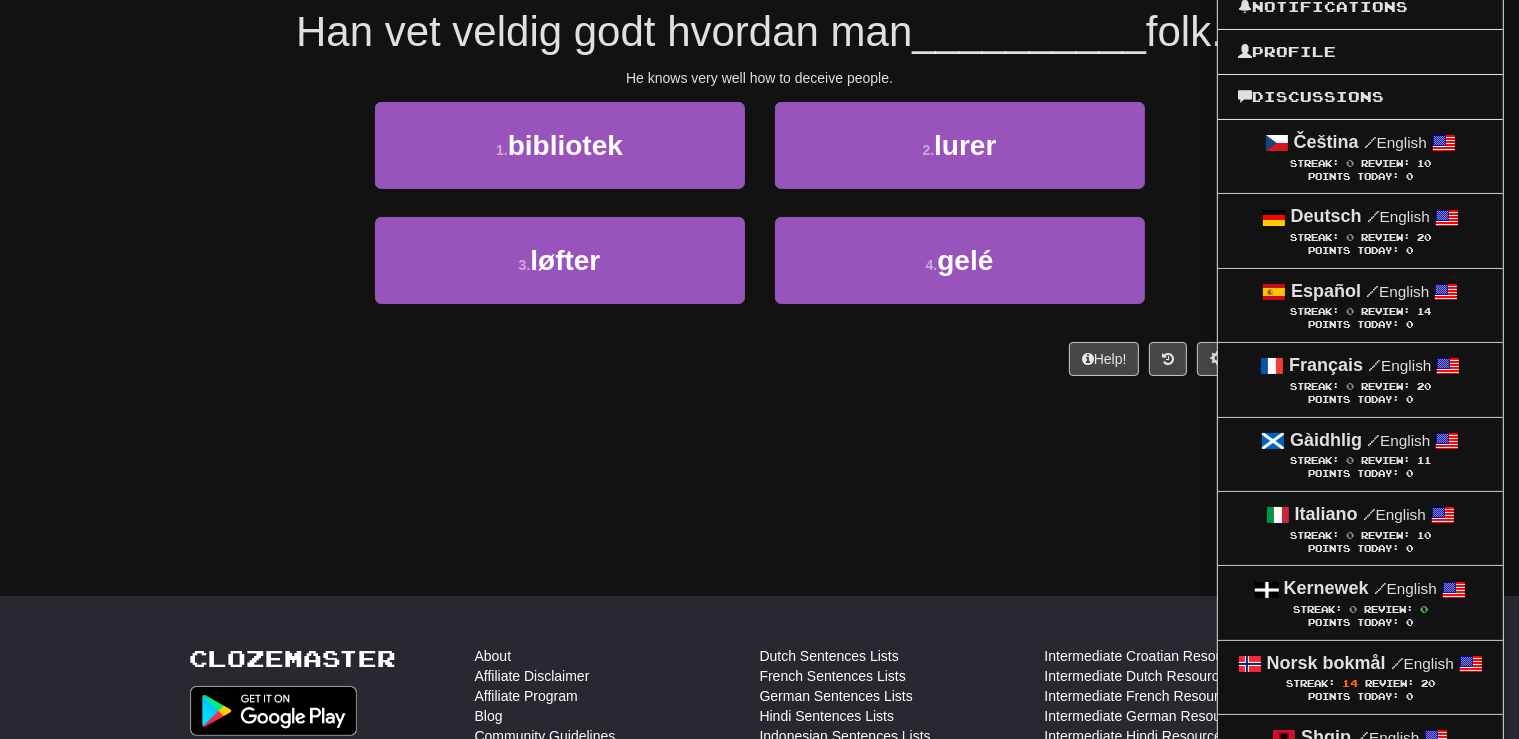 drag, startPoint x: 1526, startPoint y: 730, endPoint x: 1414, endPoint y: 390, distance: 357.97208 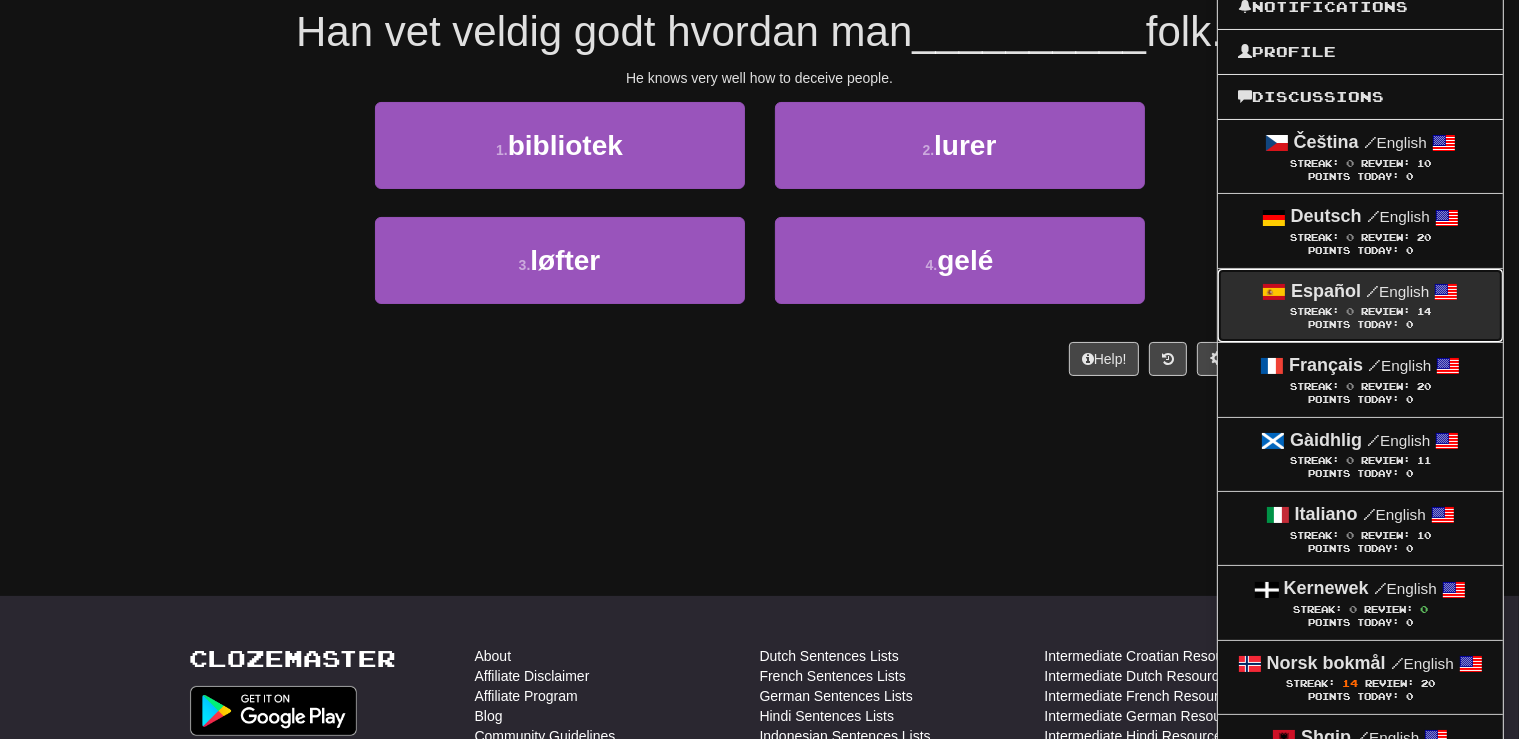 click on "Review:" at bounding box center (1385, 311) 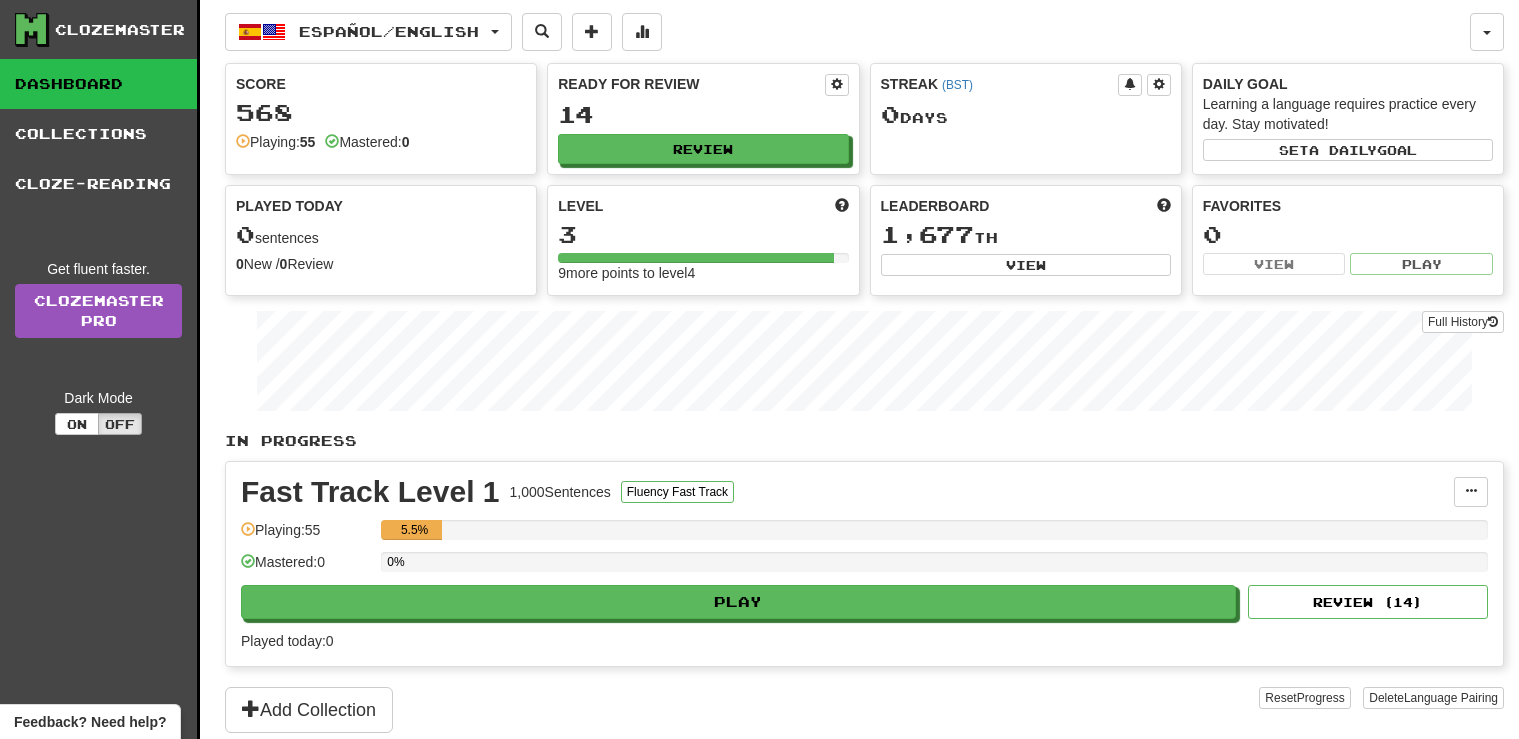 scroll, scrollTop: 0, scrollLeft: 0, axis: both 